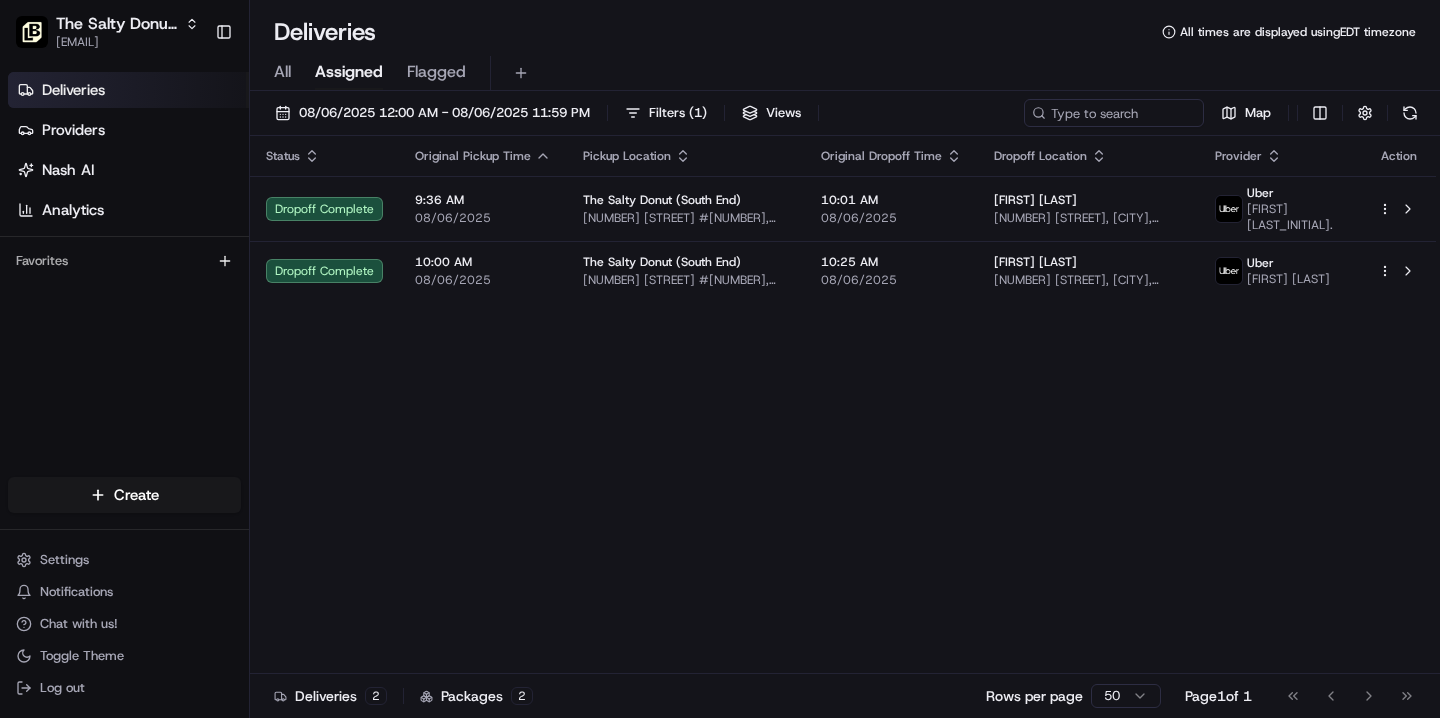 scroll, scrollTop: 0, scrollLeft: 0, axis: both 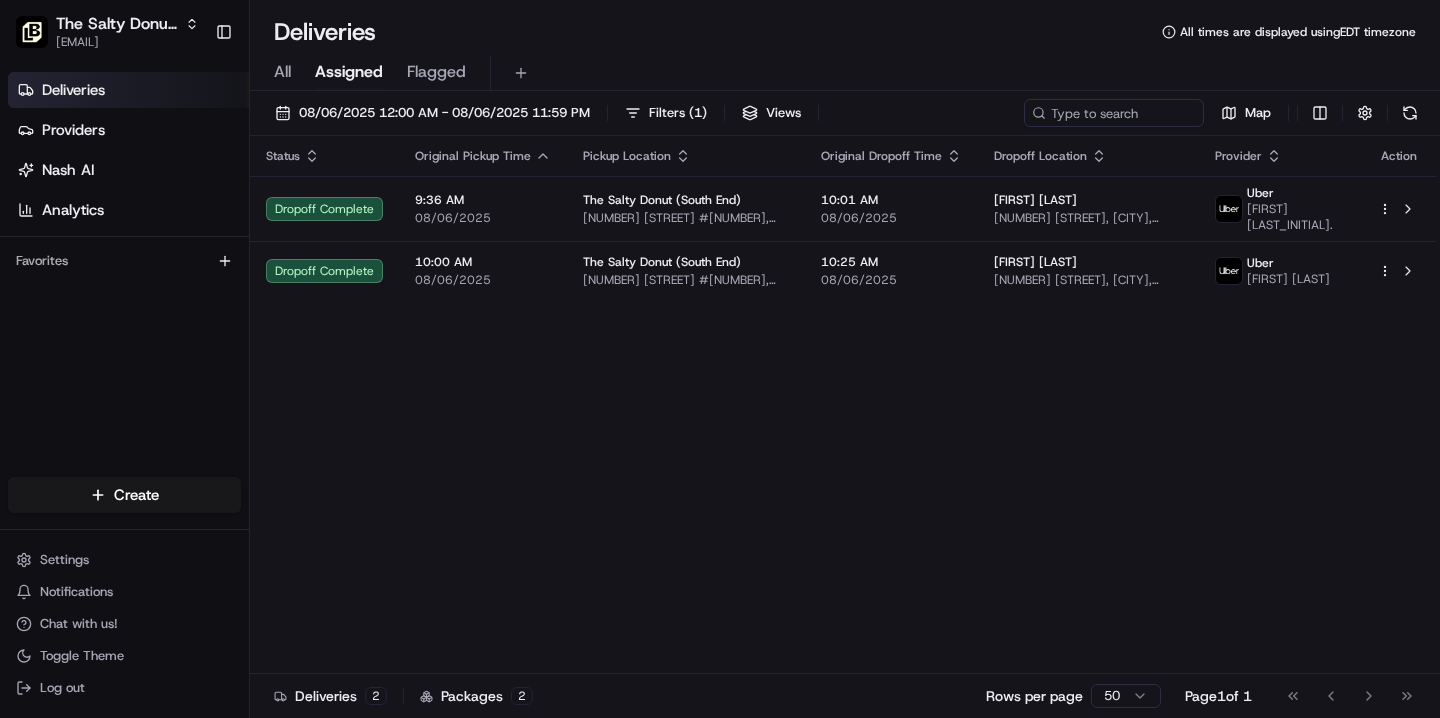 click on "All" at bounding box center (282, 72) 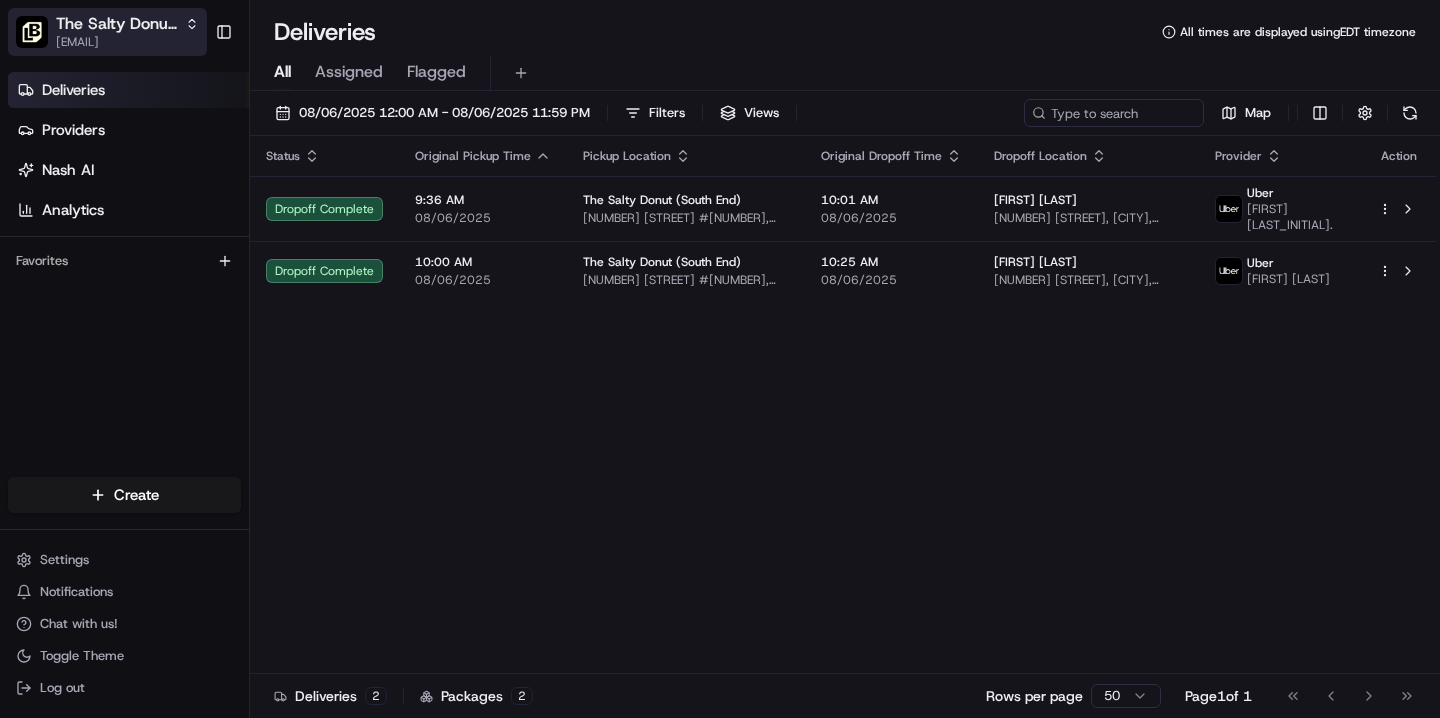 click on "[EMAIL]" at bounding box center [127, 42] 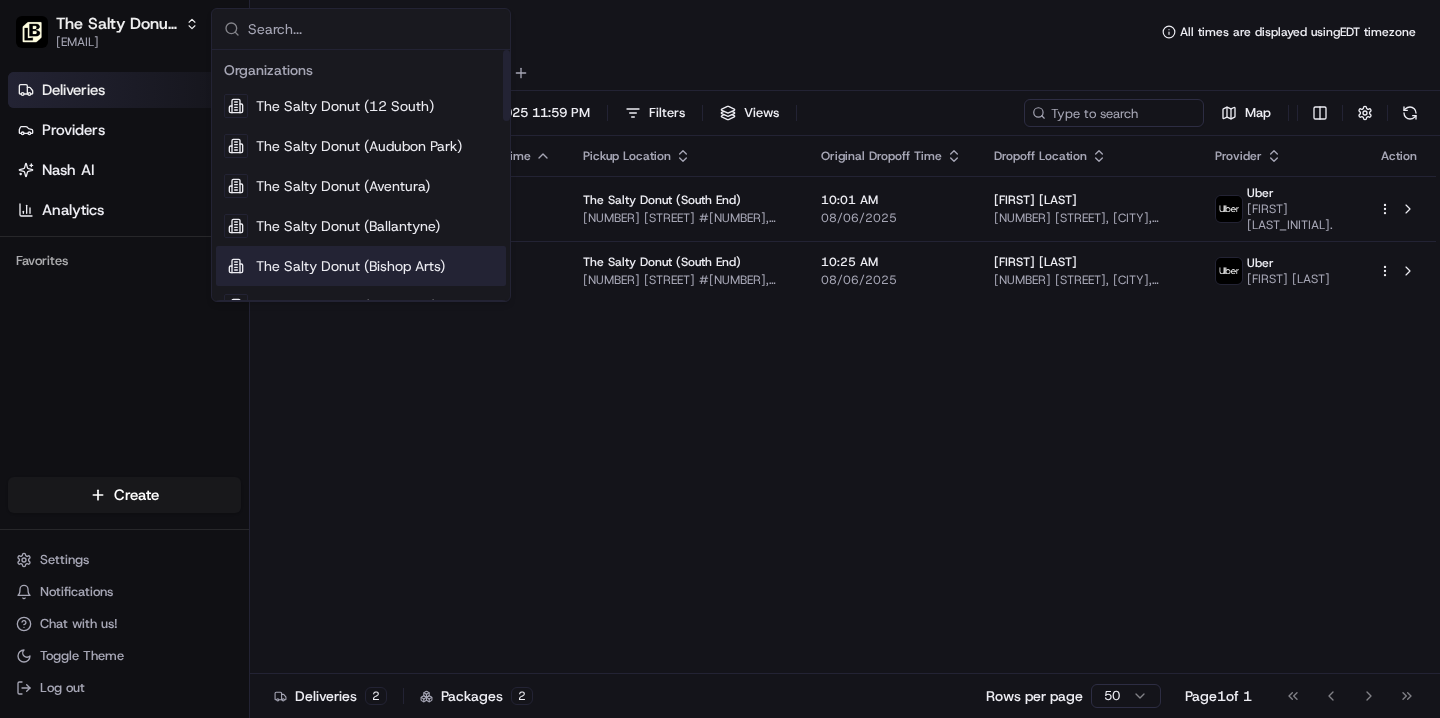 scroll, scrollTop: 48, scrollLeft: 0, axis: vertical 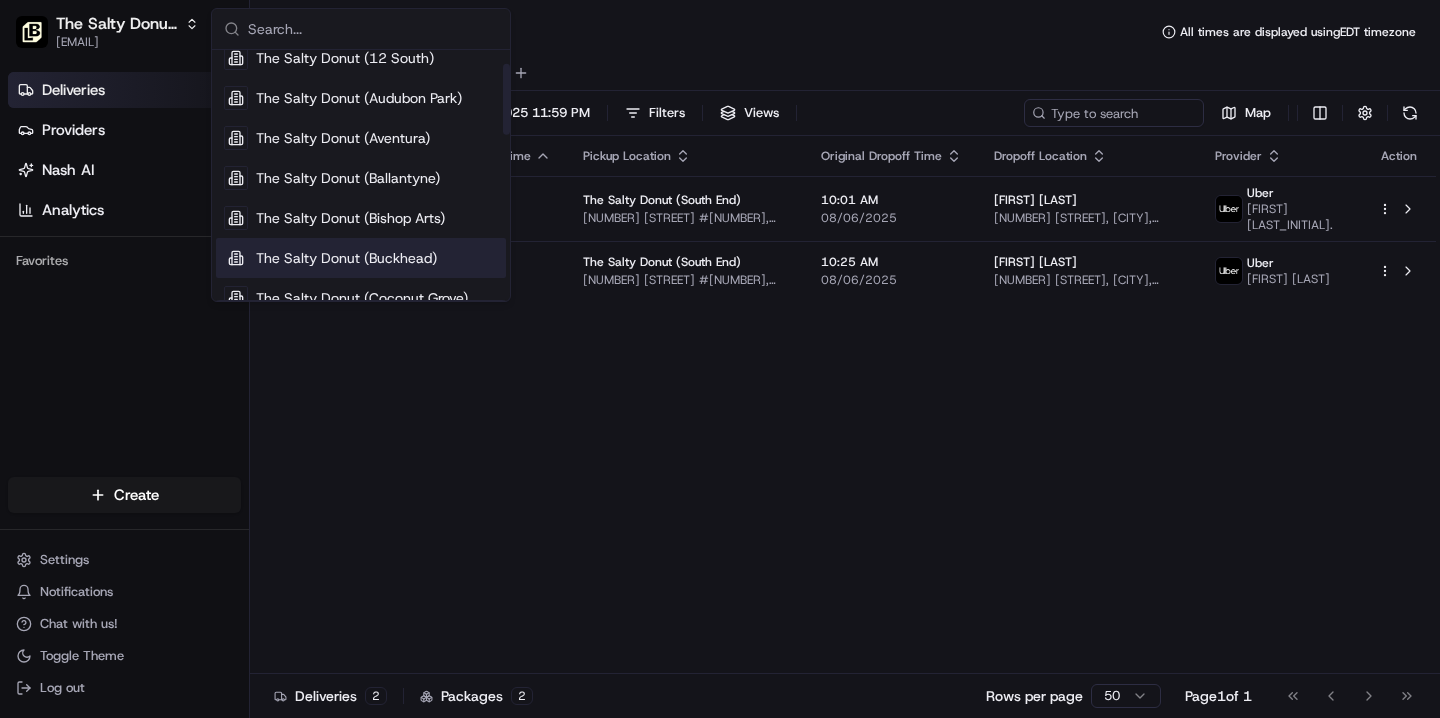 click on "The Salty Donut (Buckhead)" at bounding box center [346, 258] 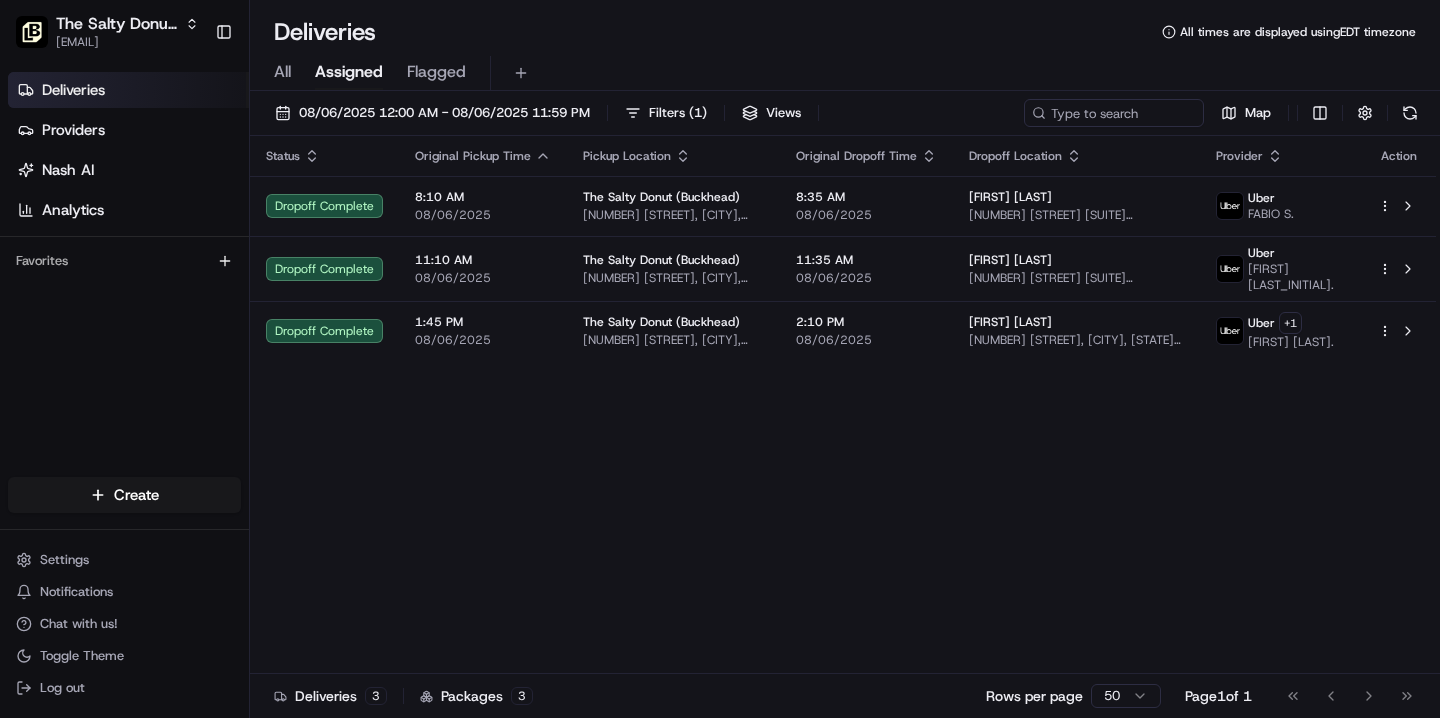 click on "All" at bounding box center (282, 72) 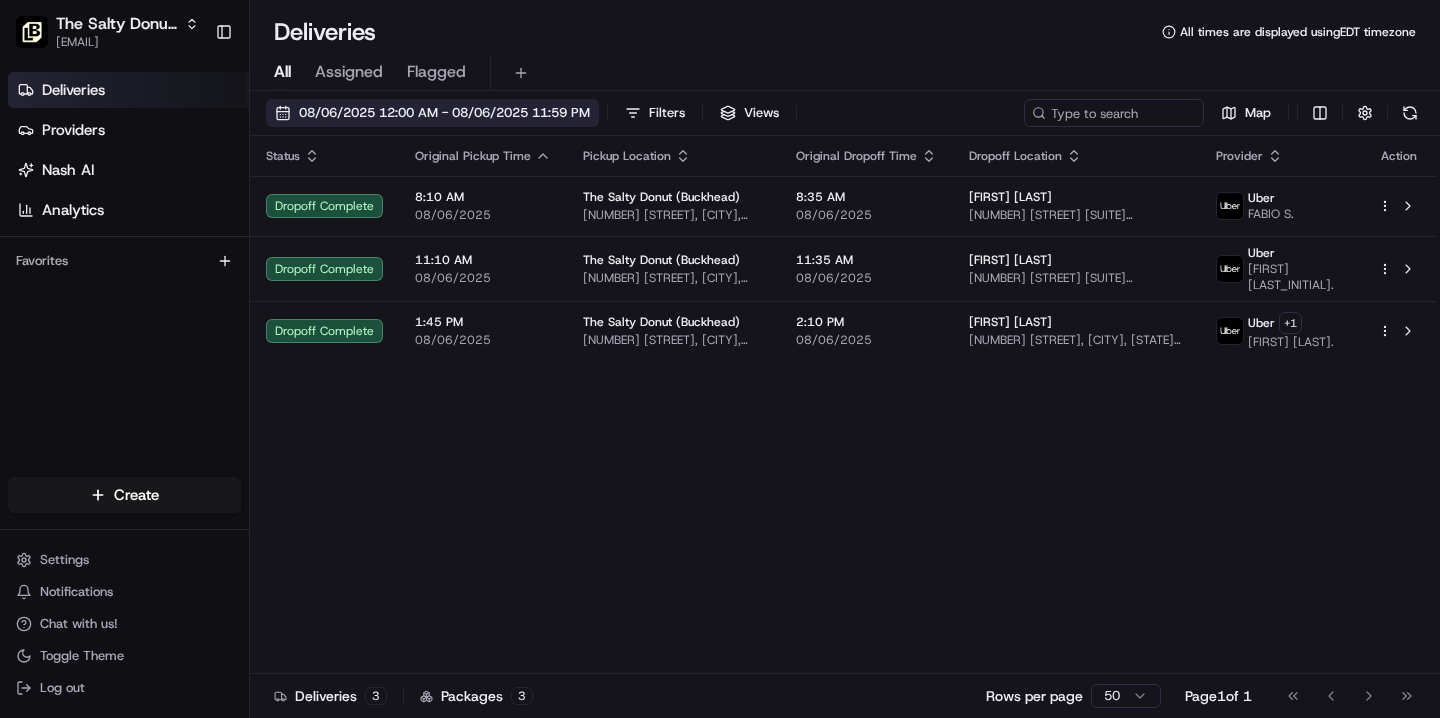 click on "08/06/2025 12:00 AM - 08/06/2025 11:59 PM" at bounding box center (444, 113) 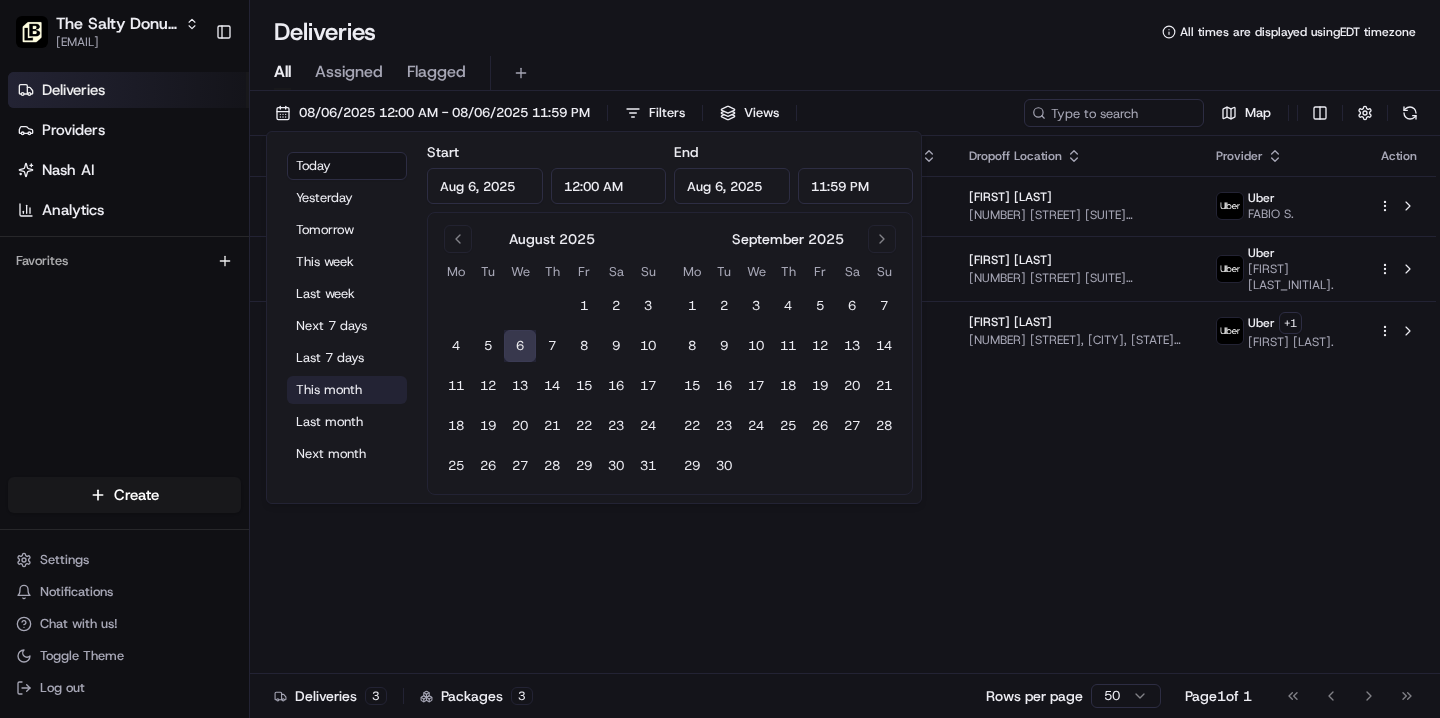 click on "This month" at bounding box center (347, 390) 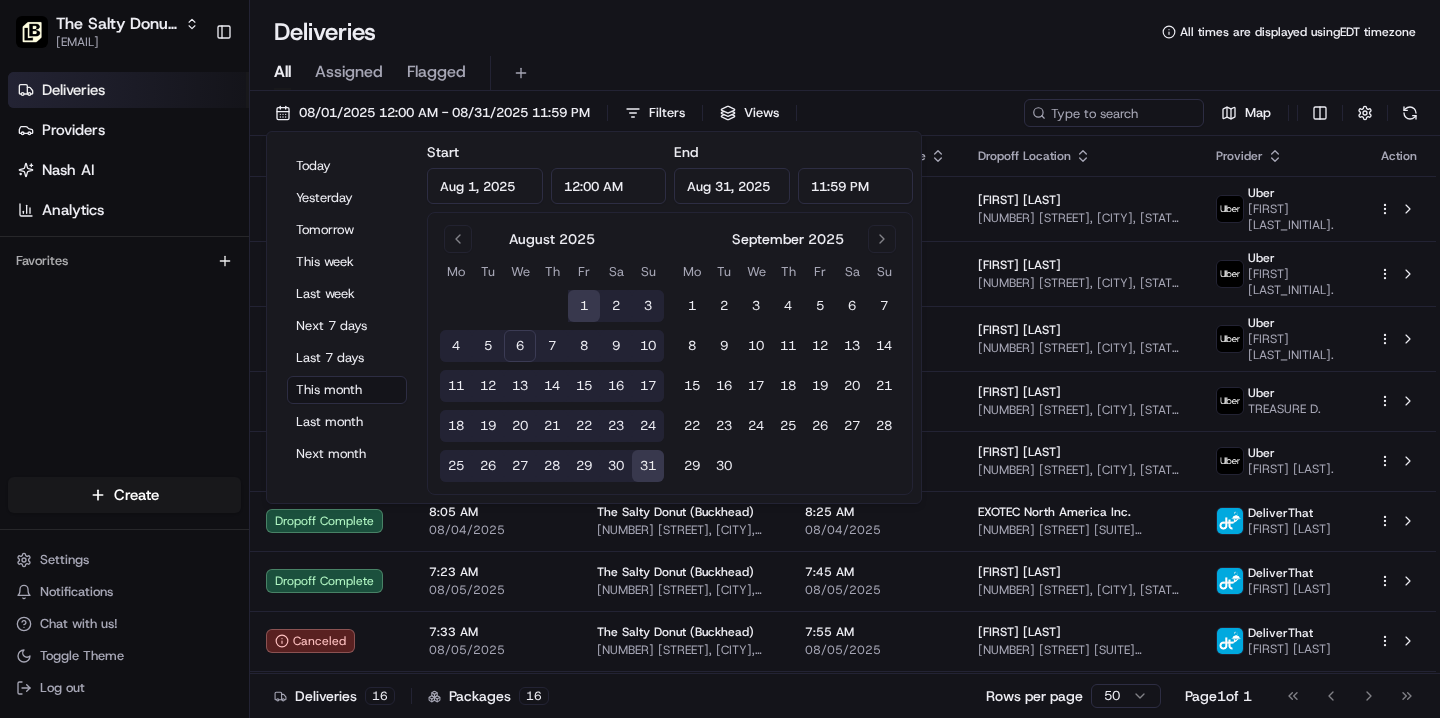 click on "Deliveries All times are displayed using  EDT   timezone" at bounding box center (845, 32) 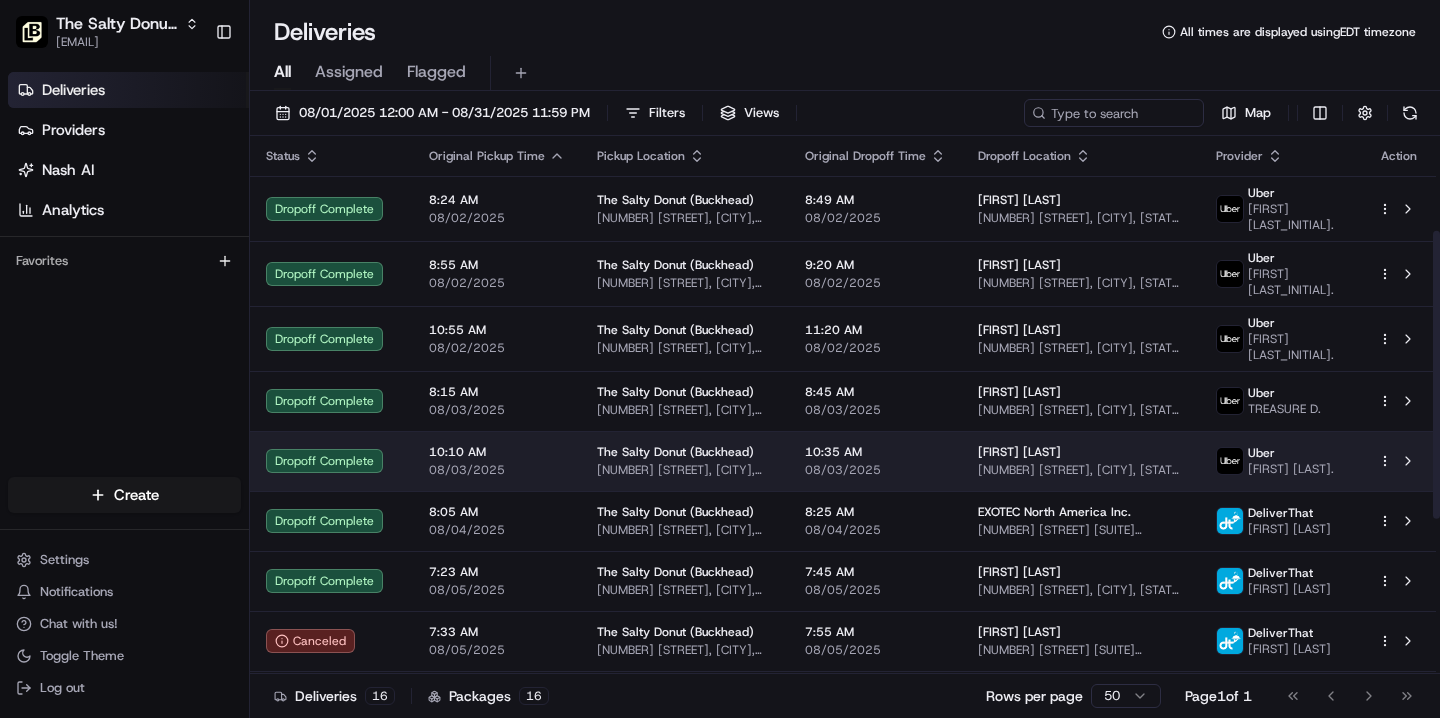 scroll, scrollTop: 467, scrollLeft: 0, axis: vertical 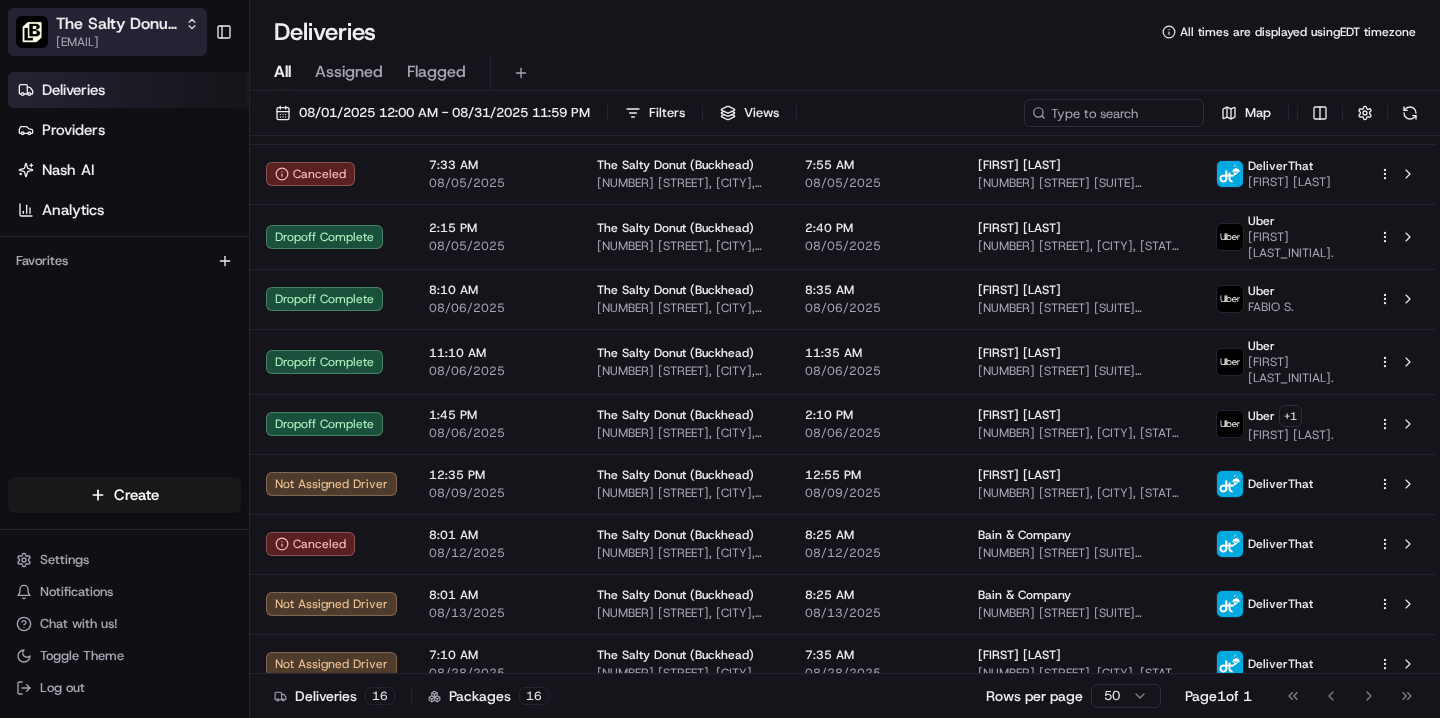 click on "[EMAIL]" at bounding box center [127, 42] 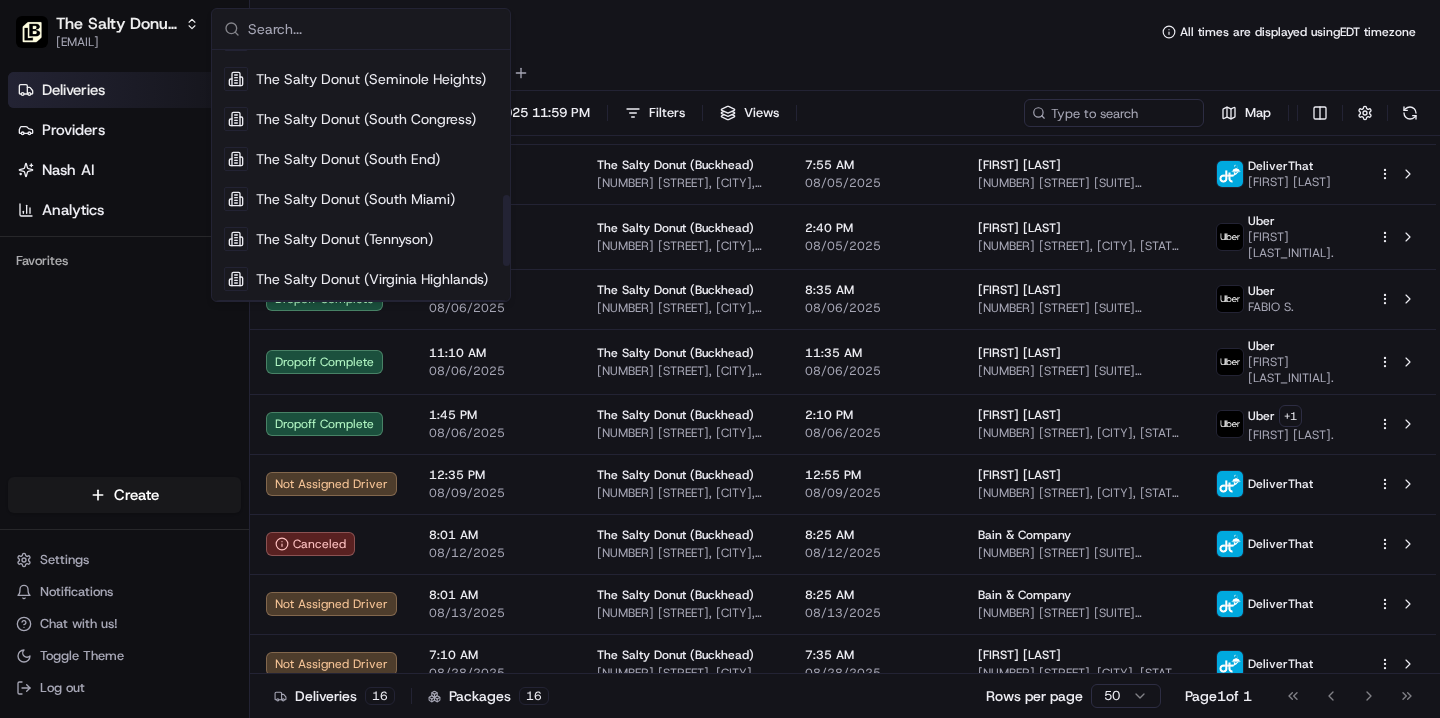 scroll, scrollTop: 510, scrollLeft: 0, axis: vertical 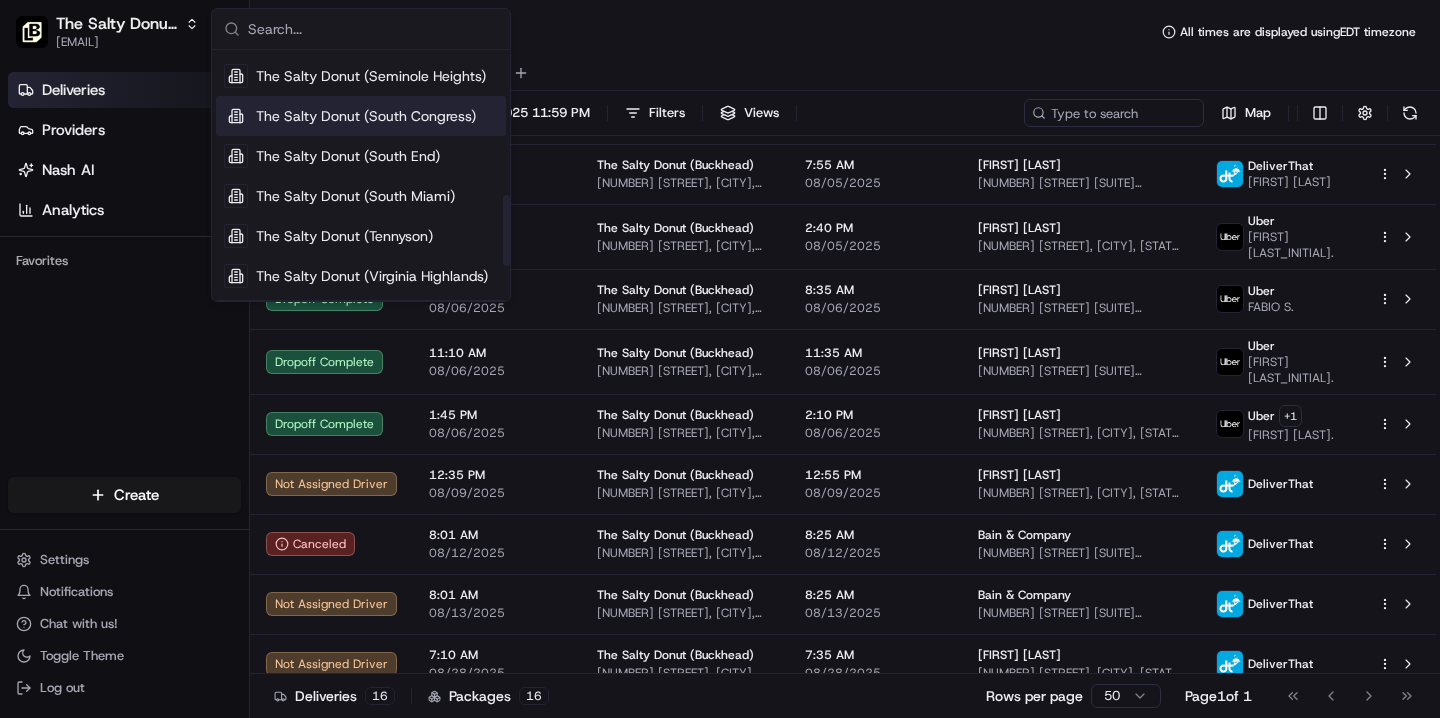 click on "The Salty Donut (South Congress)" at bounding box center [366, 116] 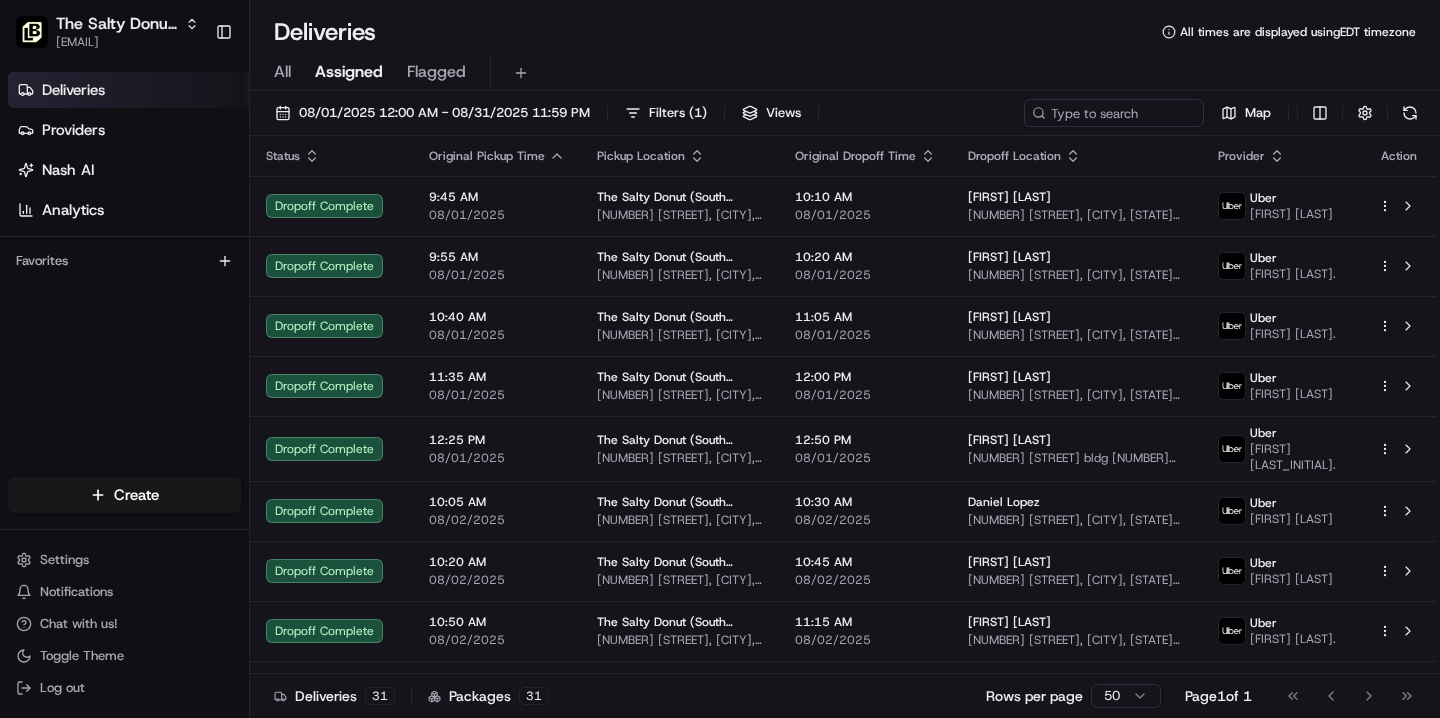 click on "All" at bounding box center (282, 72) 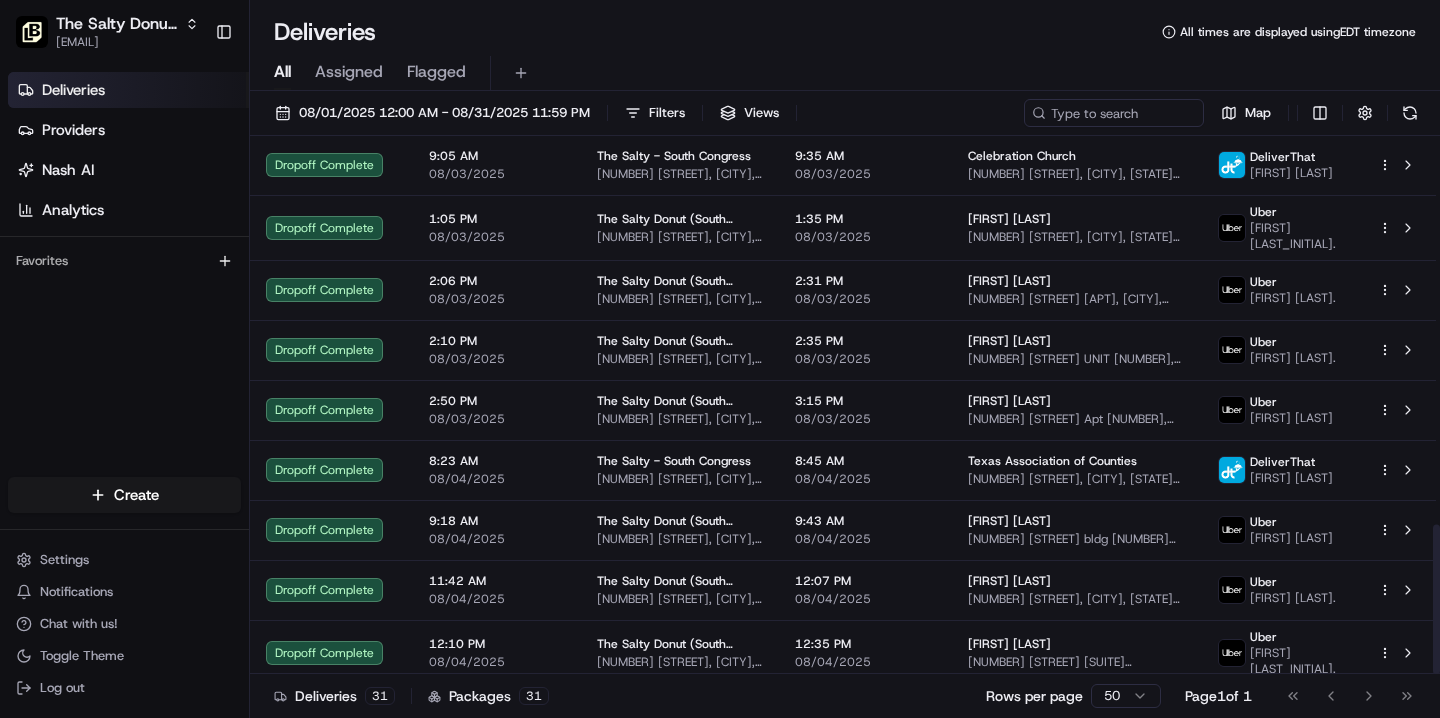 scroll, scrollTop: 1397, scrollLeft: 0, axis: vertical 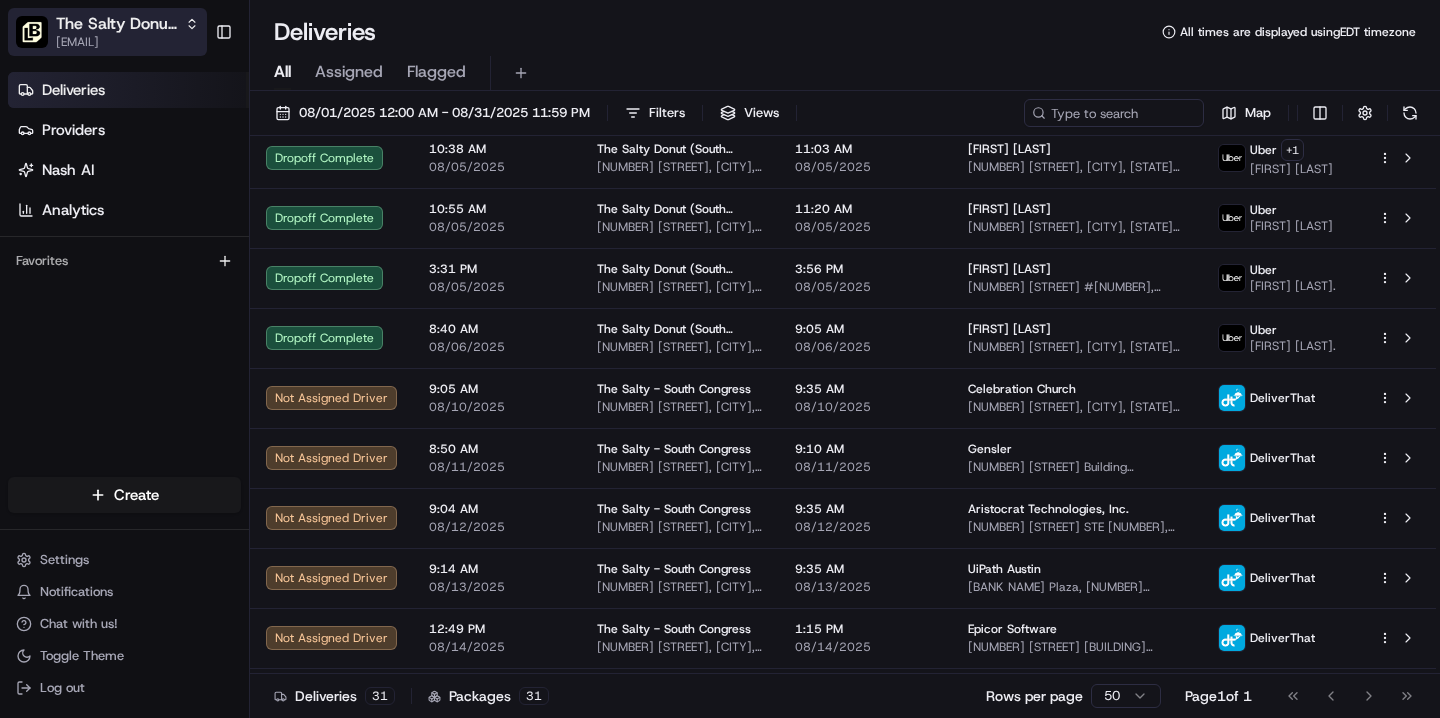 click on "The Salty Donut (South Congress)" at bounding box center (116, 24) 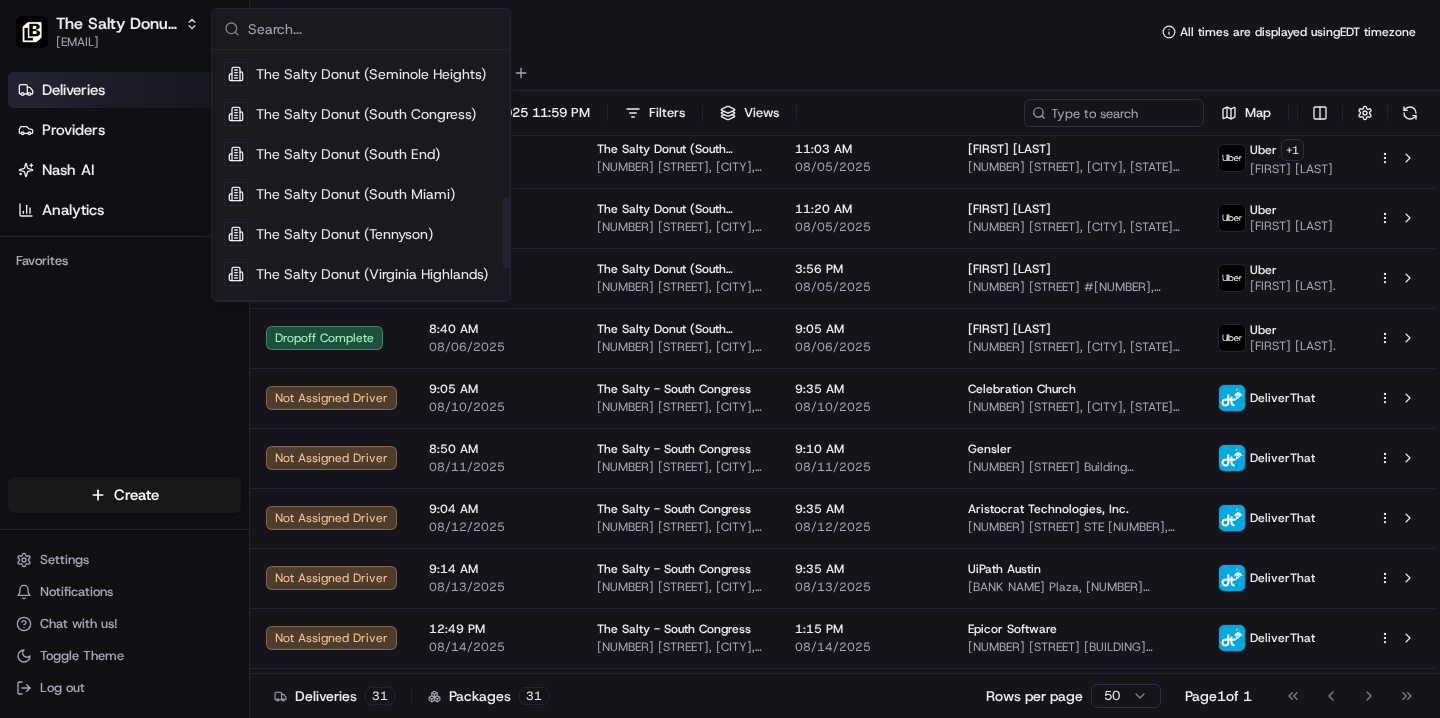 scroll, scrollTop: 530, scrollLeft: 0, axis: vertical 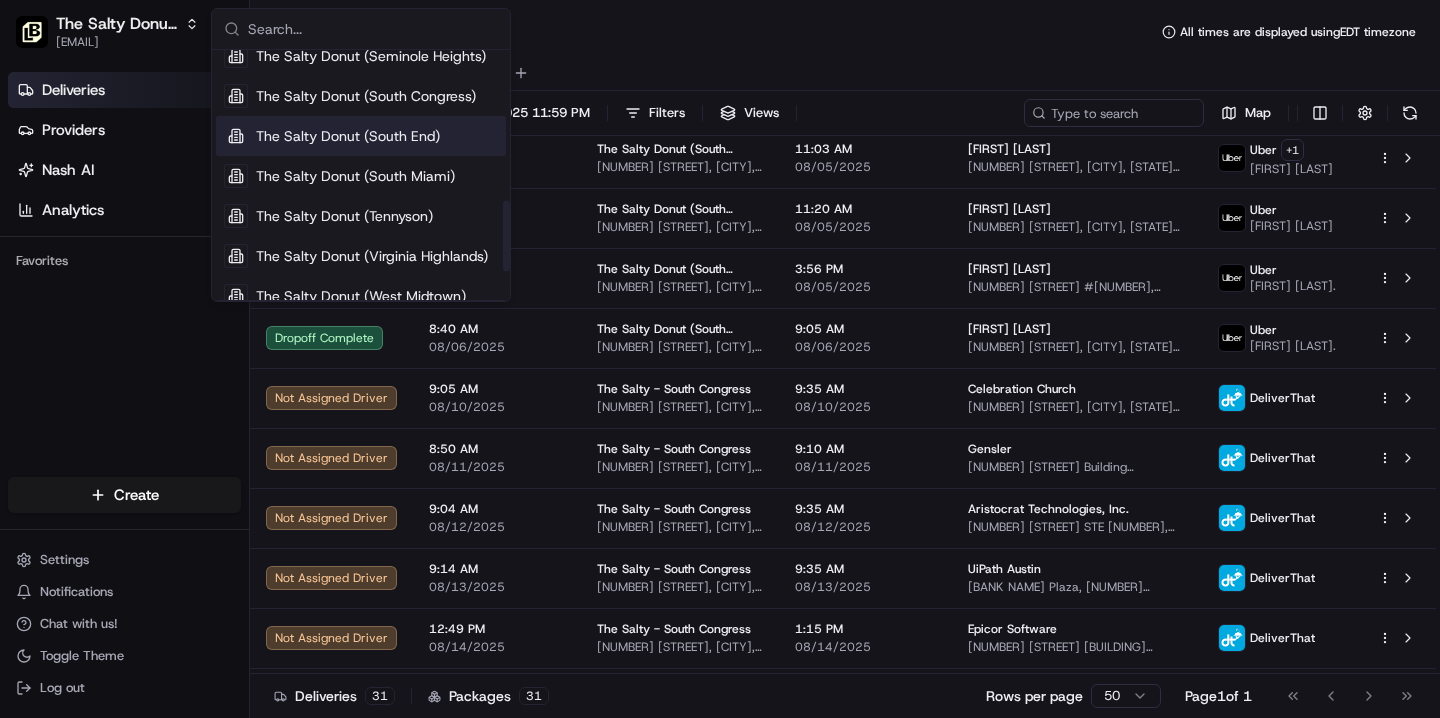 click on "The Salty Donut (South End)" at bounding box center [348, 136] 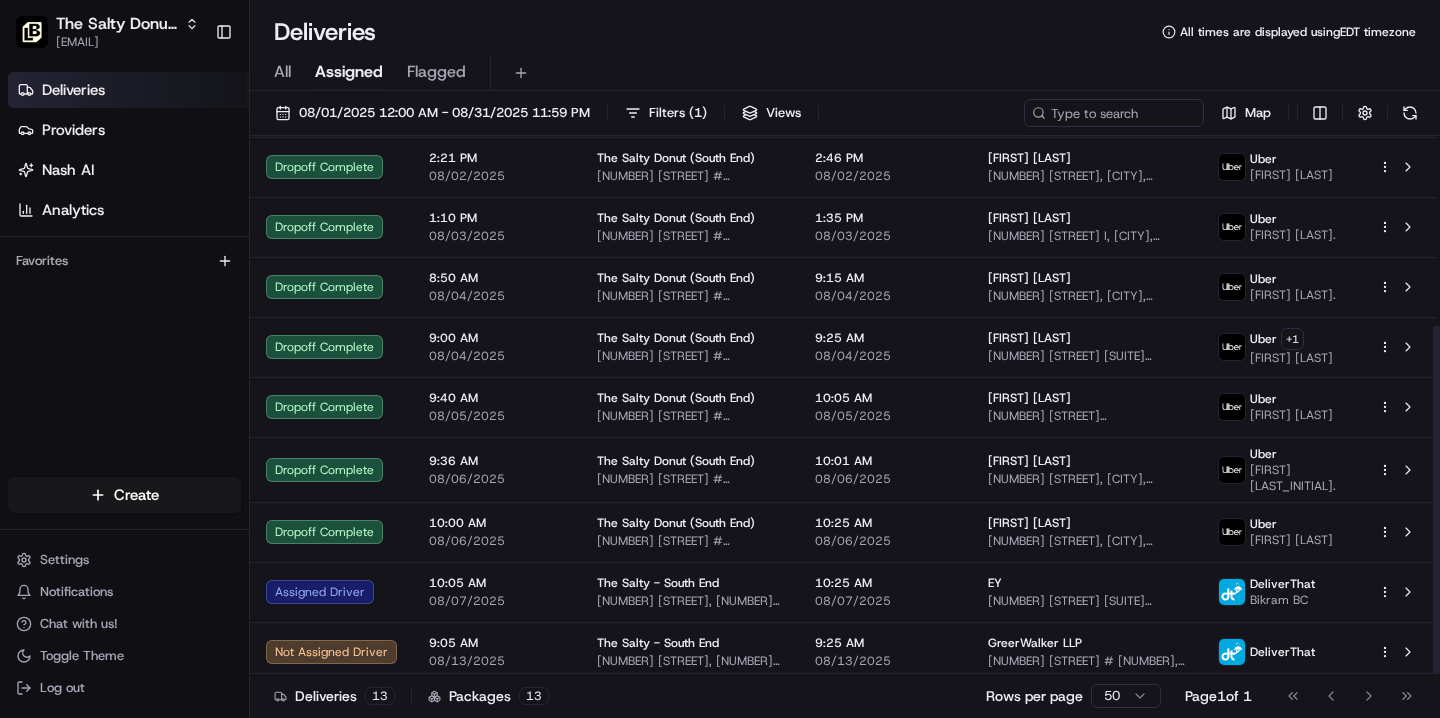 scroll, scrollTop: 292, scrollLeft: 0, axis: vertical 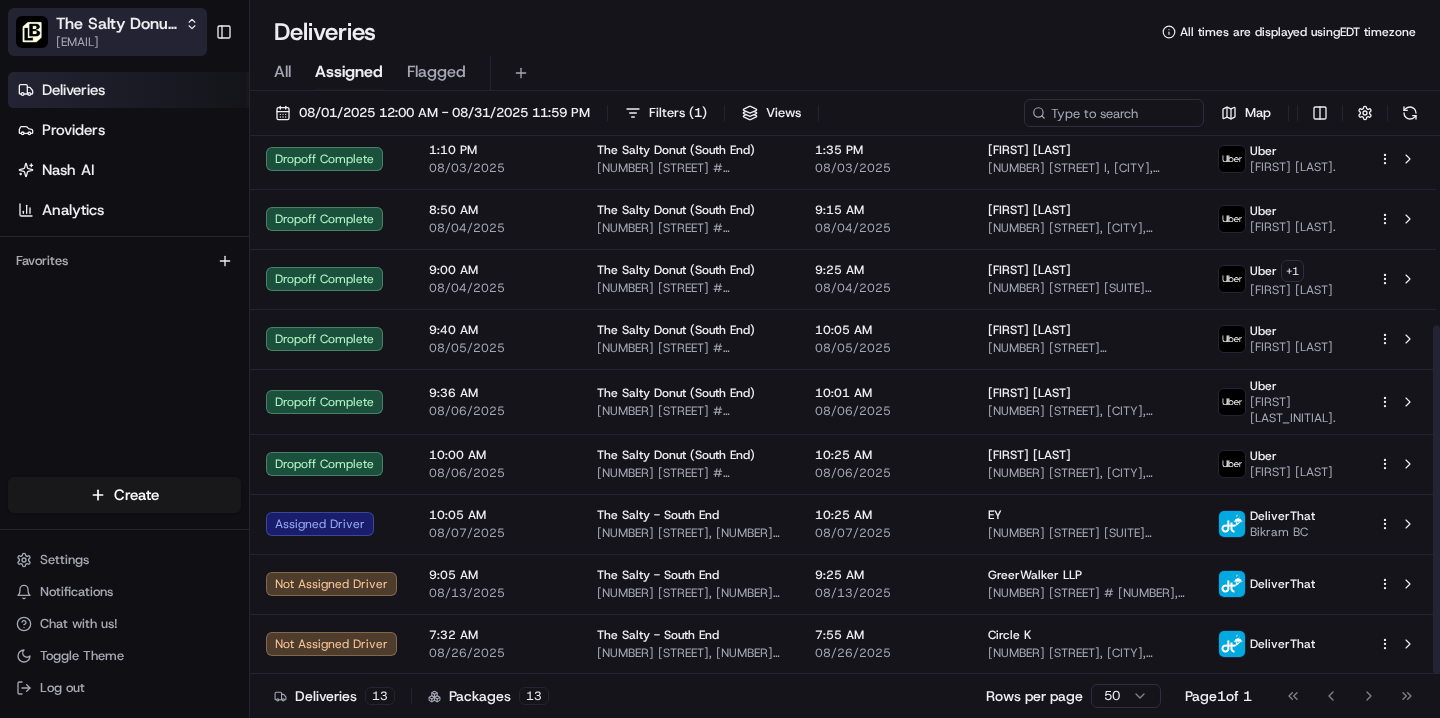 click on "The Salty Donut (South End)" at bounding box center [116, 24] 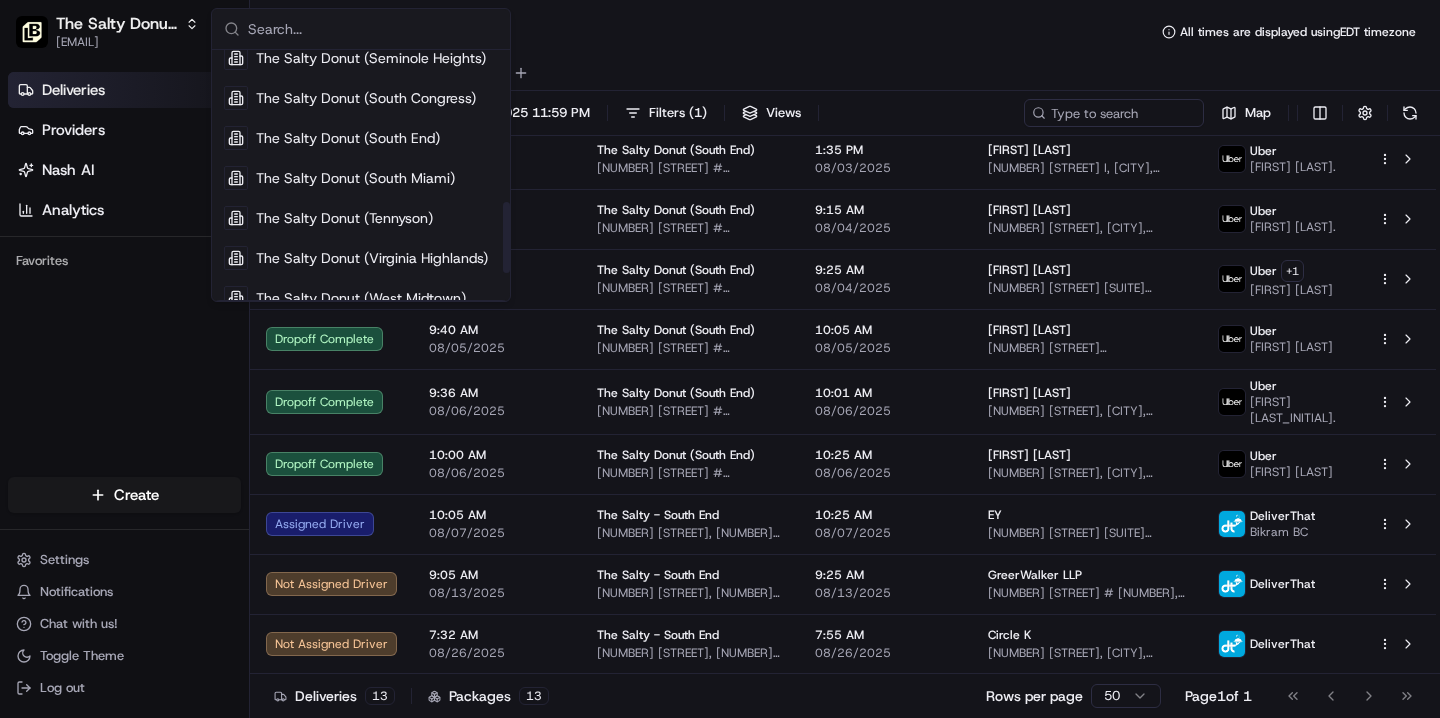 scroll, scrollTop: 537, scrollLeft: 0, axis: vertical 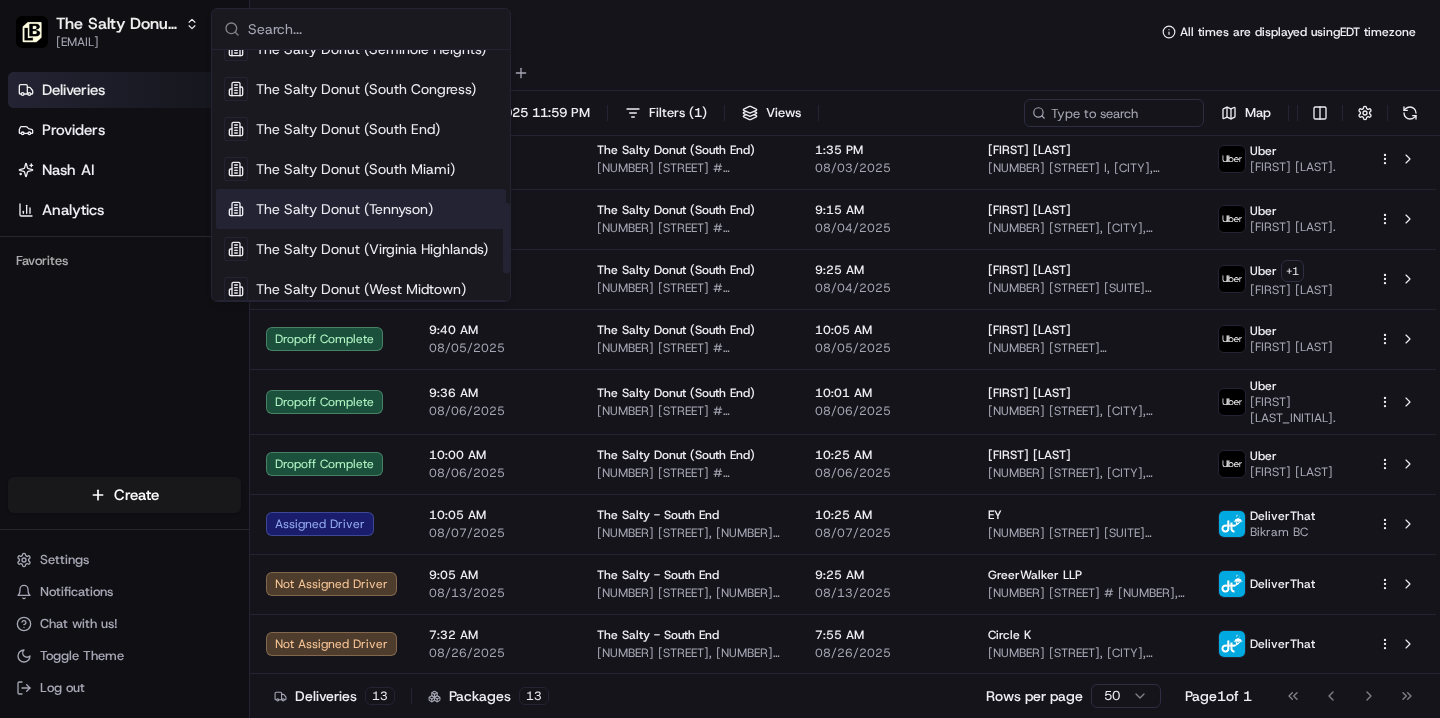 click on "The Salty Donut (Tennyson)" at bounding box center (344, 209) 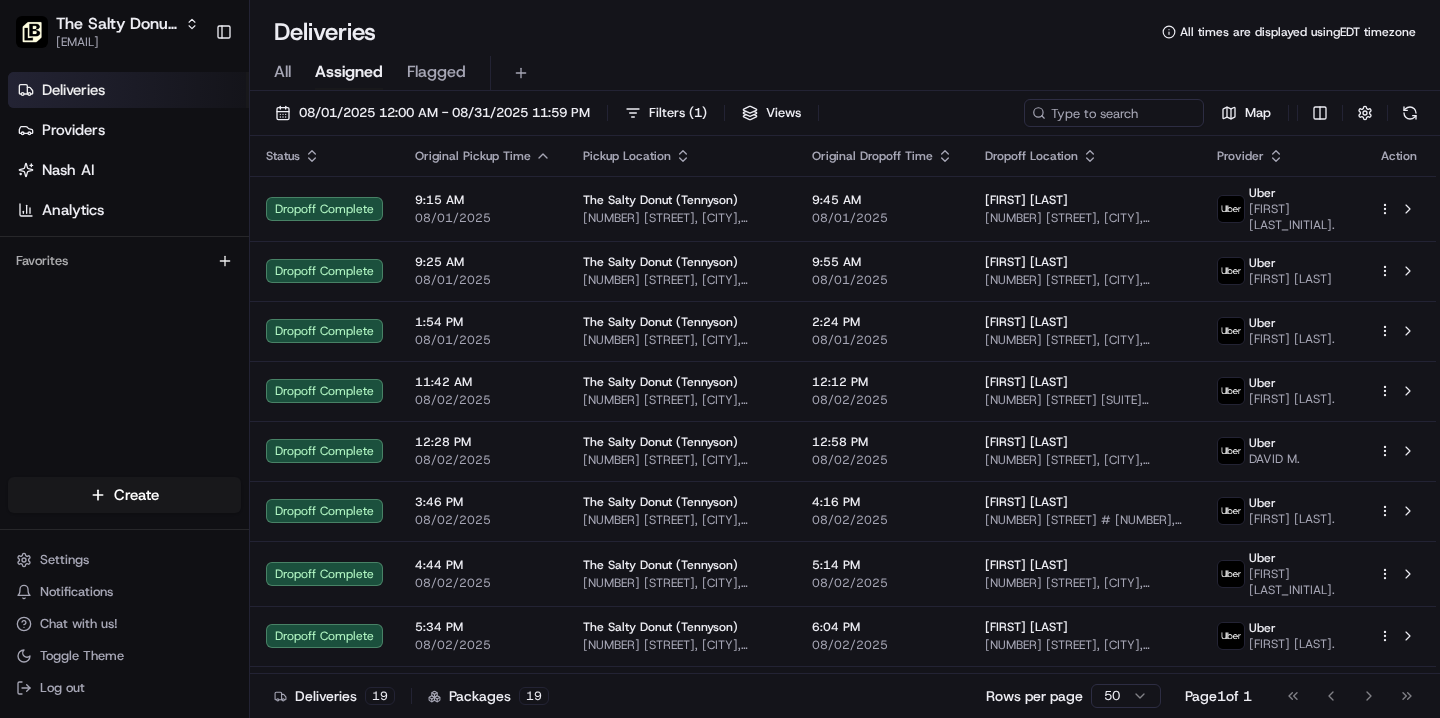 click on "All" at bounding box center (282, 72) 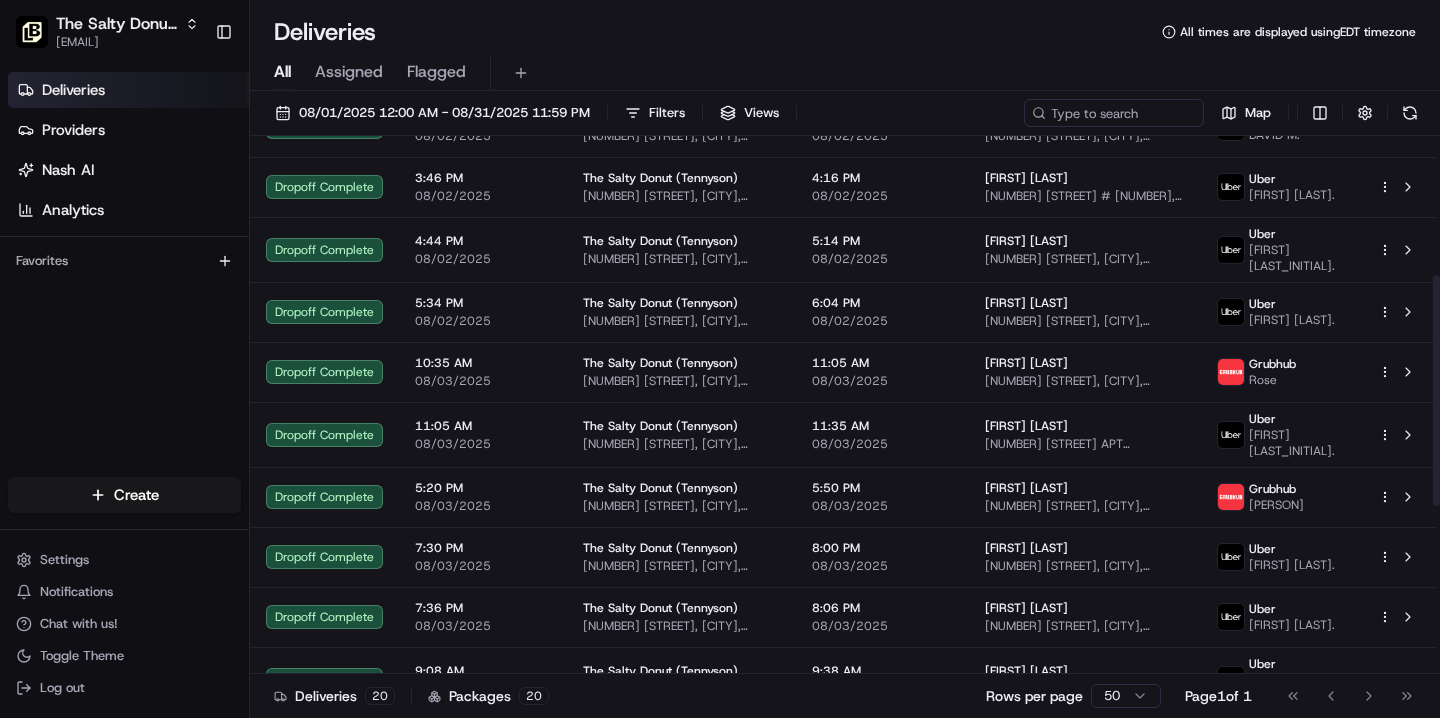 scroll, scrollTop: 717, scrollLeft: 0, axis: vertical 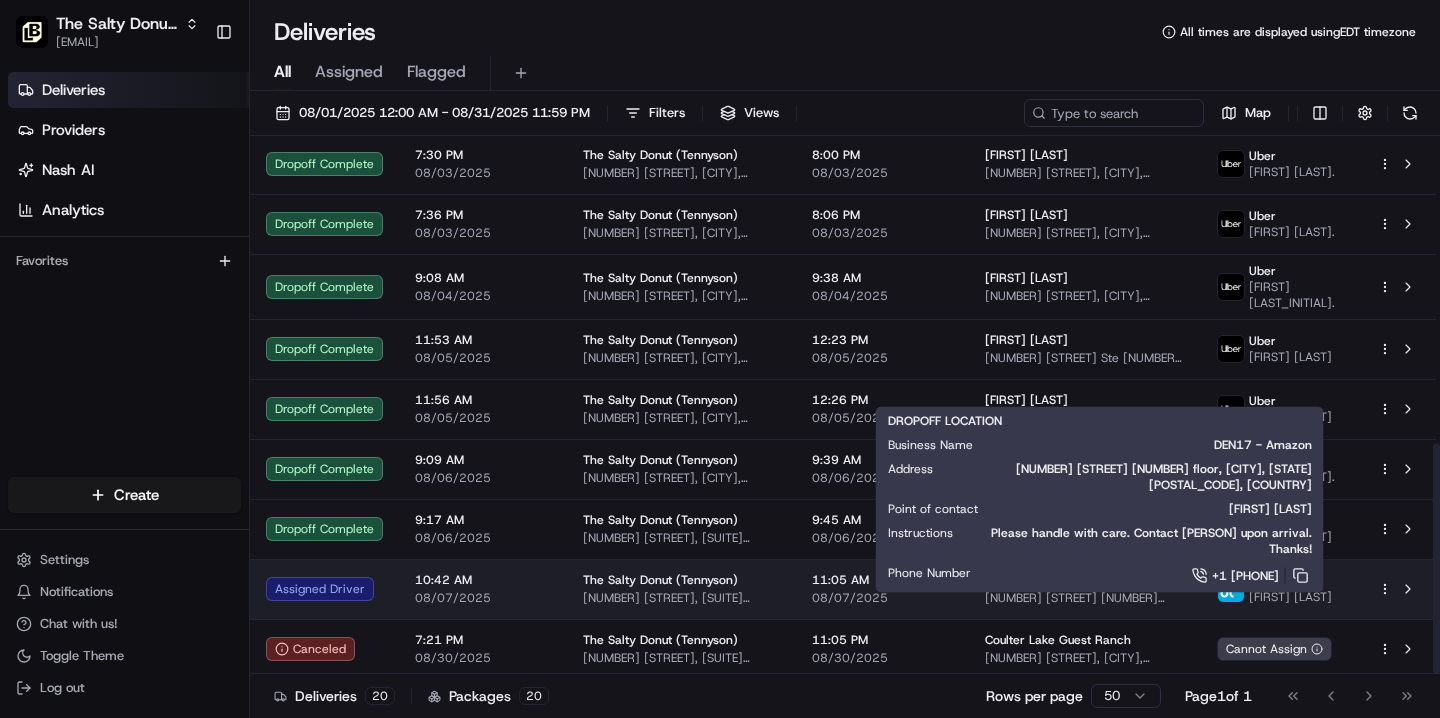 click on "[NUMBER] [STREET] [NUMBER] floor, [CITY], [STATE] [POSTAL_CODE], [COUNTRY]" at bounding box center (1085, 598) 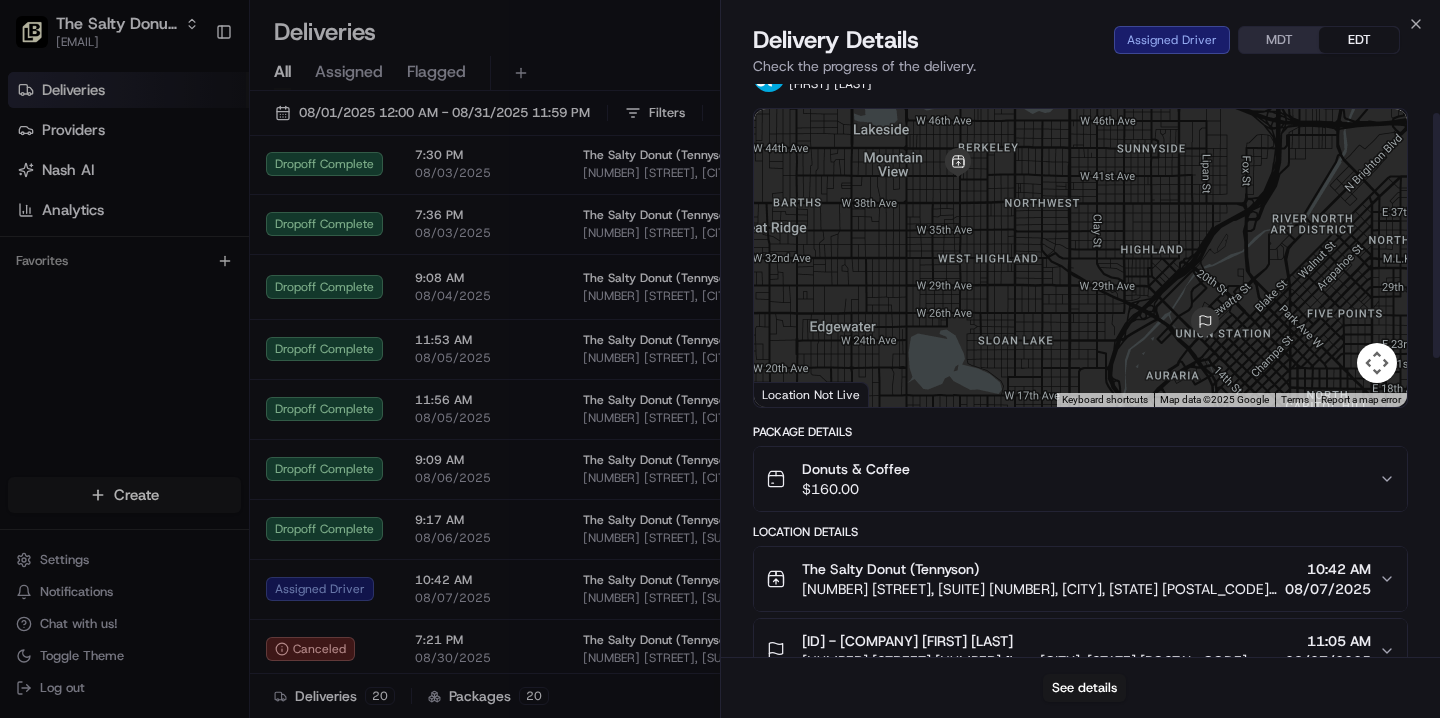scroll, scrollTop: 46, scrollLeft: 0, axis: vertical 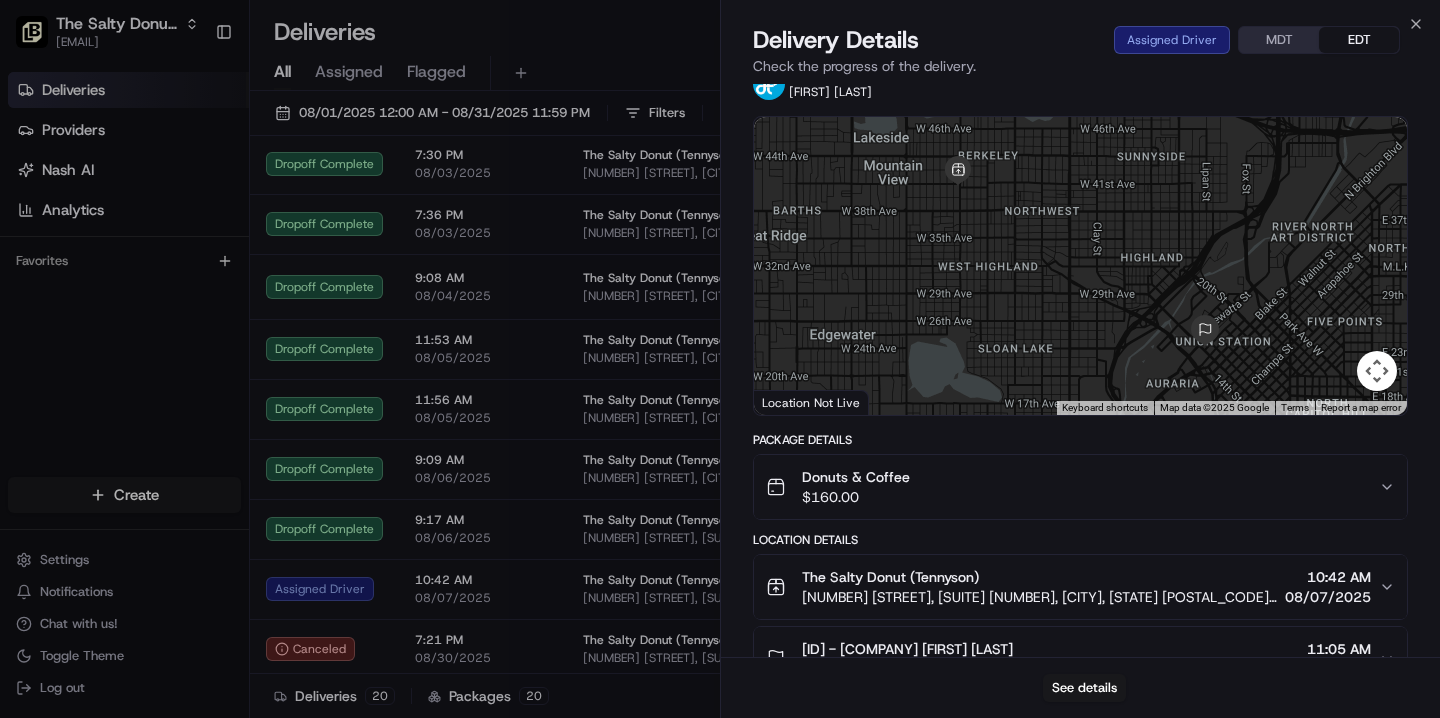 click on "MDT" at bounding box center [1279, 40] 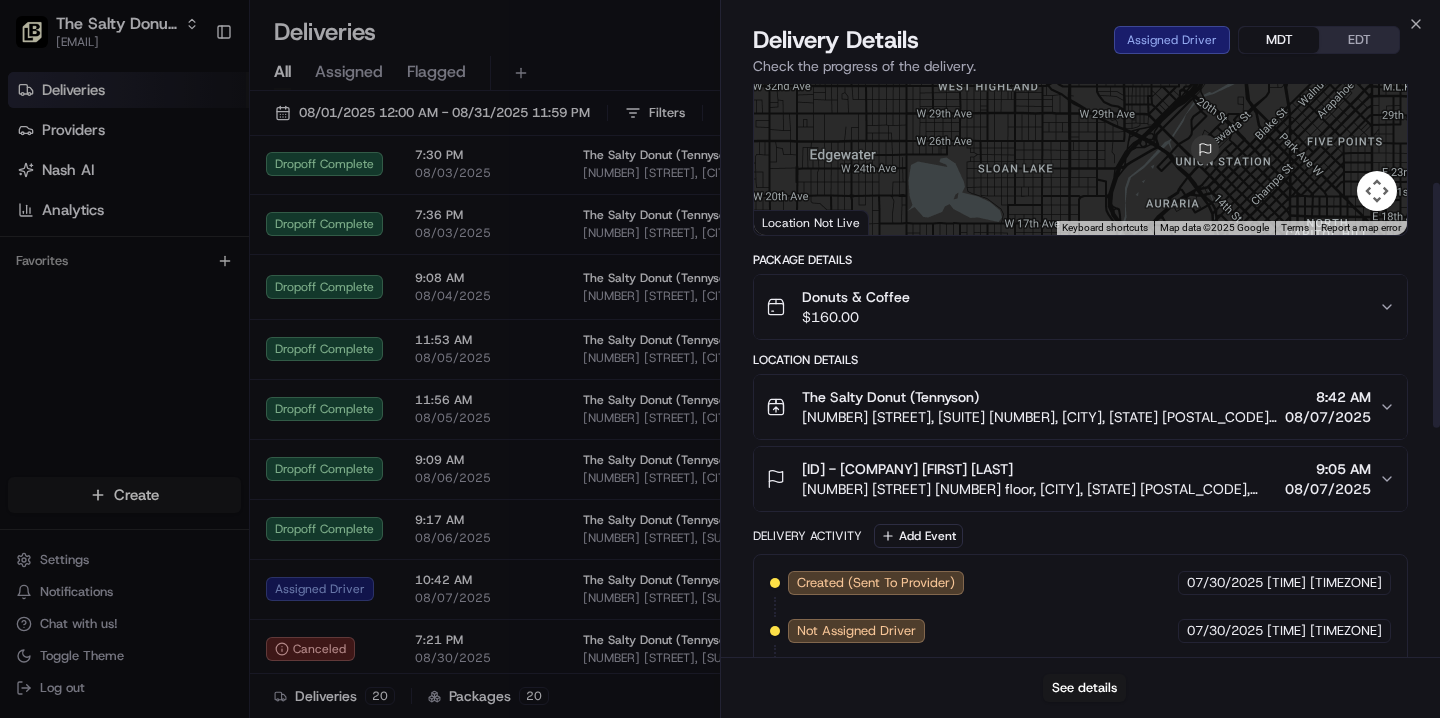 scroll, scrollTop: 231, scrollLeft: 0, axis: vertical 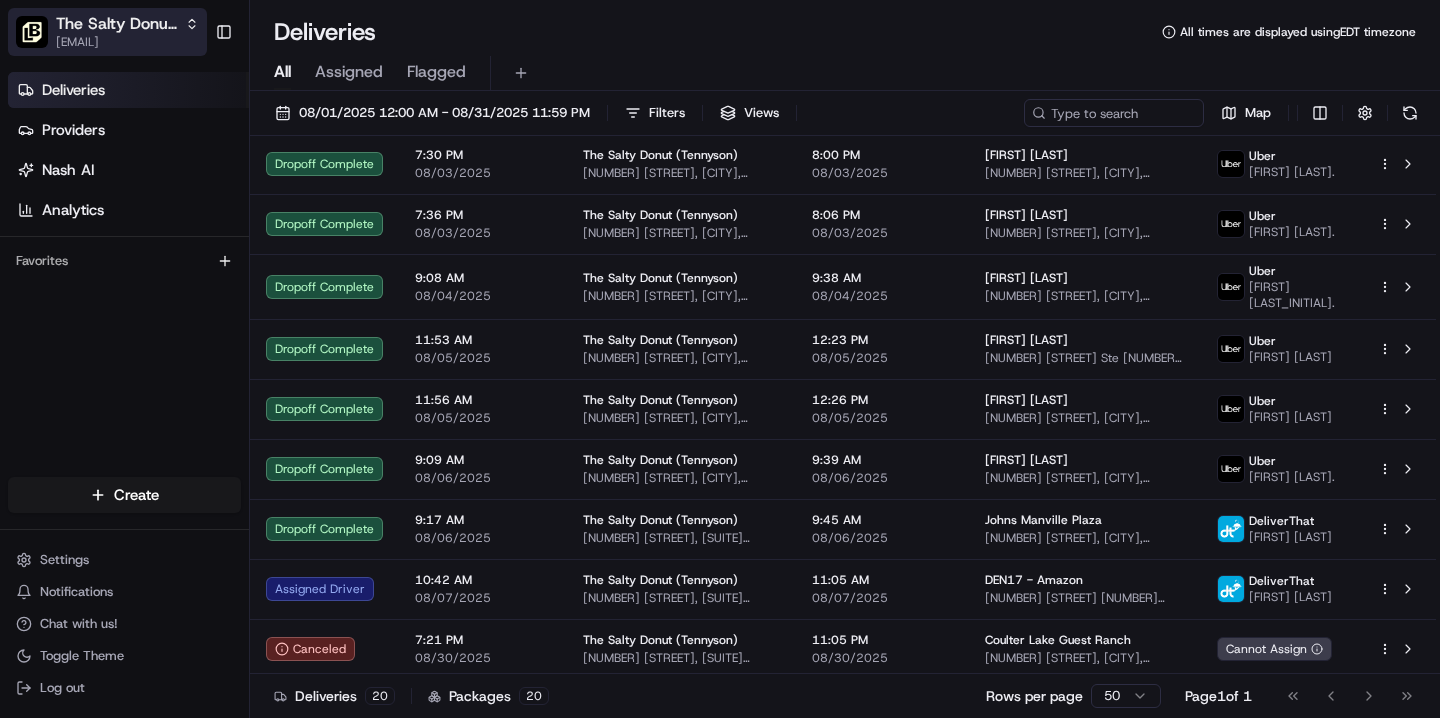click on "The Salty Donut (Tennyson)" at bounding box center [116, 24] 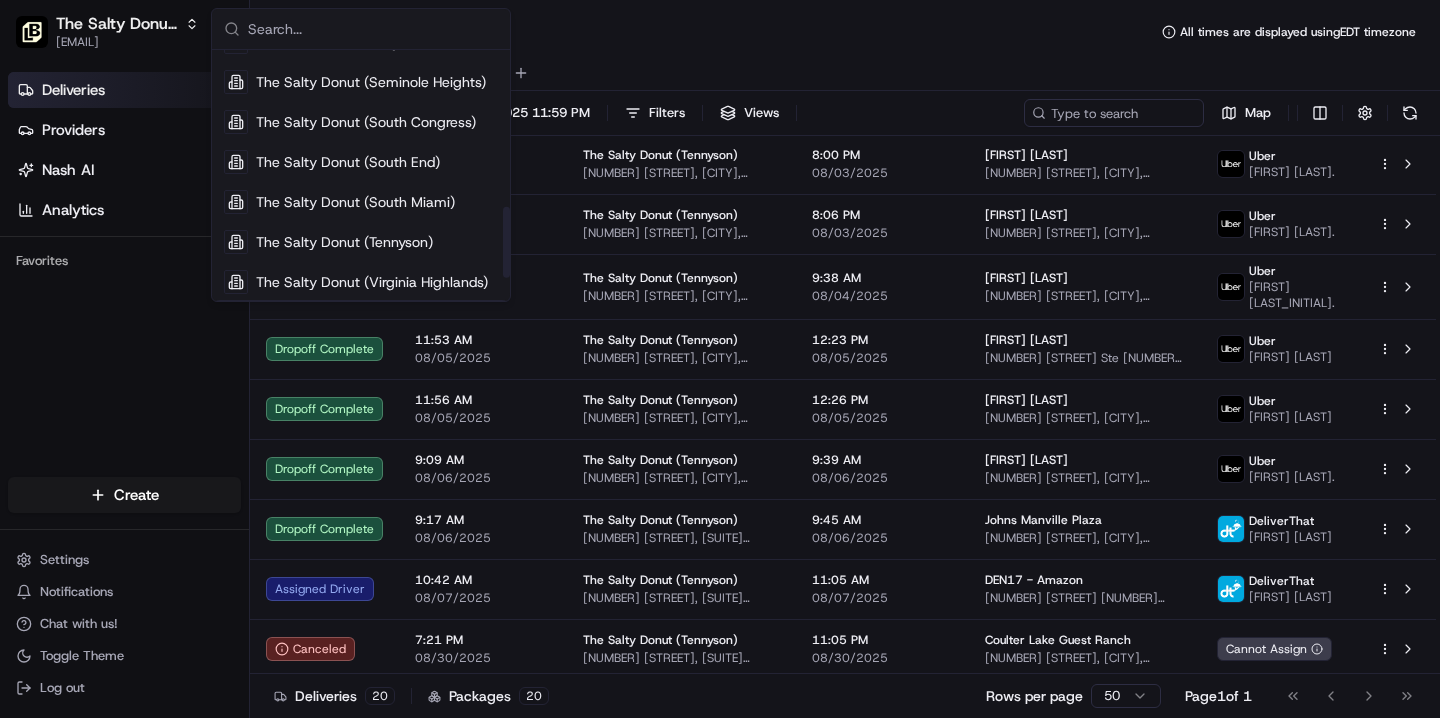 scroll, scrollTop: 502, scrollLeft: 0, axis: vertical 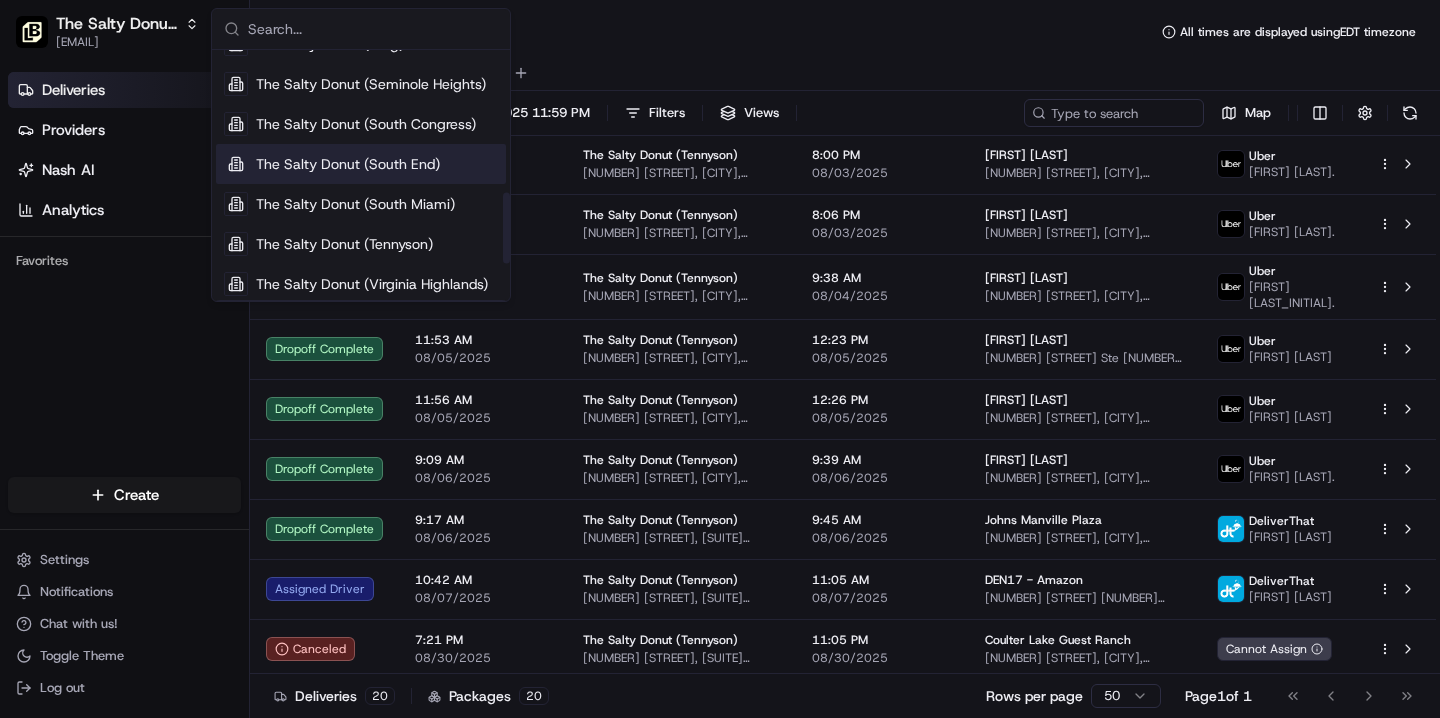 click on "The Salty Donut (South End)" at bounding box center [348, 164] 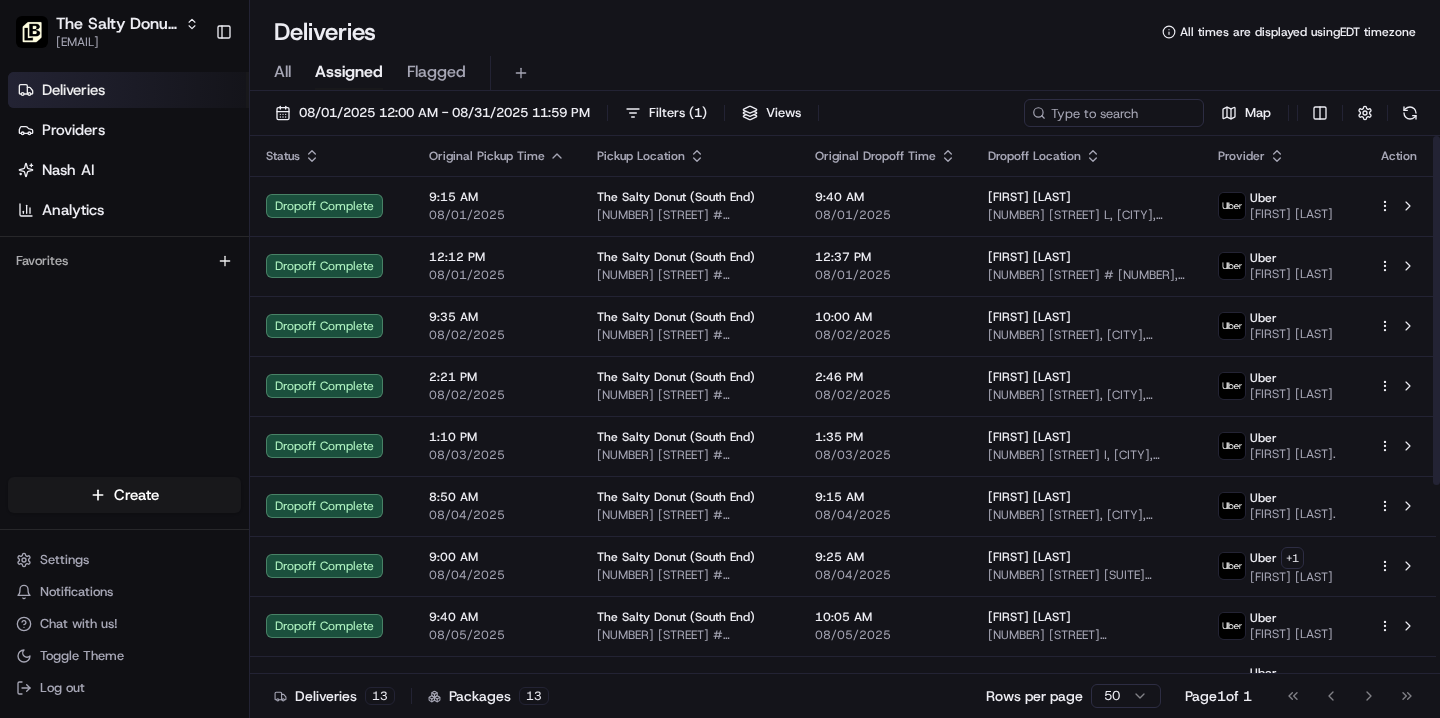scroll, scrollTop: 292, scrollLeft: 0, axis: vertical 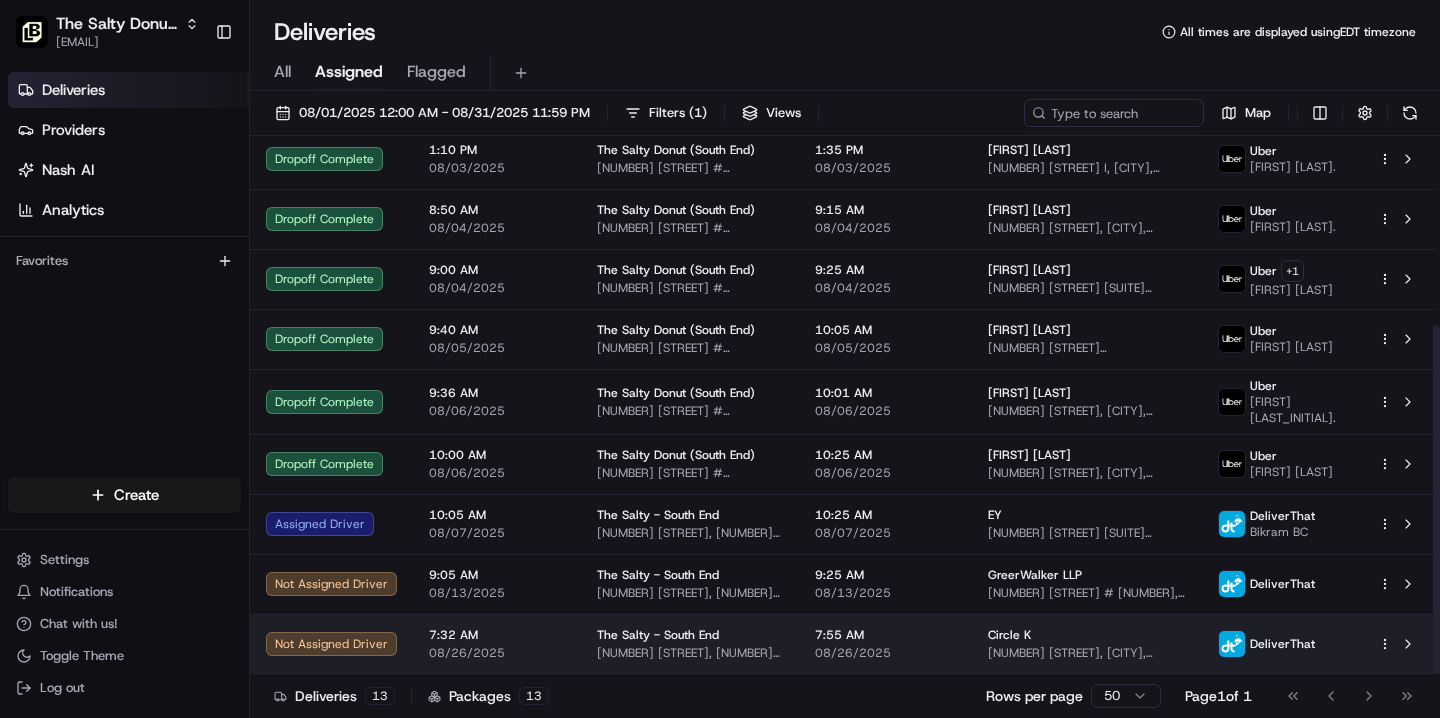 click on "[NAME] ([NAME]) [EMAIL] Toggle Sidebar Deliveries Providers Nash AI Analytics Favorites Main Menu Members & Organization Organization Users Roles Preferences Customization Tracking Orchestration Automations Locations Pickup Locations Dropoff Locations Billing Billing Refund Requests Integrations Notification Triggers Webhooks API Keys Request Logs Create Settings Notifications Chat with us! Toggle Theme Log out Deliveries All times are displayed using [TIMEZONE] timezone All Assigned Flagged [DATE] [TIME] - [DATE] [TIME] Filters ( 1 ) Views Map Status Original Pickup Time Pickup Location Original Dropoff Time Dropoff Location Provider Action Dropoff Complete [TIME] [DATE] [NAME] [NUMBER] [STREET], [CITY], [STATE] [POSTAL_CODE], [COUNTRY] [TIME] [DATE] [NAME] [NUMBER] [STREET] [SUFFIX], [CITY], [STATE] [POSTAL_CODE], [COUNTRY] [COMPANY] [NAME] Dropoff Complete [TIME] [DATE] [NAME] [NUMBER] [STREET], [CITY], [STATE] [POSTAL_CODE], [COUNTRY] +" at bounding box center (720, 359) 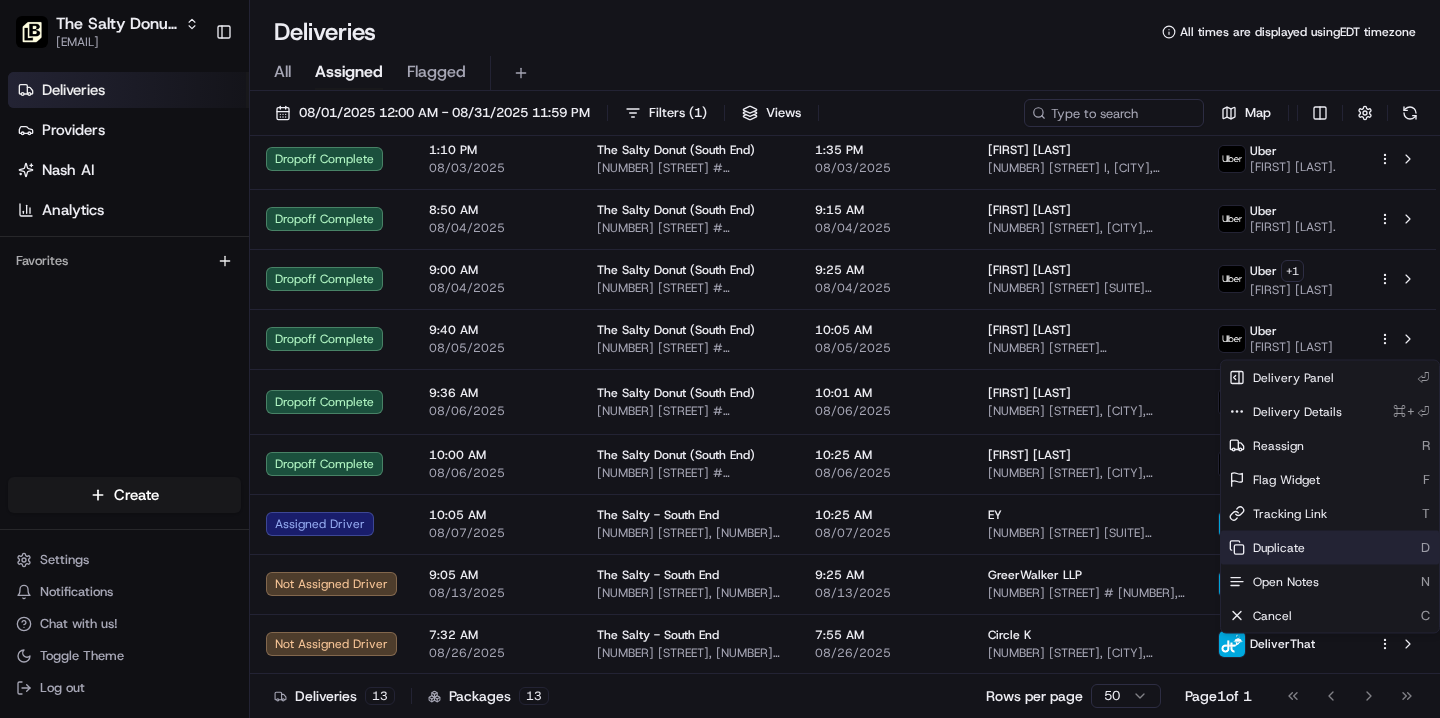 click on "Duplicate" at bounding box center [1279, 548] 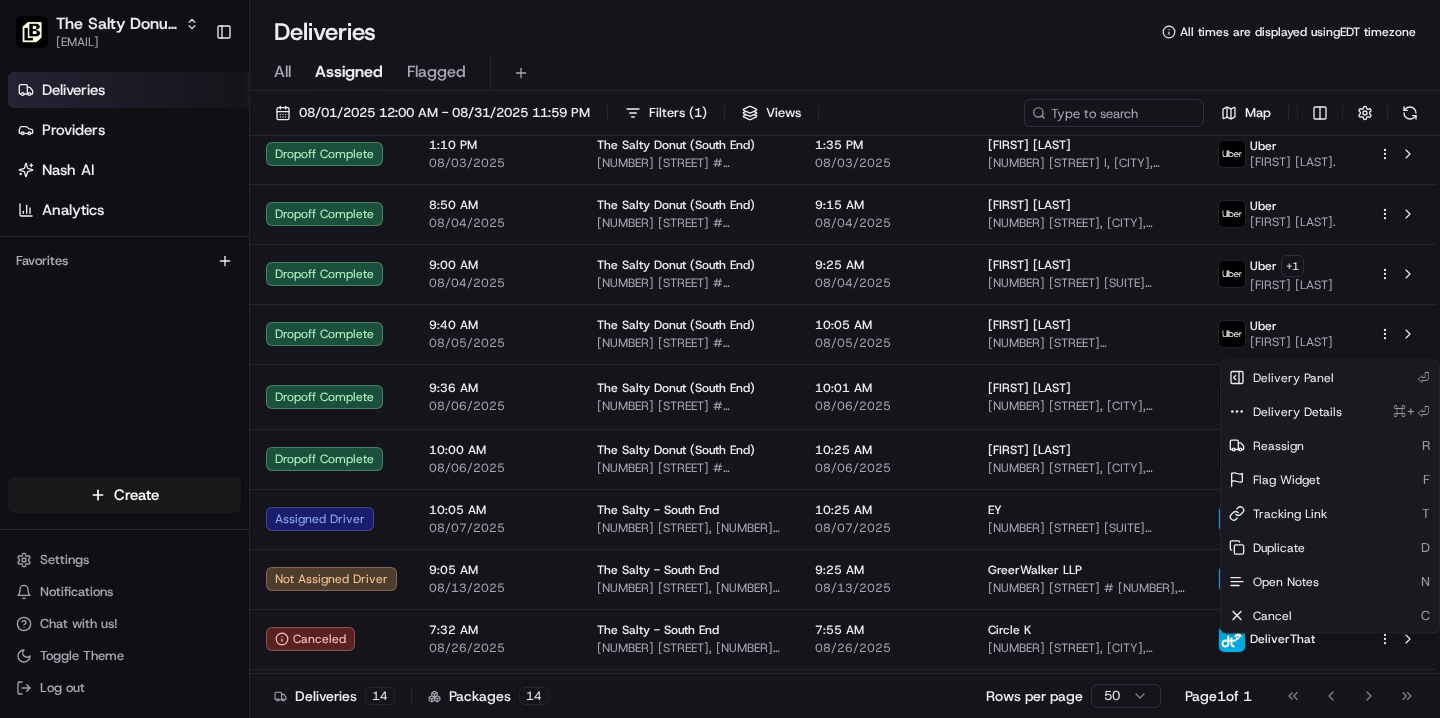 click on "[NAME] ([NAME]) [EMAIL] Toggle Sidebar Deliveries Providers Nash AI Analytics Favorites Main Menu Members & Organization Organization Users Roles Preferences Customization Tracking Orchestration Automations Locations Pickup Locations Dropoff Locations Billing Billing Refund Requests Integrations Notification Triggers Webhooks API Keys Request Logs Create Settings Notifications Chat with us! Toggle Theme Log out Deliveries All times are displayed using [TIMEZONE] timezone All Assigned Flagged [DATE] [TIME] - [DATE] [TIME] Filters ( 1 ) Views Map Status Original Pickup Time Pickup Location Original Dropoff Time Dropoff Location Provider Action Dropoff Complete [TIME] [DATE] [NAME] [NUMBER] [STREET], [CITY], [STATE] [POSTAL_CODE], [COUNTRY] [TIME] [DATE] [NAME] [NUMBER] [STREET] [SUFFIX], [CITY], [STATE] [POSTAL_CODE], [COUNTRY] [COMPANY] [NAME] Dropoff Complete [TIME] [DATE] [NAME] [NUMBER] [STREET], [CITY], [STATE] [POSTAL_CODE], [COUNTRY] +" at bounding box center (720, 359) 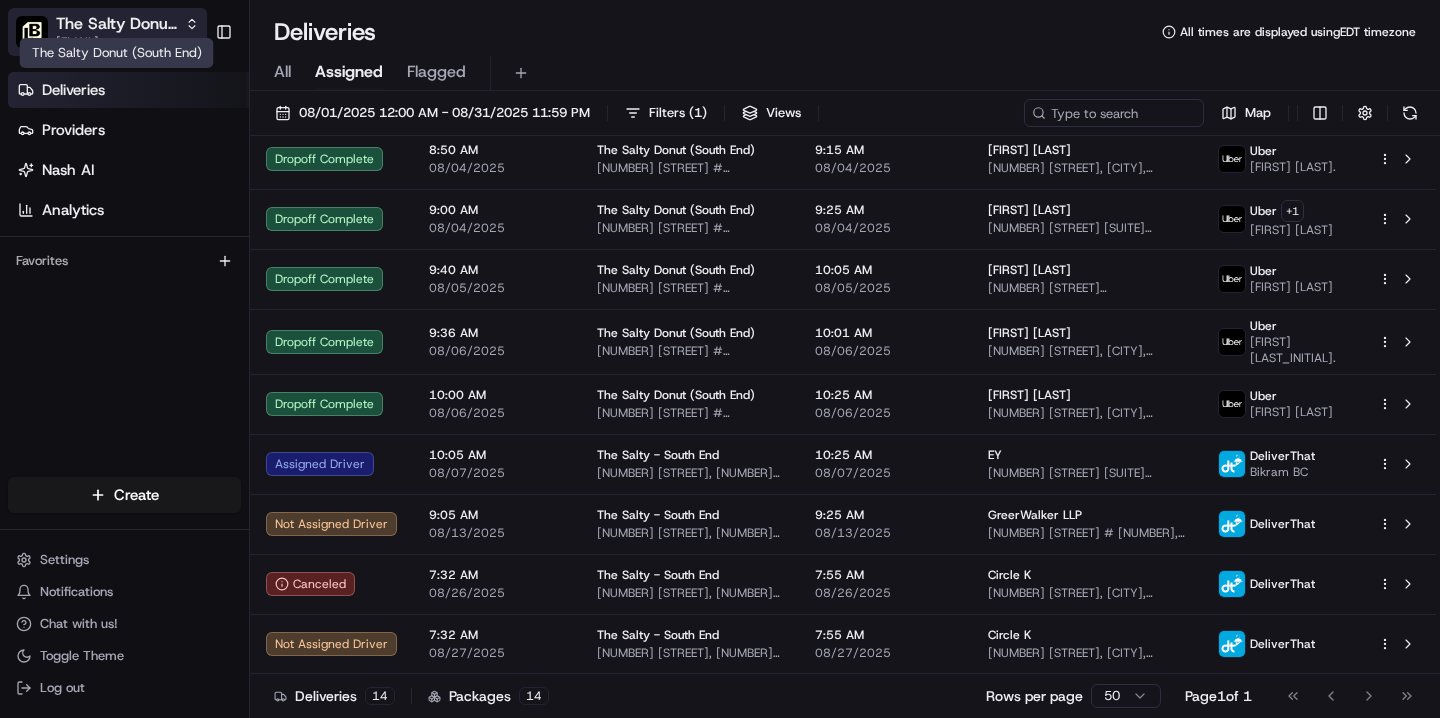 click on "The Salty Donut (South End)" at bounding box center (116, 24) 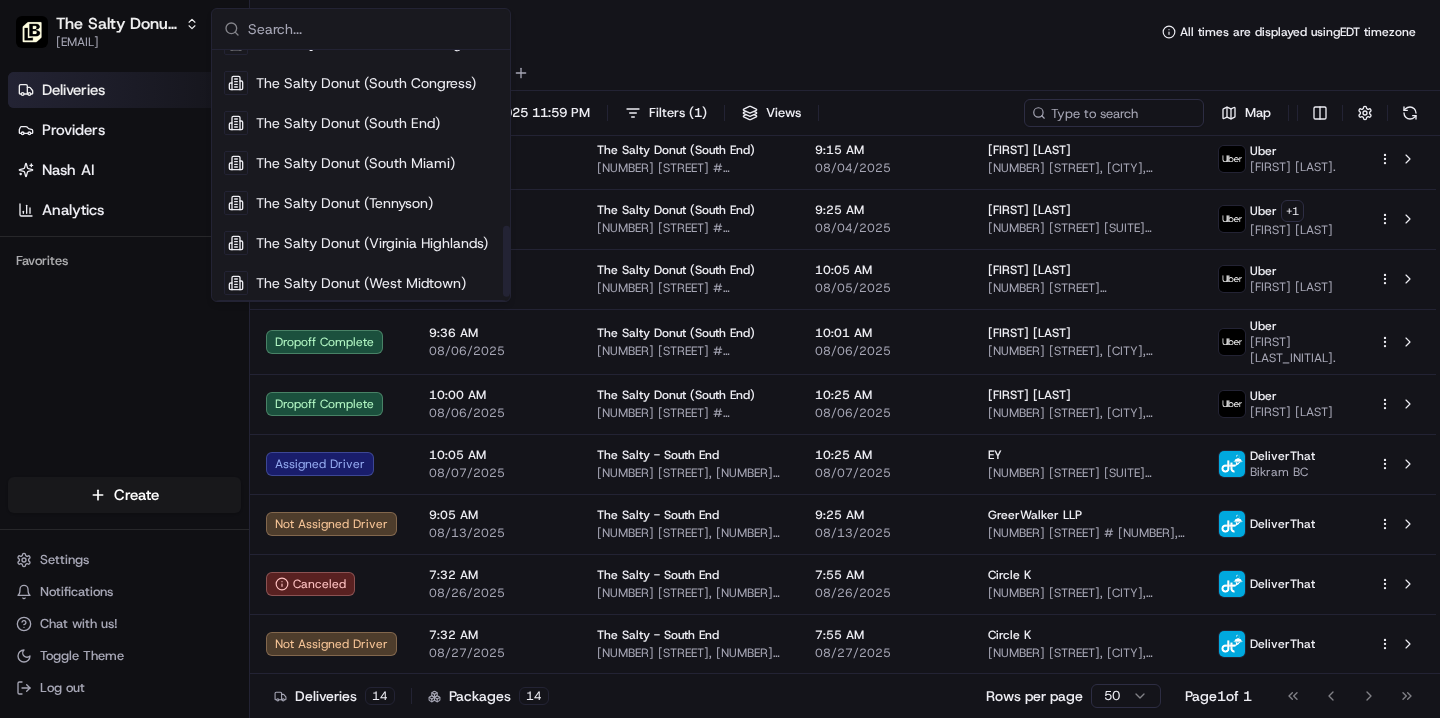 scroll, scrollTop: 630, scrollLeft: 0, axis: vertical 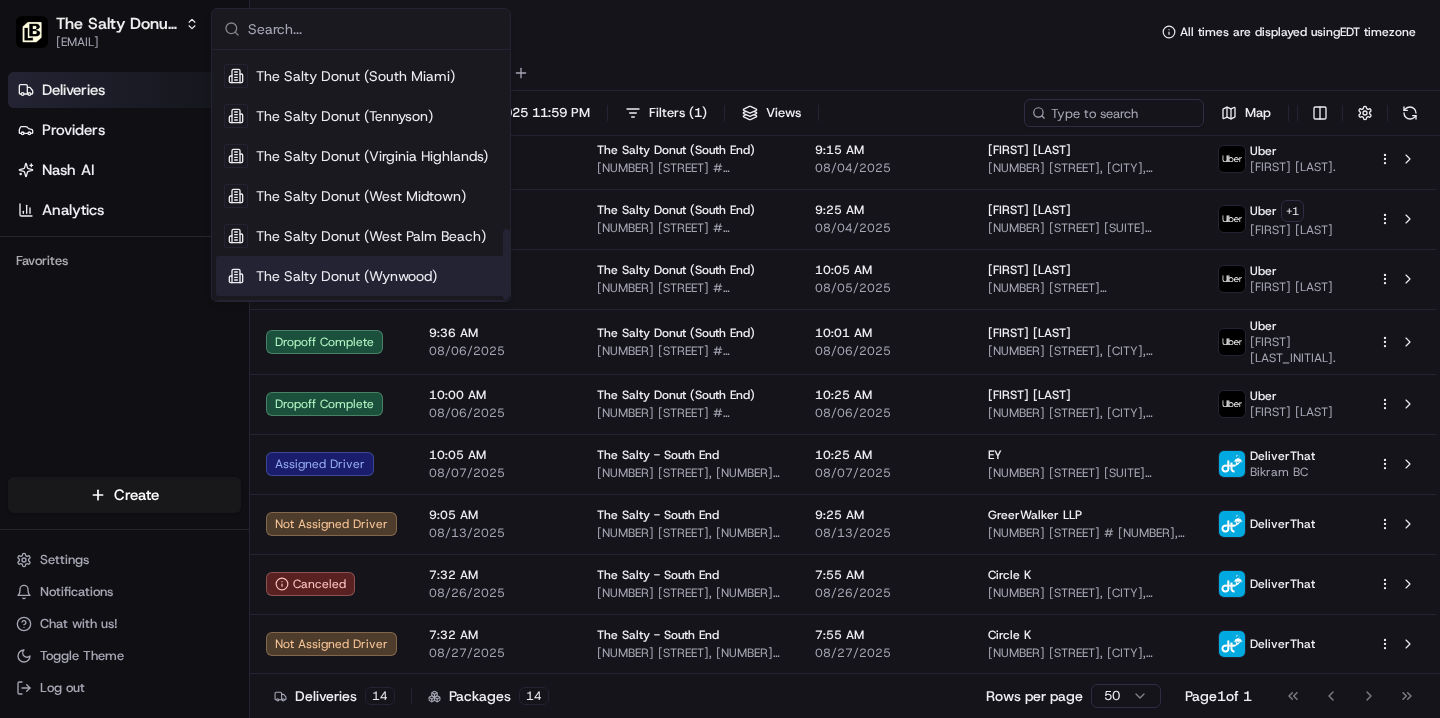 click on "The Salty Donut (Wynwood)" at bounding box center (346, 276) 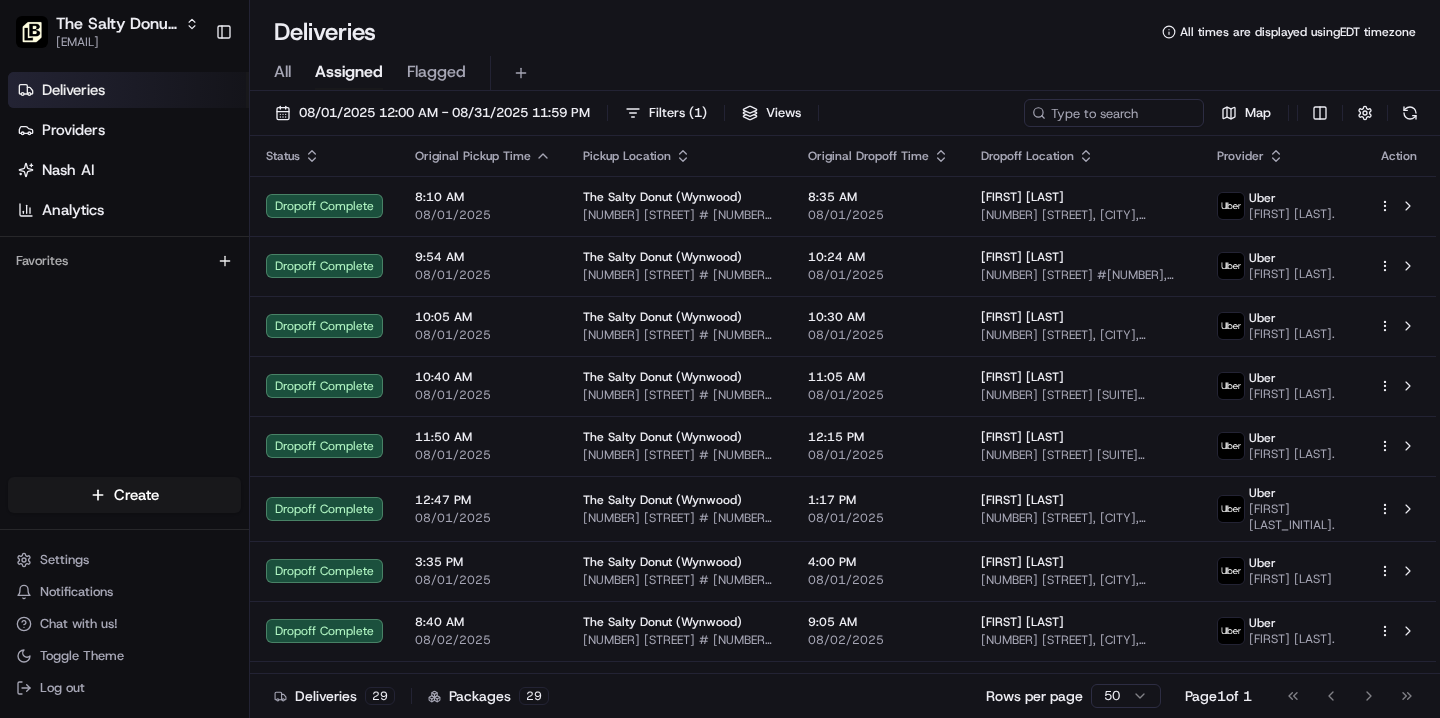 click on "All" at bounding box center (282, 72) 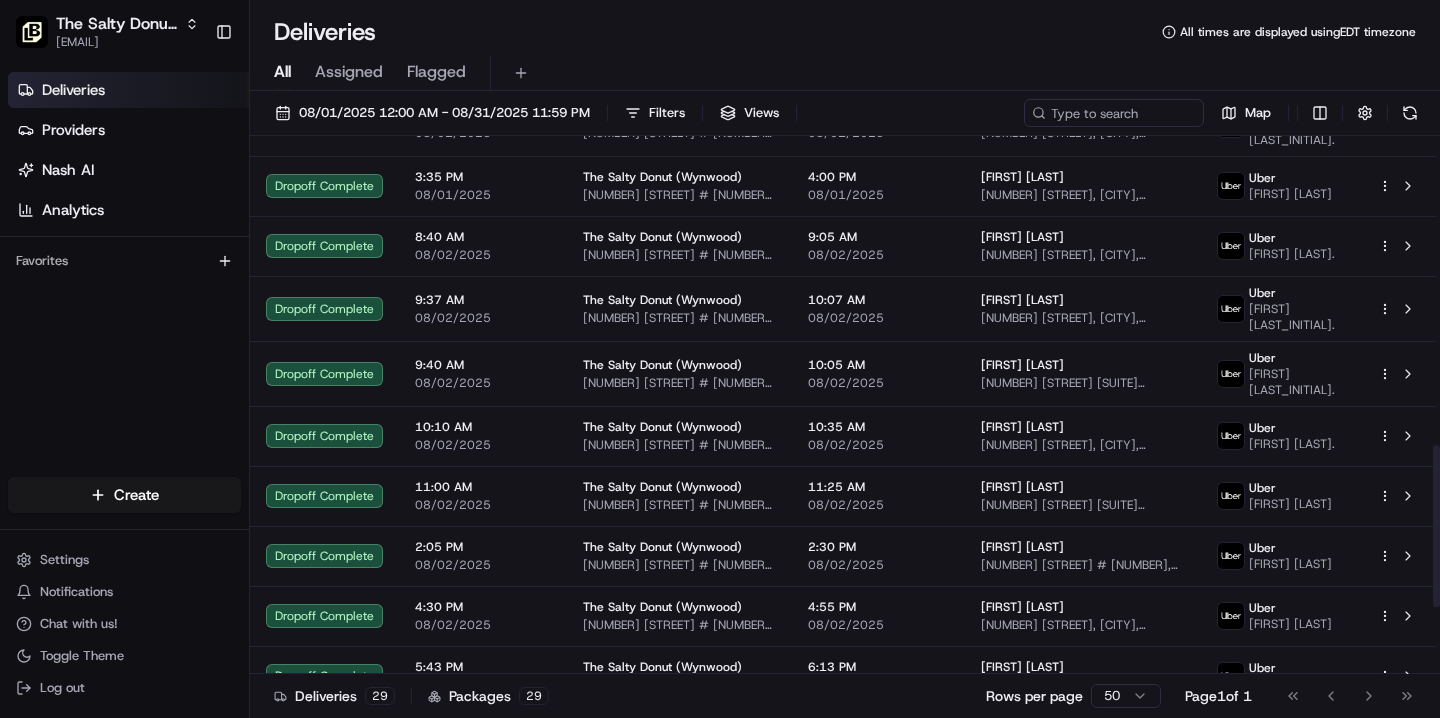 scroll, scrollTop: 1247, scrollLeft: 0, axis: vertical 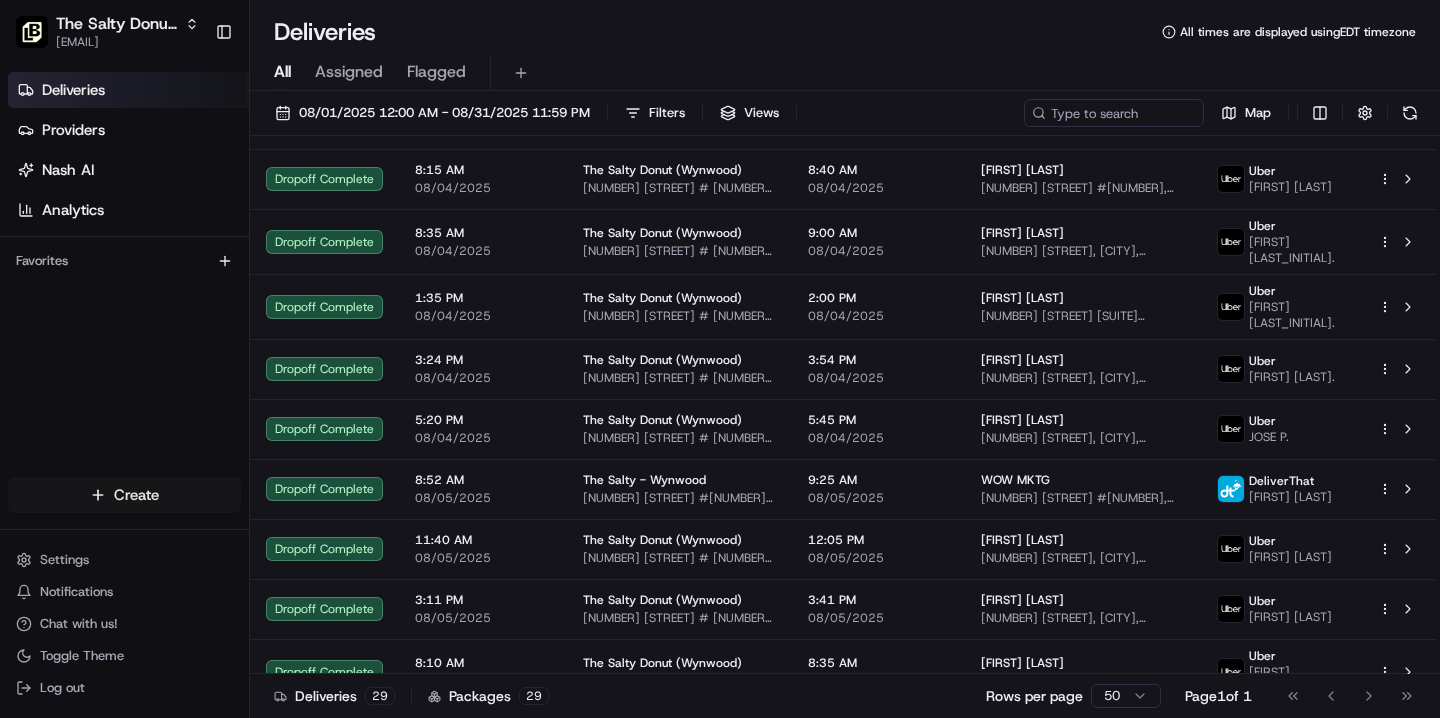 click on "The Salty Donut (Wynwood) [EMAIL] Toggle Sidebar Deliveries Providers Nash AI Analytics Favorites Main Menu Members & Organization Organization Users Roles Preferences Customization Tracking Orchestration Automations Locations Pickup Locations Dropoff Locations Billing Billing Refund Requests Integrations Notification Triggers Webhooks API Keys Request Logs Create Settings Notifications Chat with us! Toggle Theme Log out Deliveries All times are displayed using  EDT   timezone All Assigned Flagged [DATE] [TIME] [TIME] [COMPANY] [NUMBER] [STREET], [CITY], [STATE] [POSTAL_CODE], [COUNTRY] [TIME] [PERSON] [NUMBER] [STREET], [CITY], [STATE] [COUNTRY] [COMPANY] Dropoff Complete [TIME] [COMPANY] [NUMBER] [STREET], [CITY], [STATE] [POSTAL_CODE], [COUNTRY] [TIME] [COMPANY]" at bounding box center [720, 359] 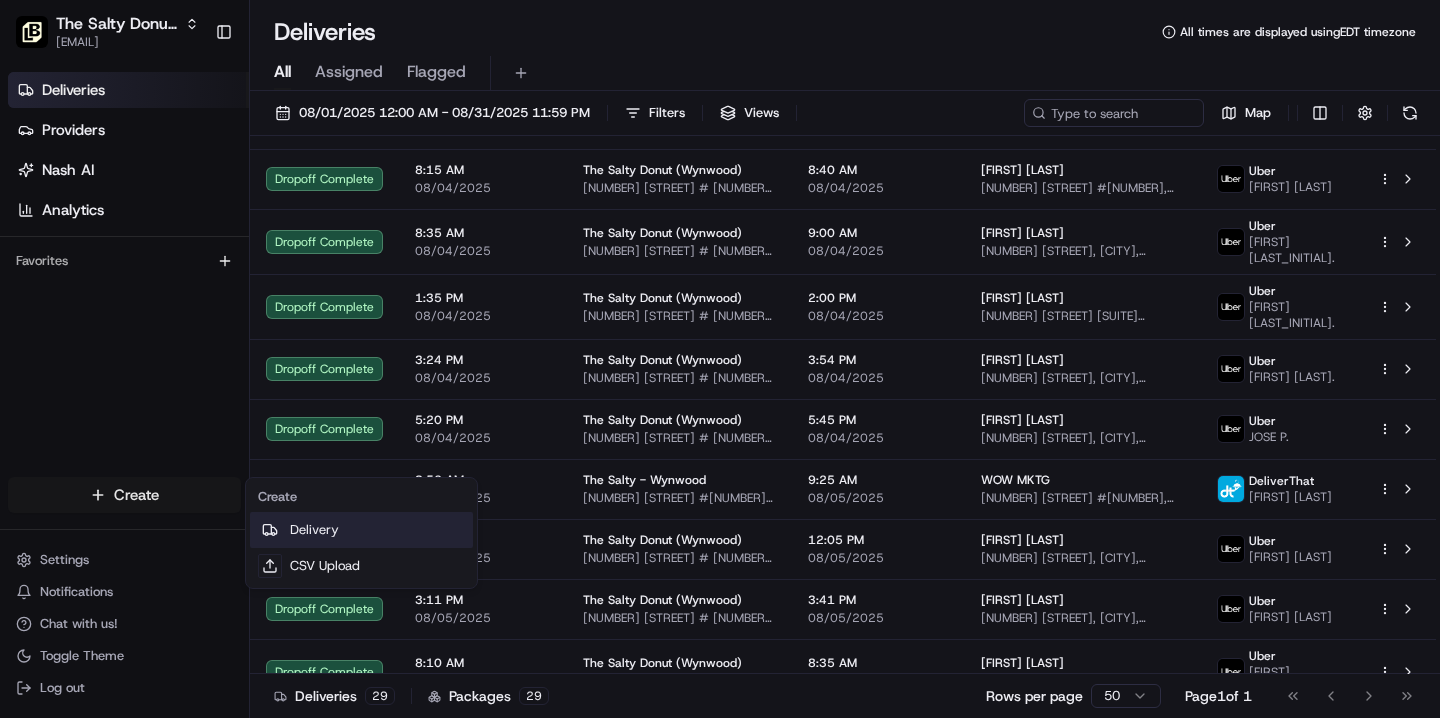 click on "Delivery" at bounding box center (361, 530) 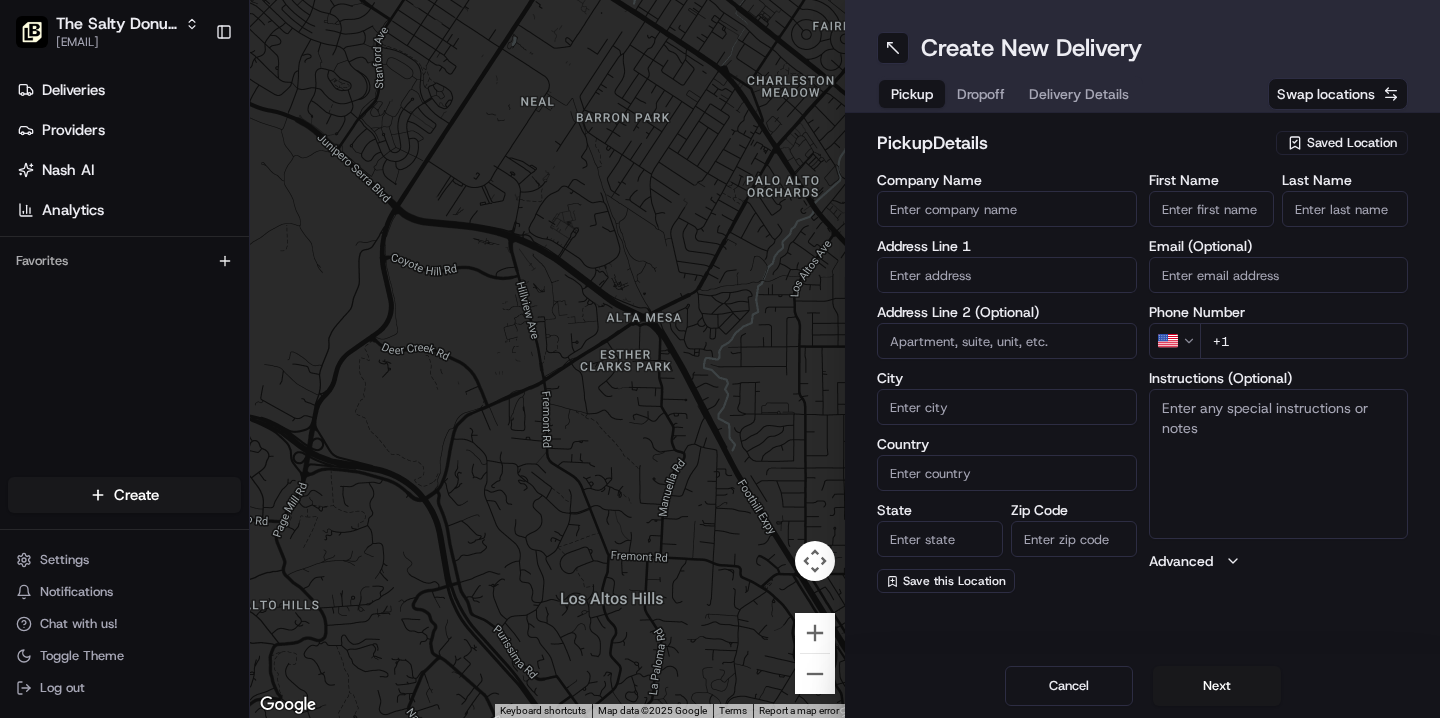 click on "Saved Location" at bounding box center [1352, 143] 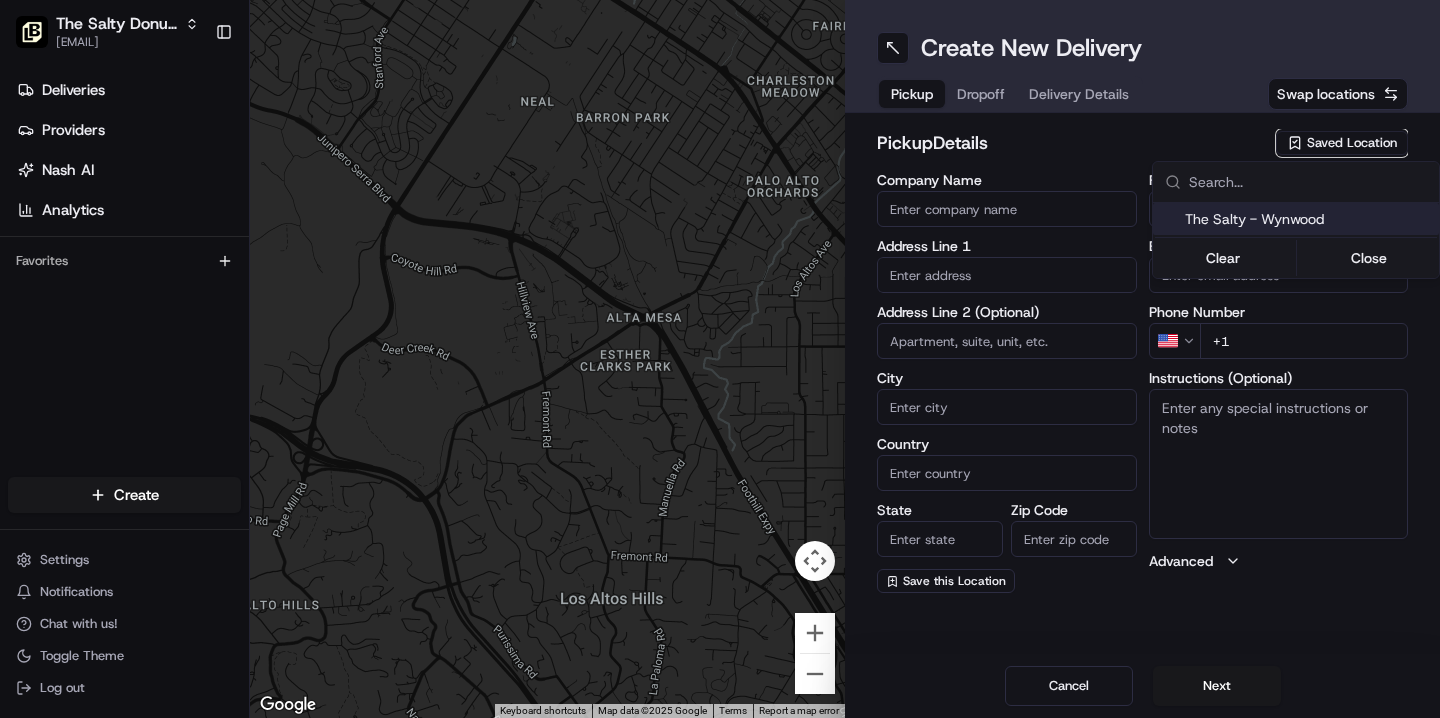 click on "The Salty - Wynwood" at bounding box center (1308, 219) 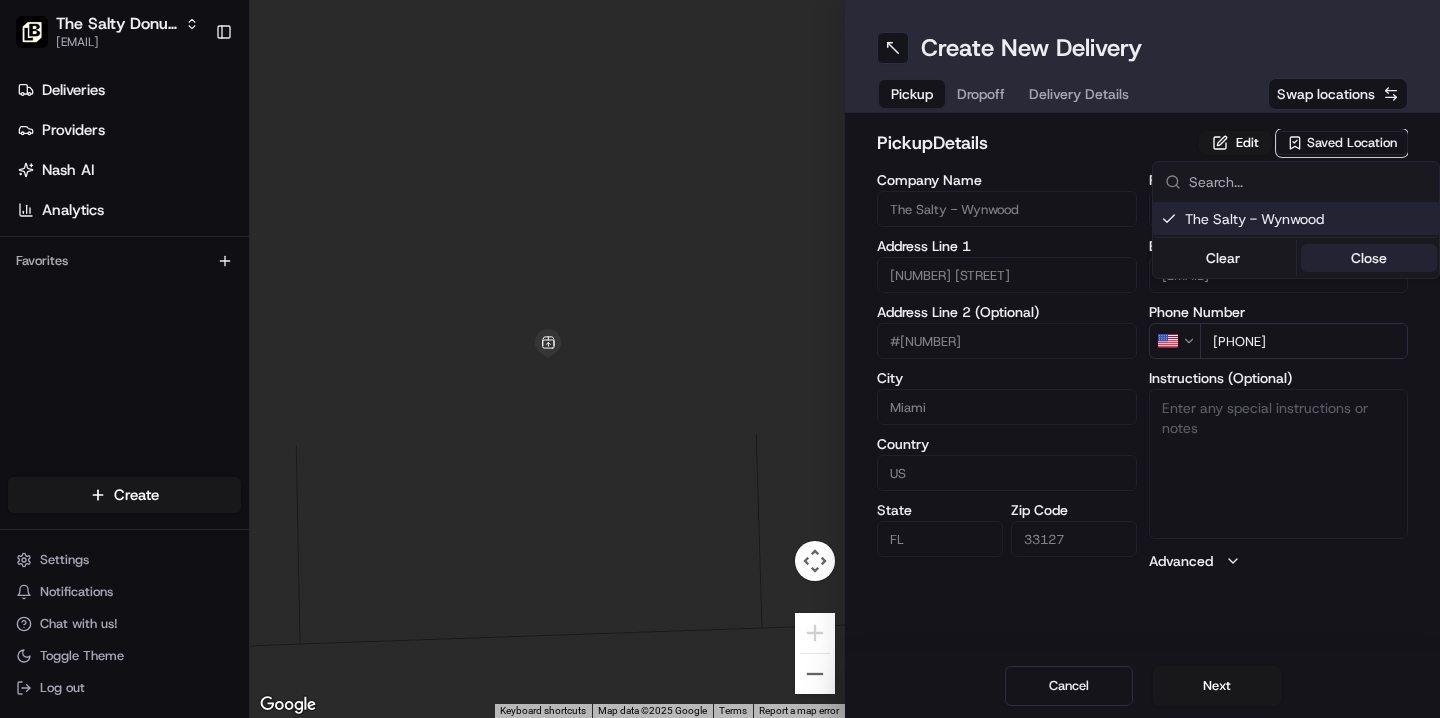 click on "Close" at bounding box center (1369, 258) 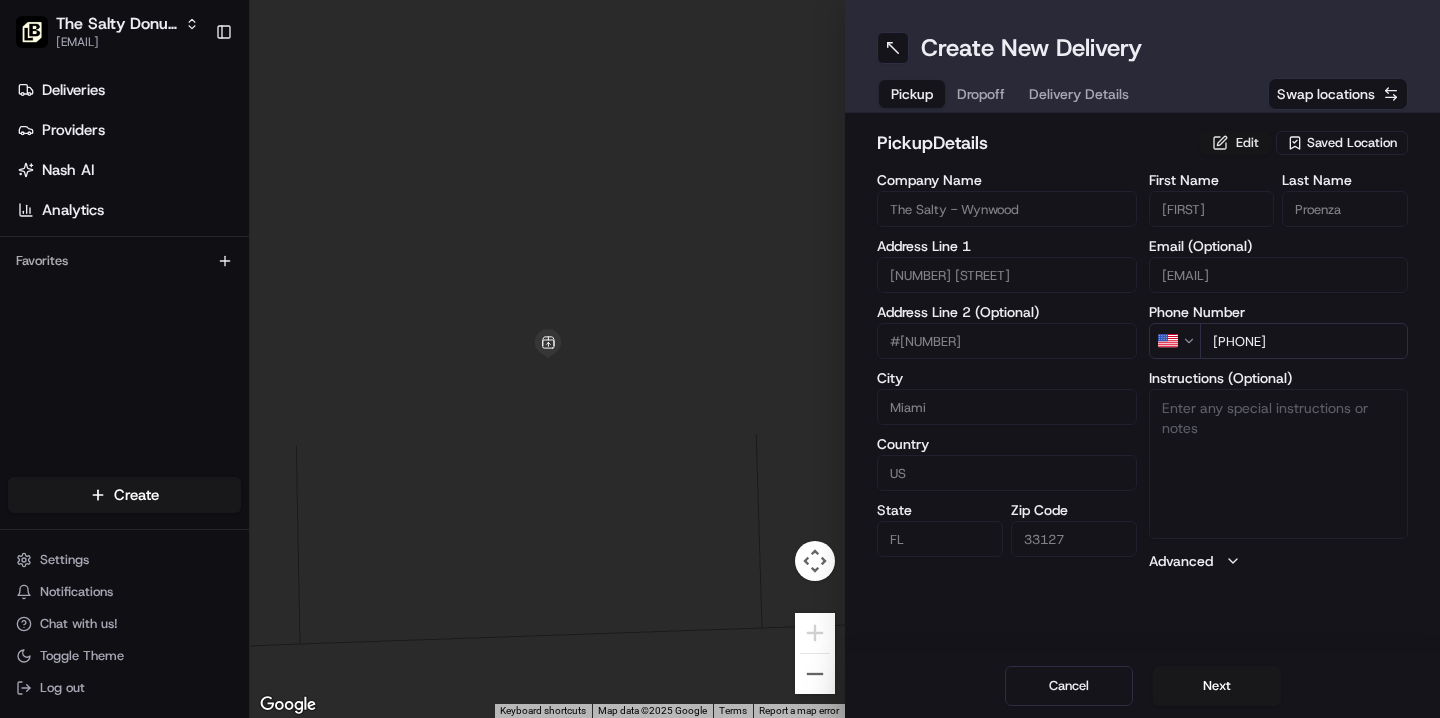 click on "Edit" at bounding box center (1235, 143) 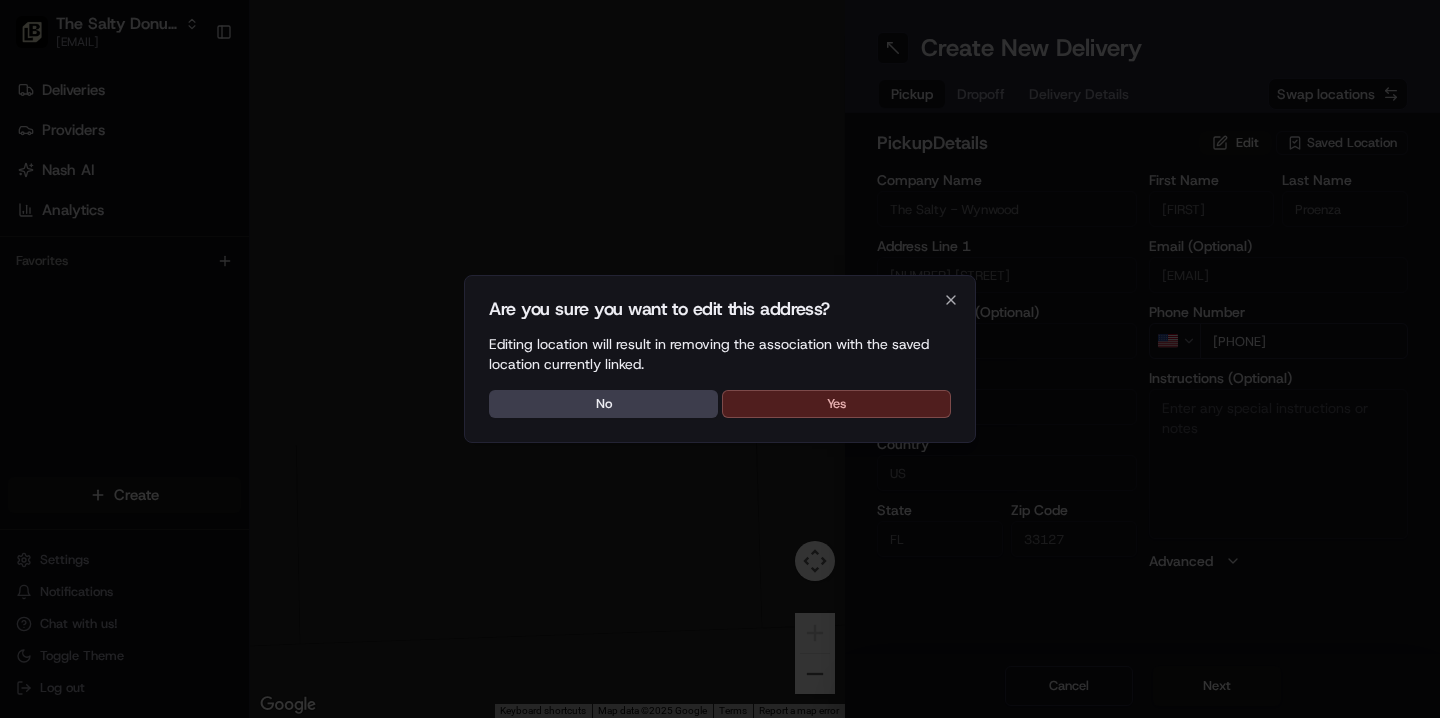 click on "Yes" at bounding box center [836, 404] 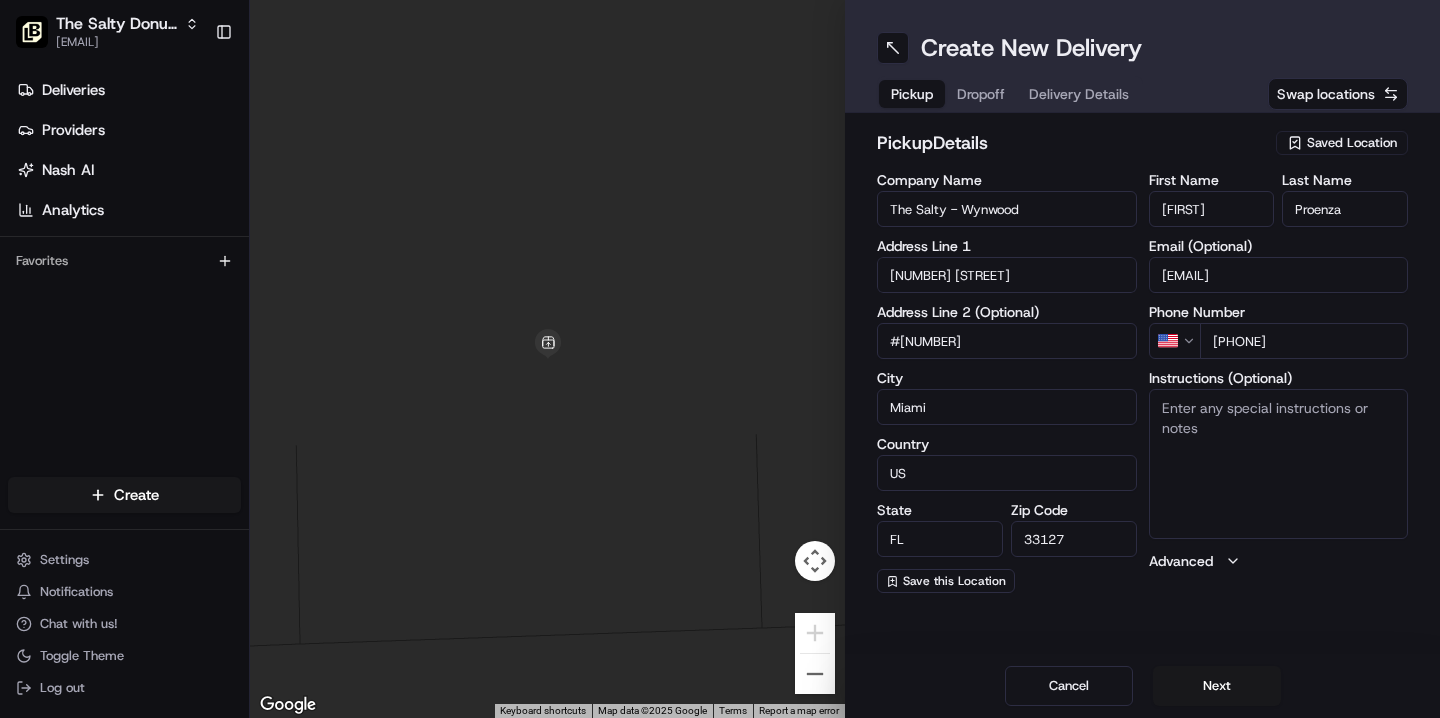 click on "[FIRST]" at bounding box center [1212, 209] 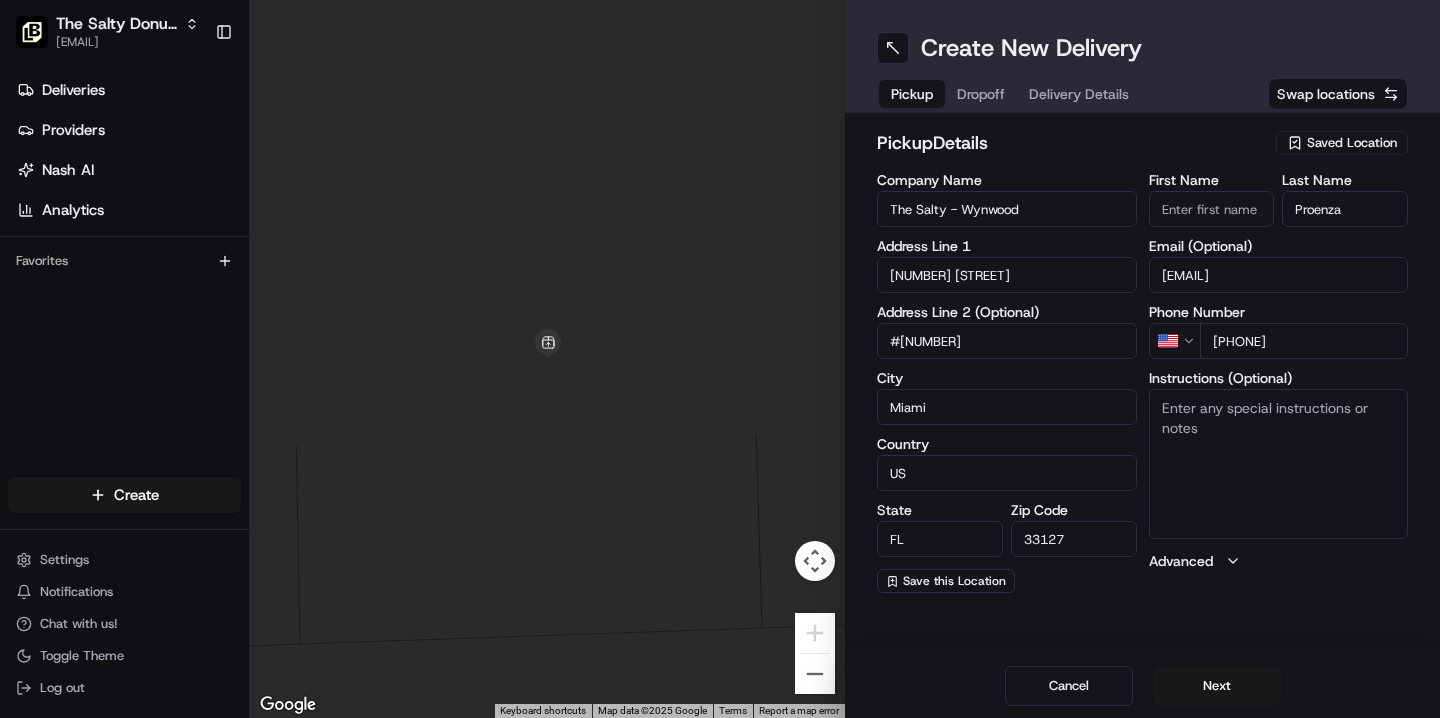 type 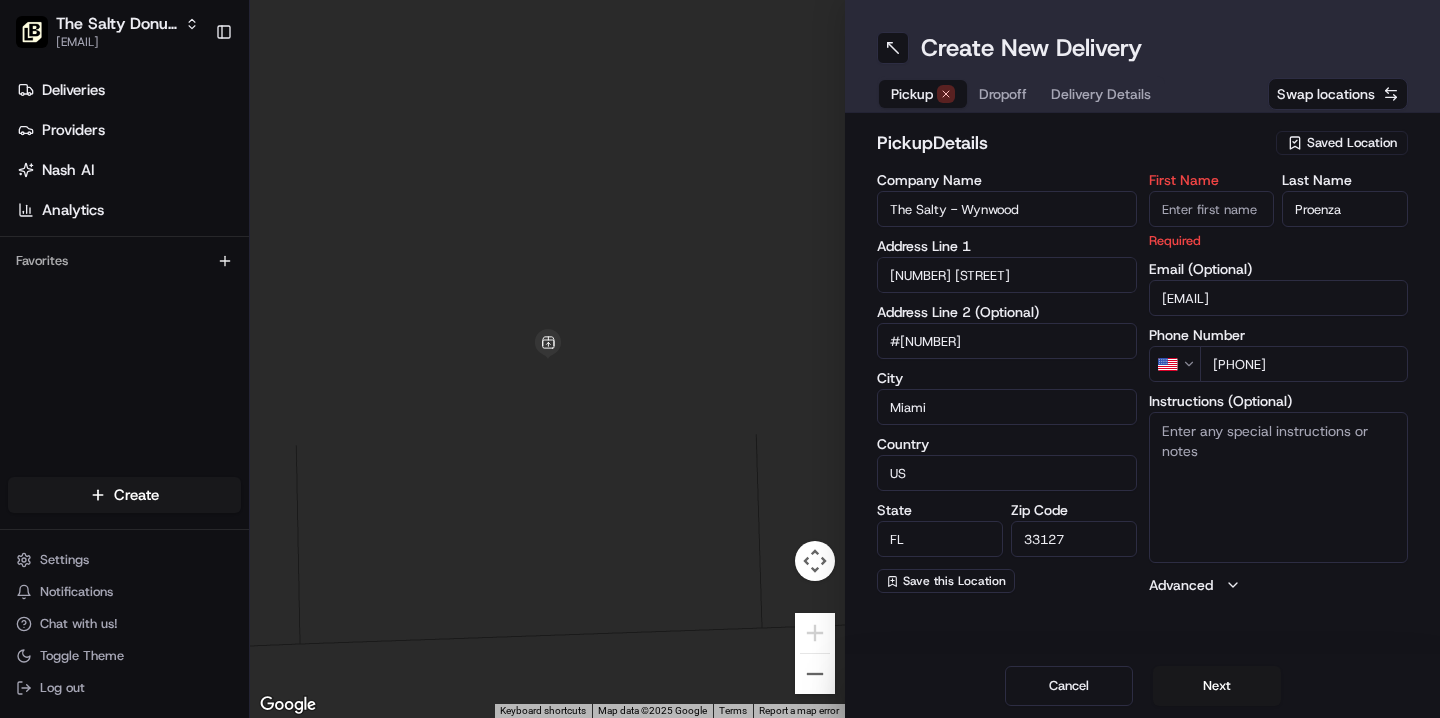 click on "Proenza" at bounding box center [1345, 209] 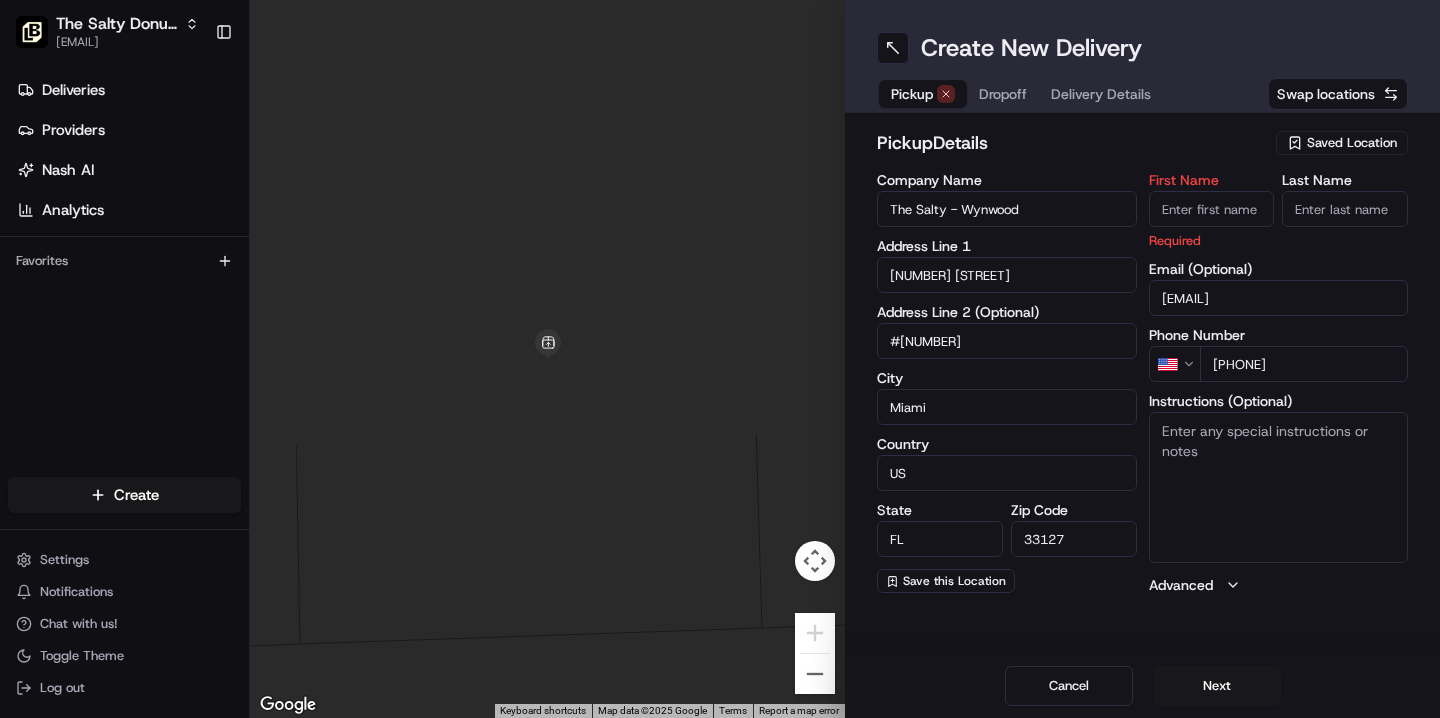 type 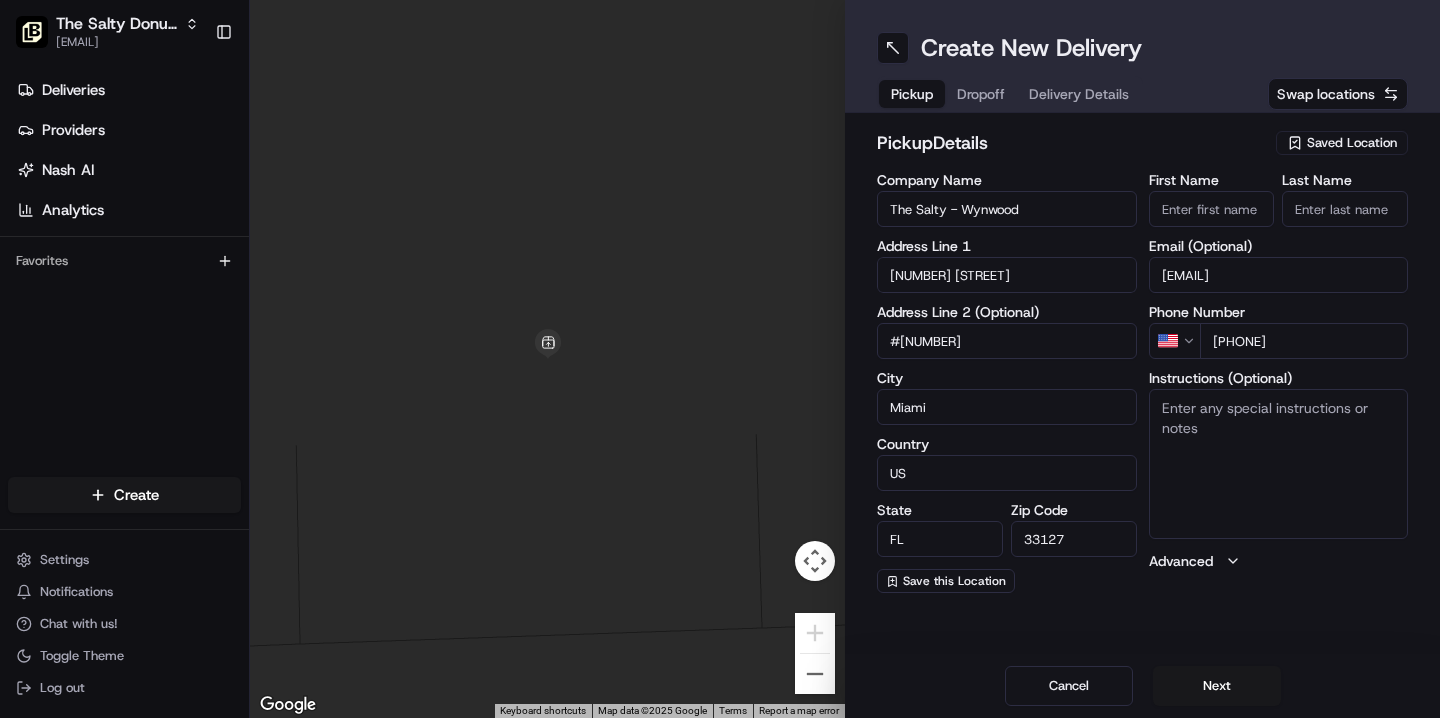click on "[EMAIL]" at bounding box center [1279, 275] 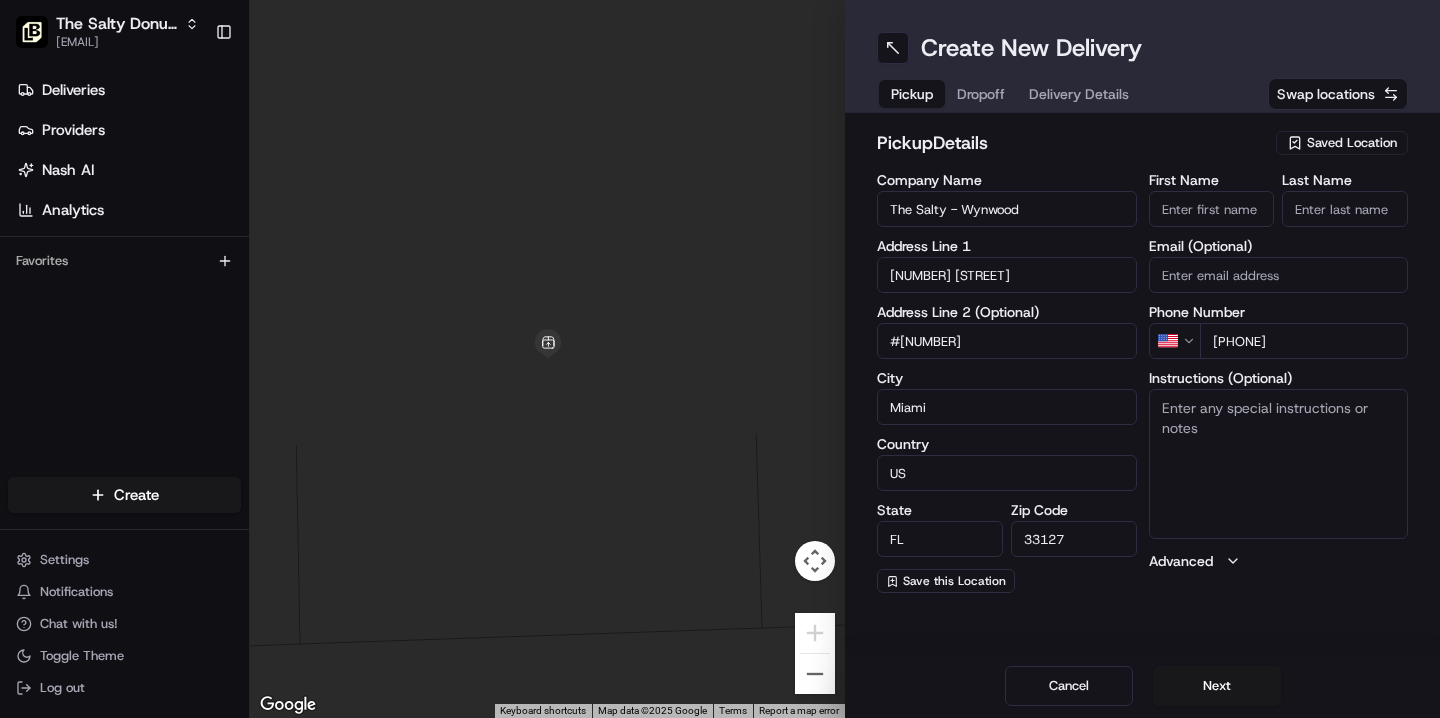 type 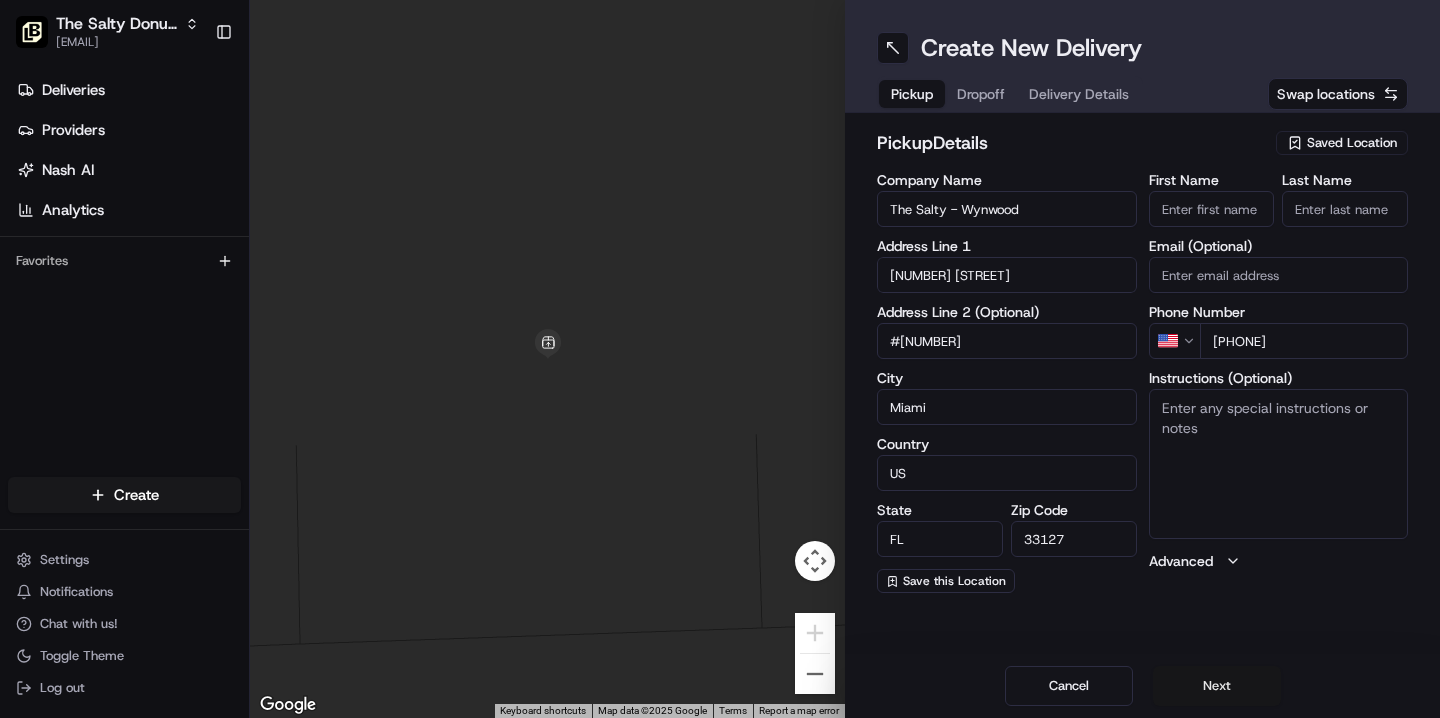 click on "Next" at bounding box center [1217, 686] 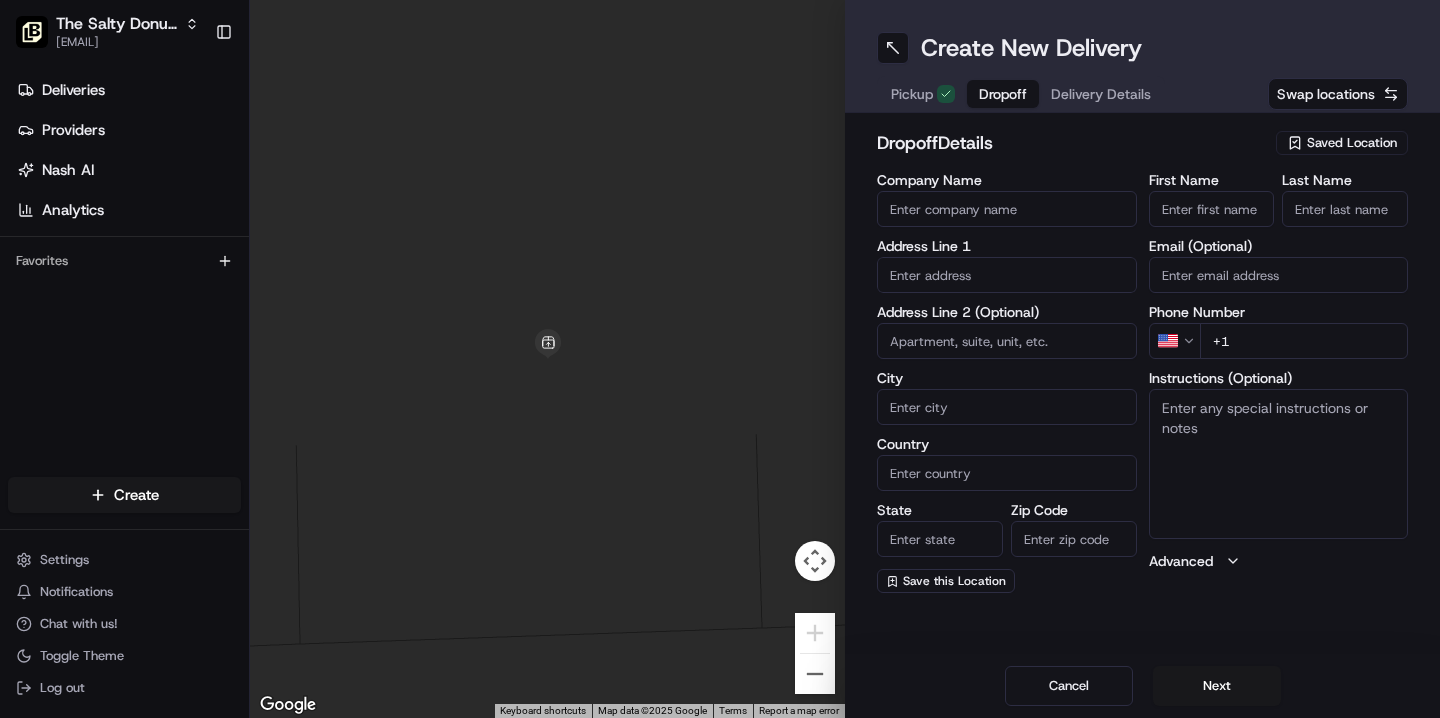click on "Company Name" at bounding box center [1007, 209] 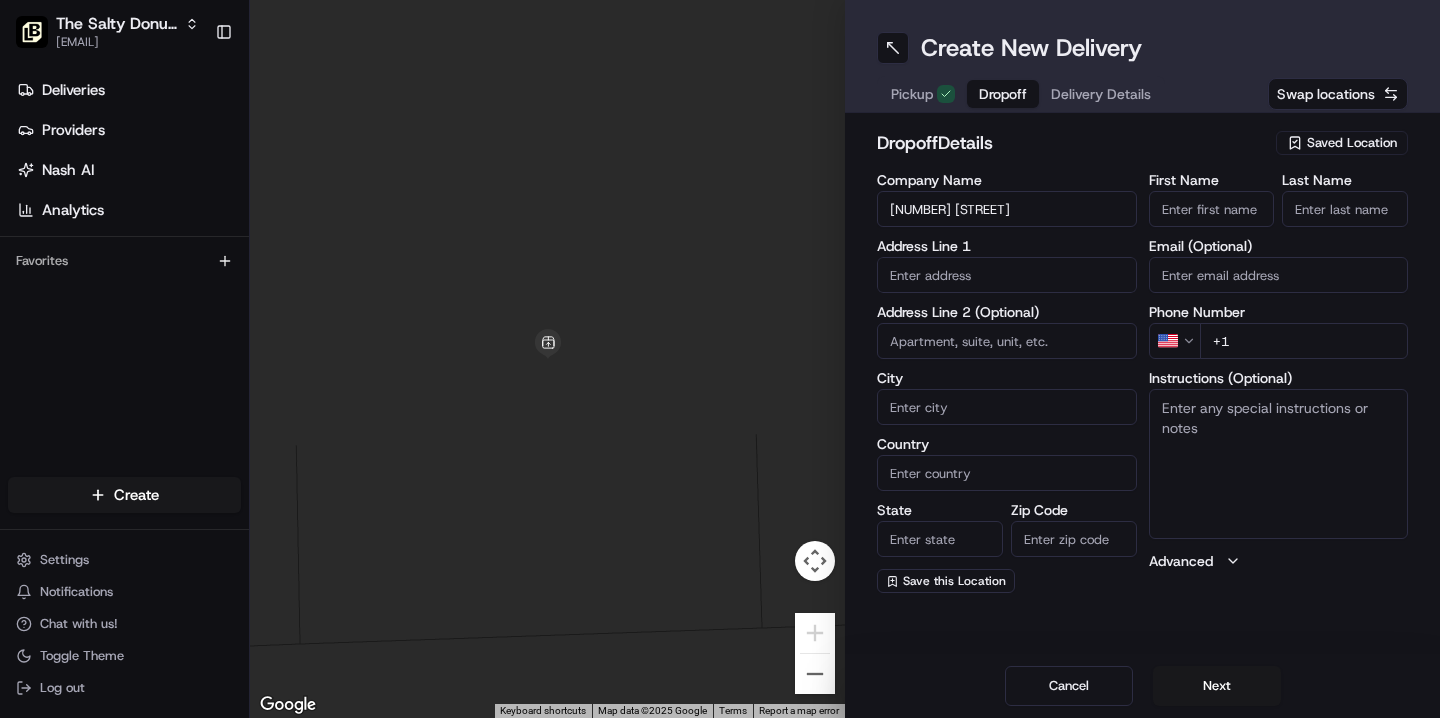 type on "[NUMBER] [STREET]" 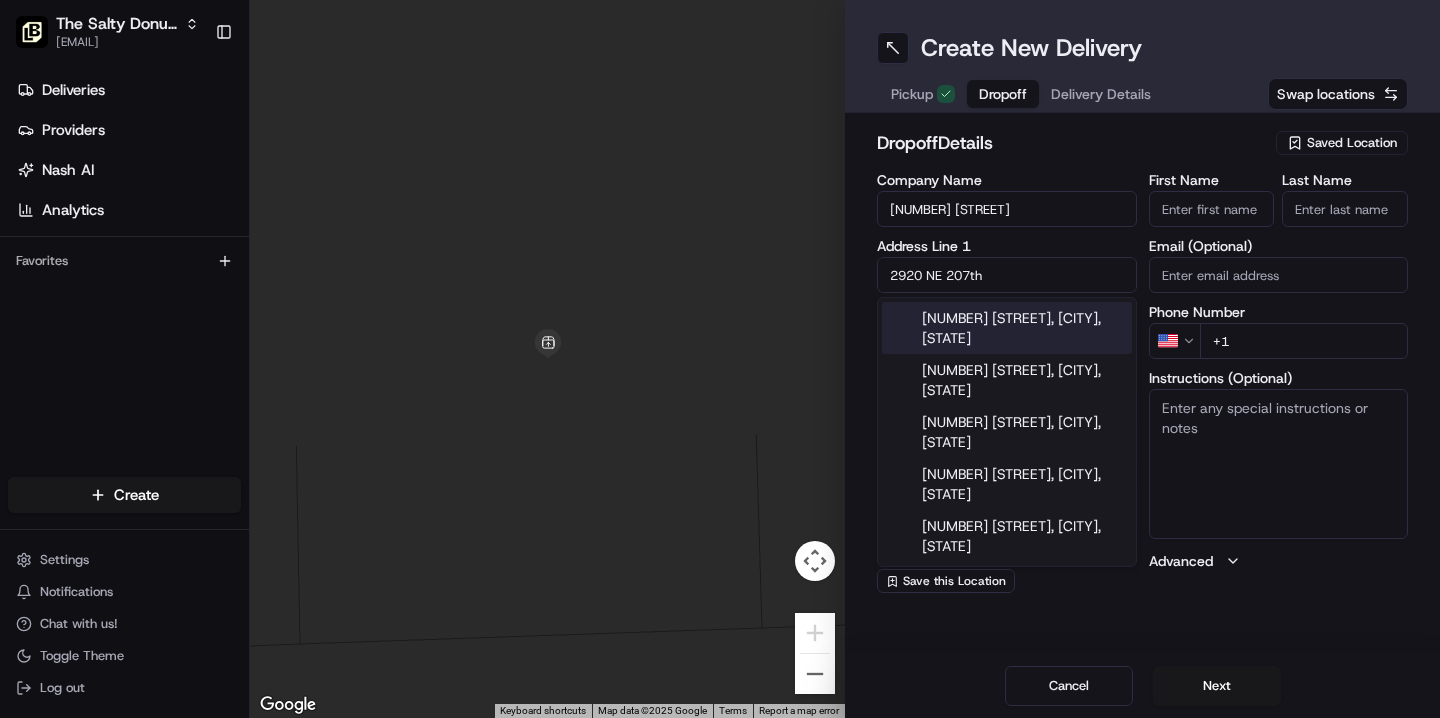 click on "[NUMBER] [STREET], [CITY], [STATE]" at bounding box center (1007, 328) 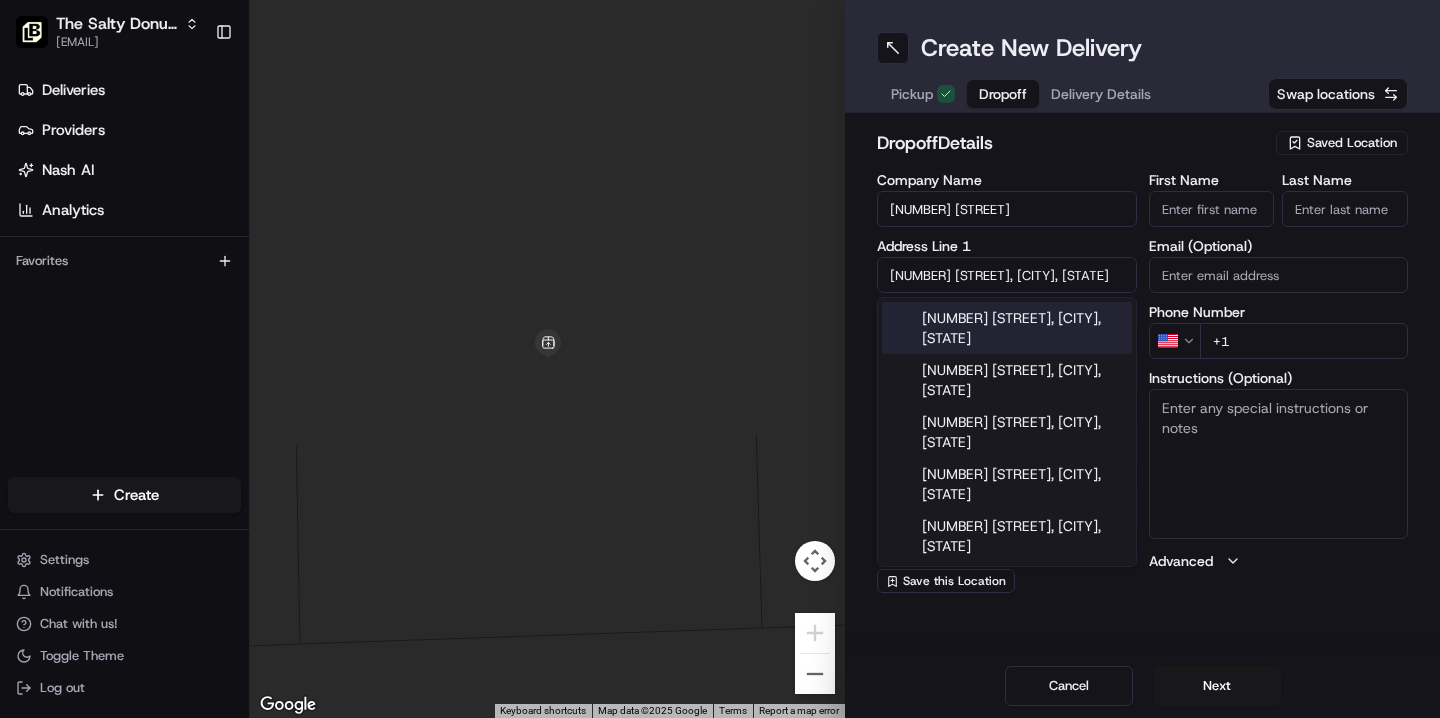 type on "[NUMBER] [STREET], [CITY], [STATE] [POSTAL_CODE], [COUNTRY]" 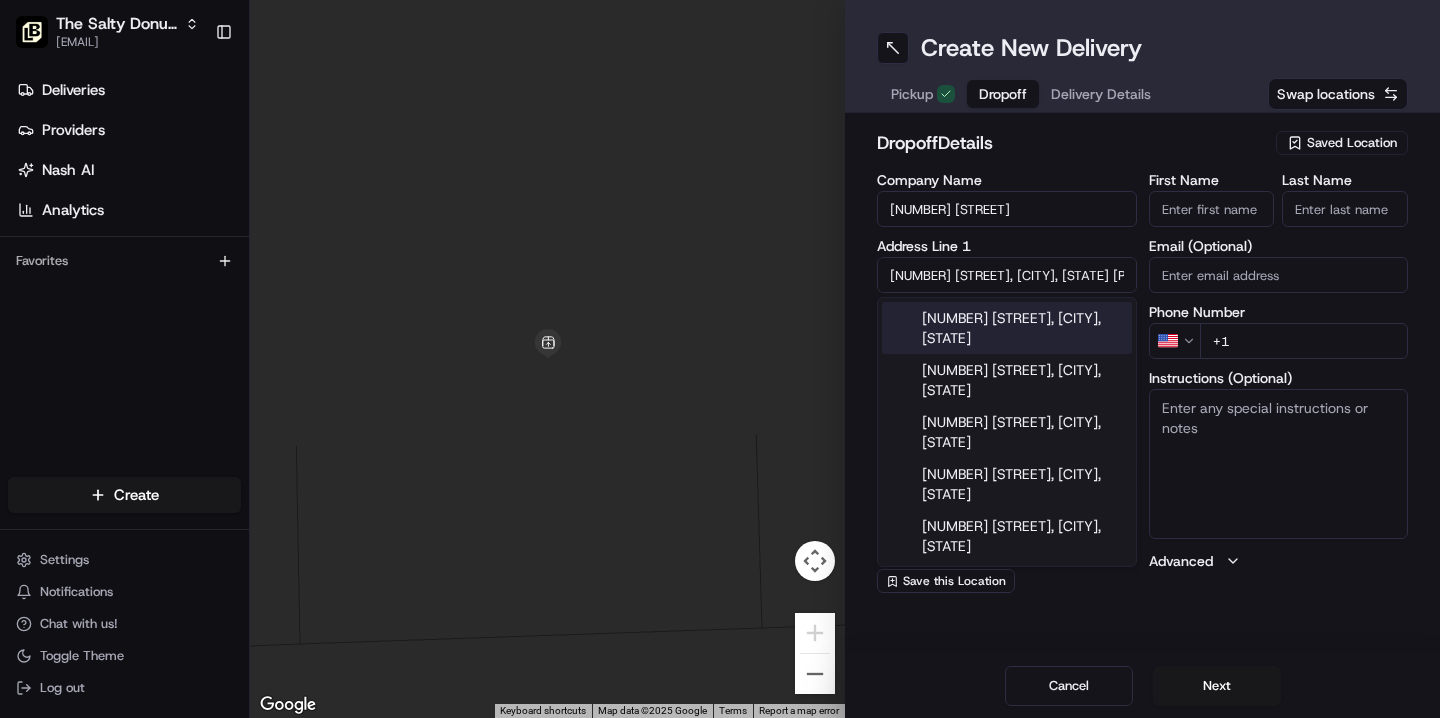 type on "Aventura" 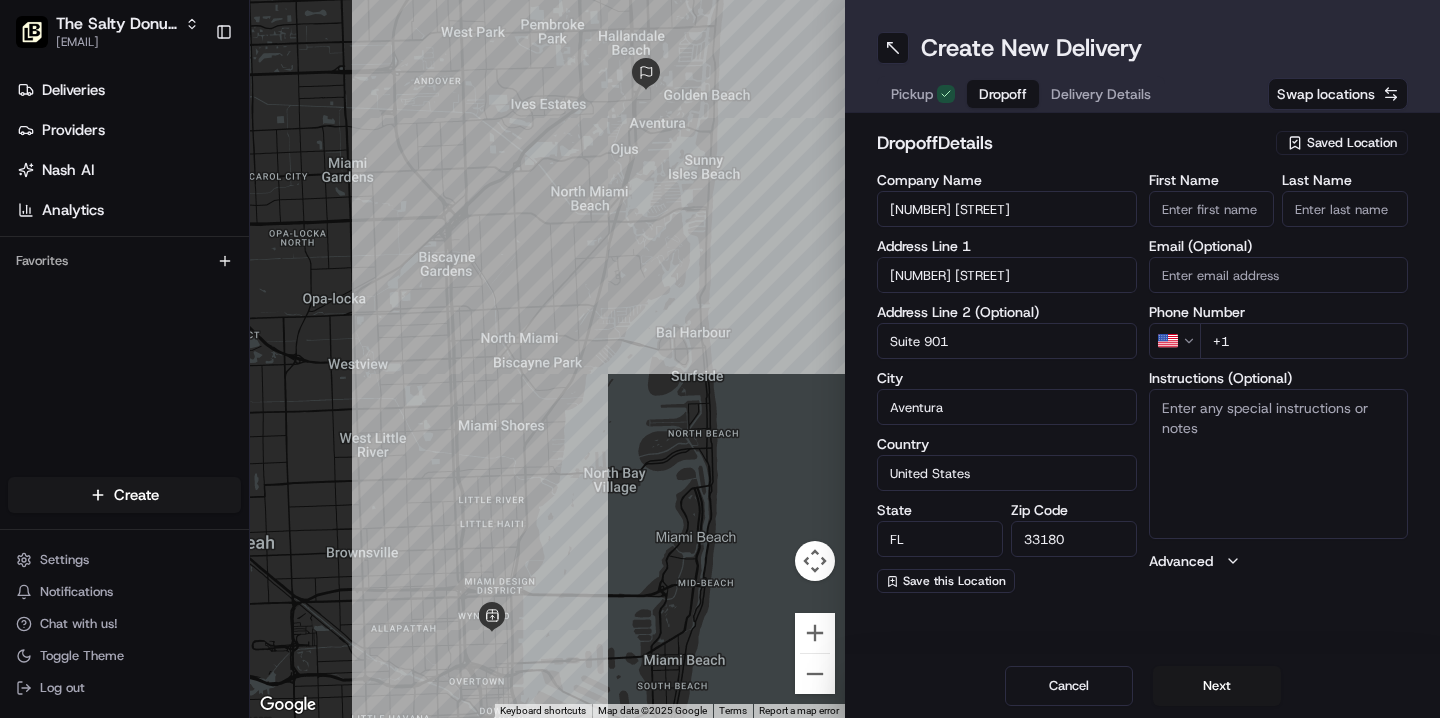 type on "Suite 901" 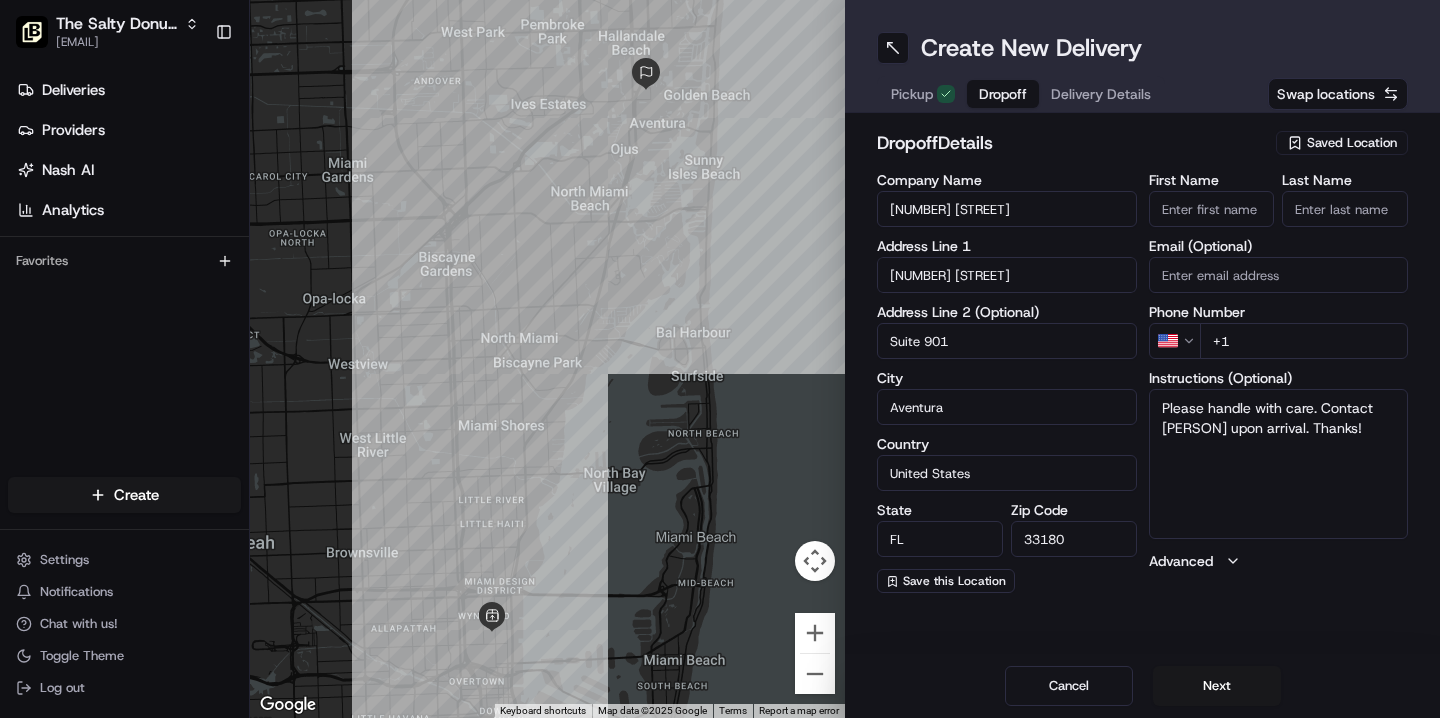 type on "Please handle with care. Contact [PERSON] upon arrival. Thanks!" 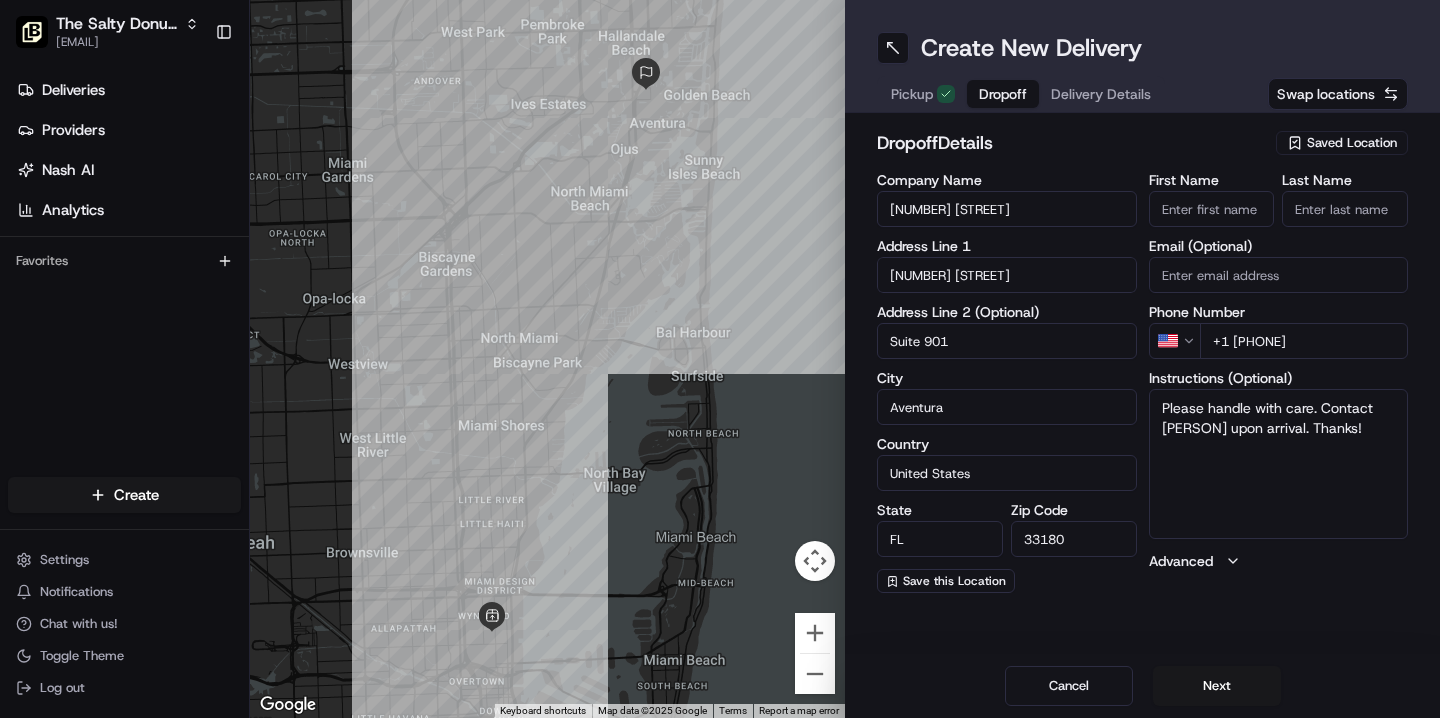 type on "+1 [PHONE]" 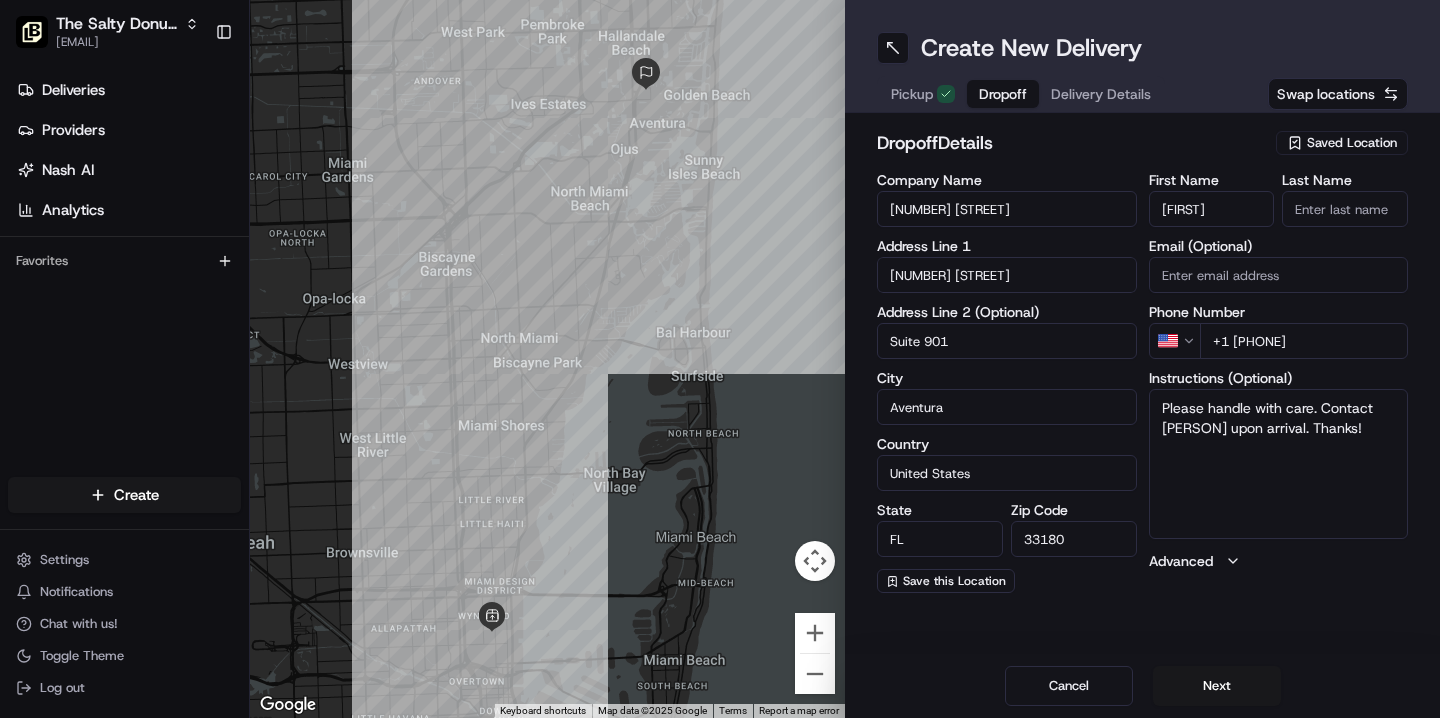 type on "[FIRST]" 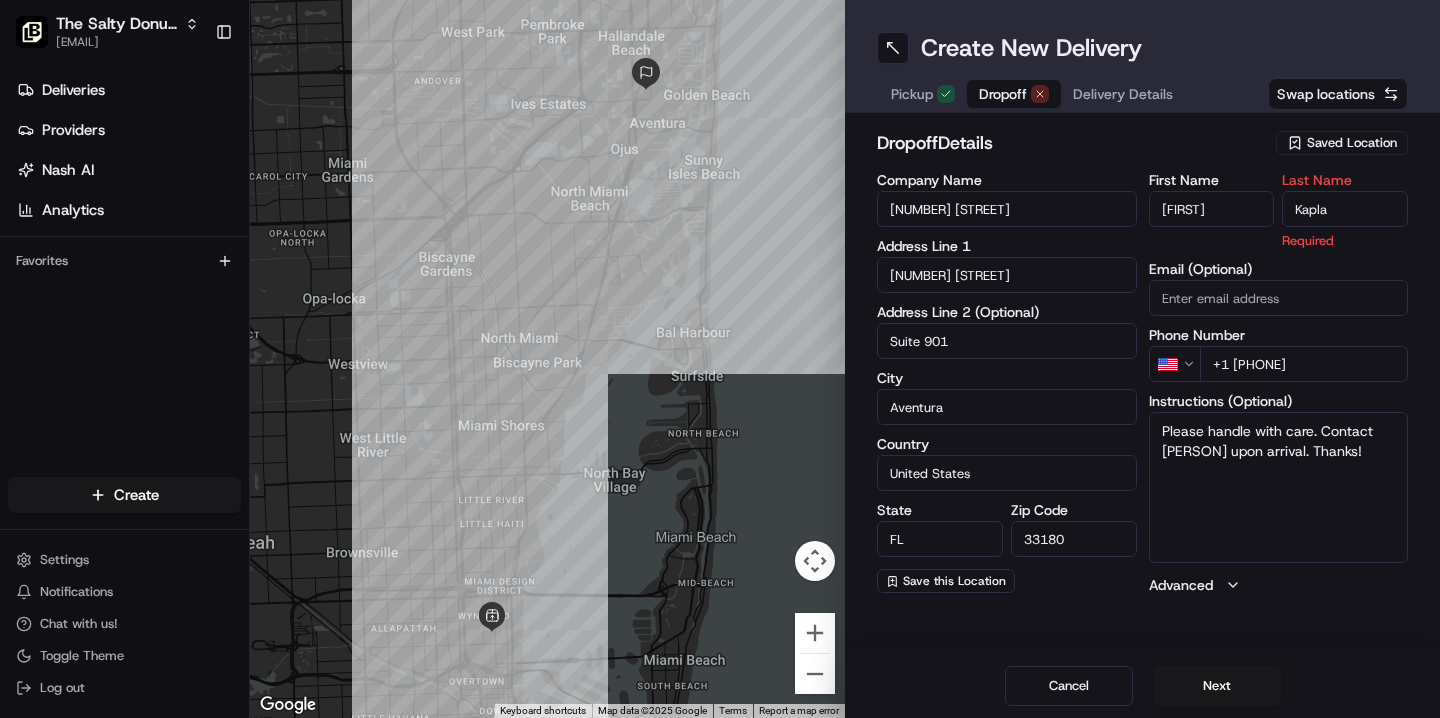type on "Kaplan" 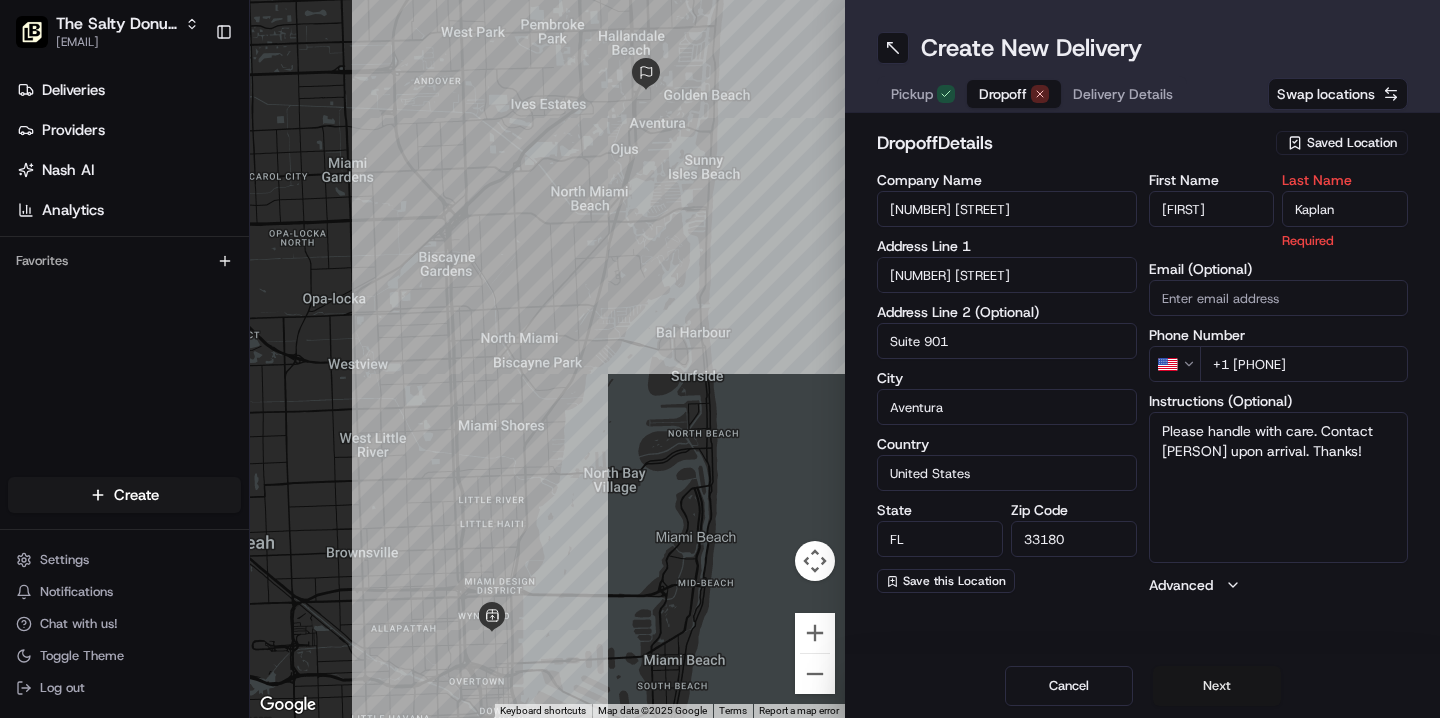 click on "Next" at bounding box center [1217, 686] 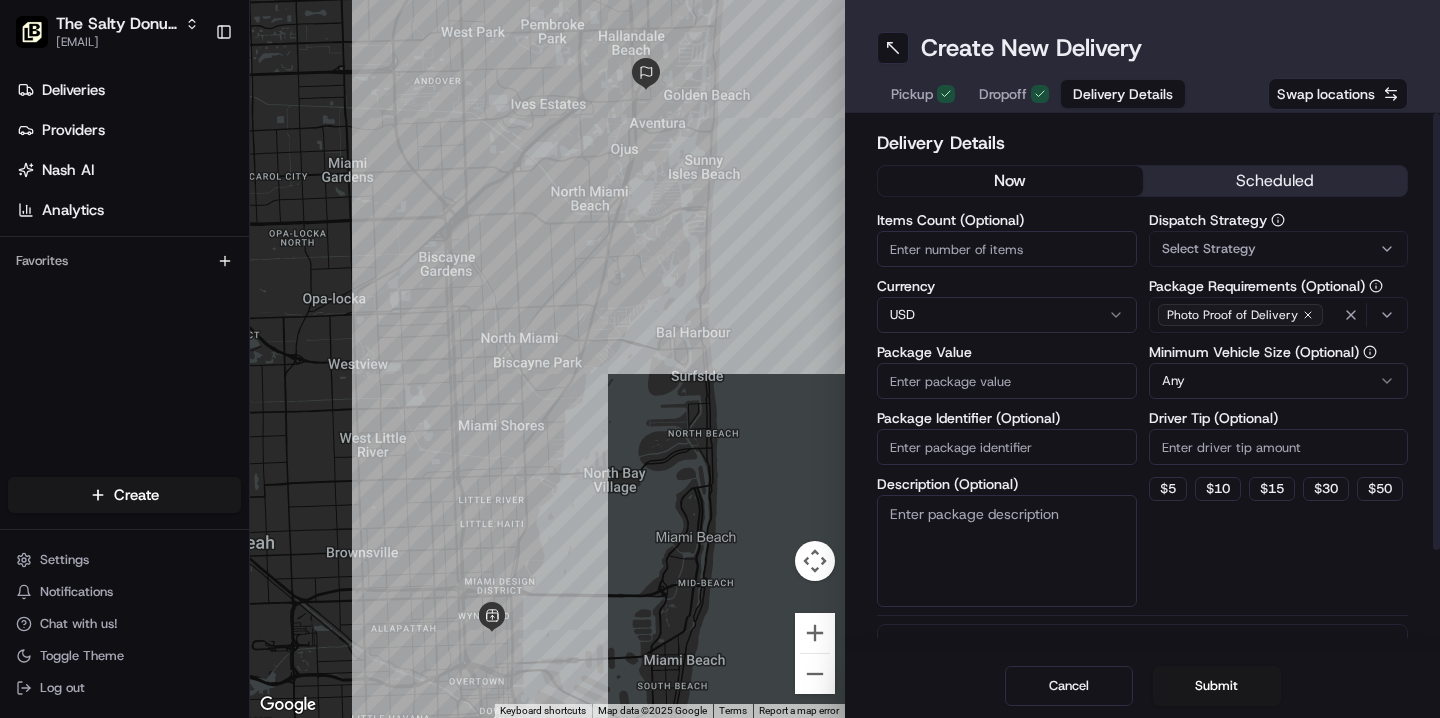 click on "scheduled" at bounding box center (1275, 181) 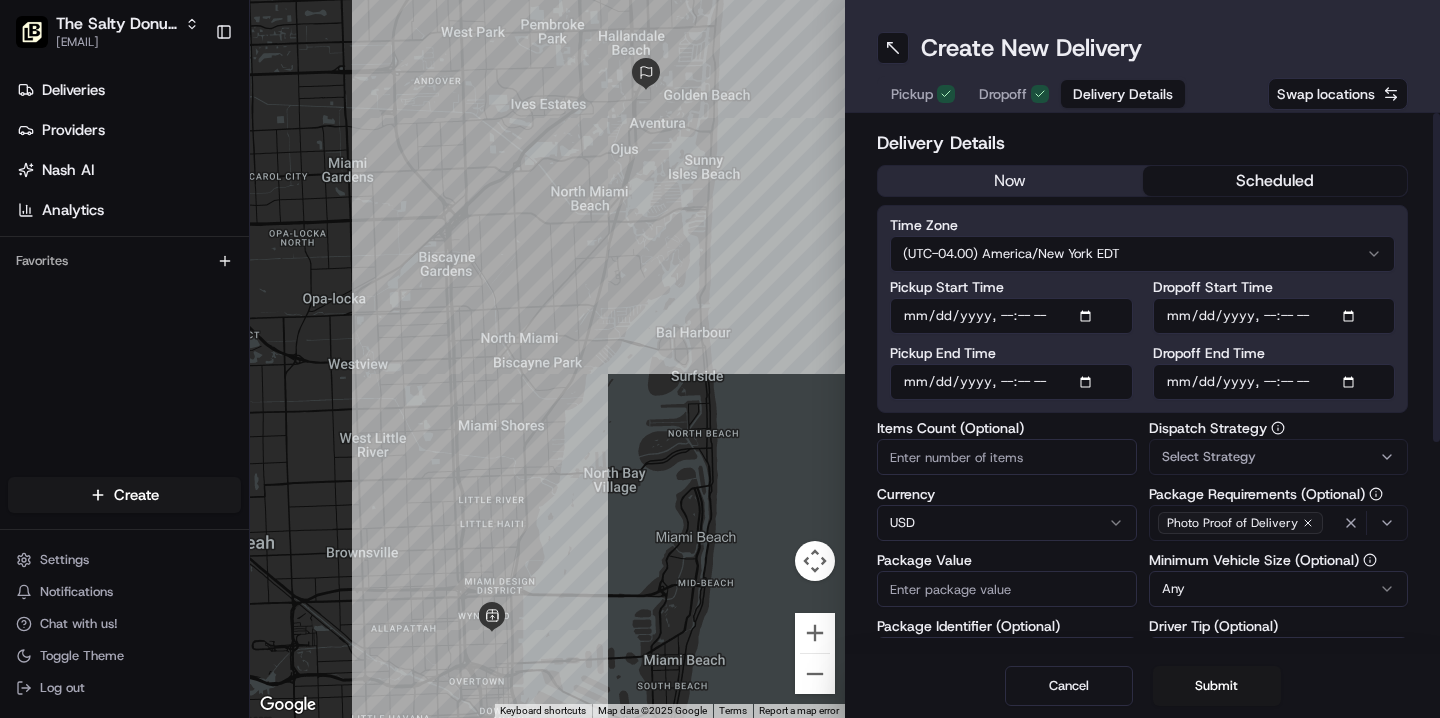 click on "Dropoff Start Time" at bounding box center [1274, 316] 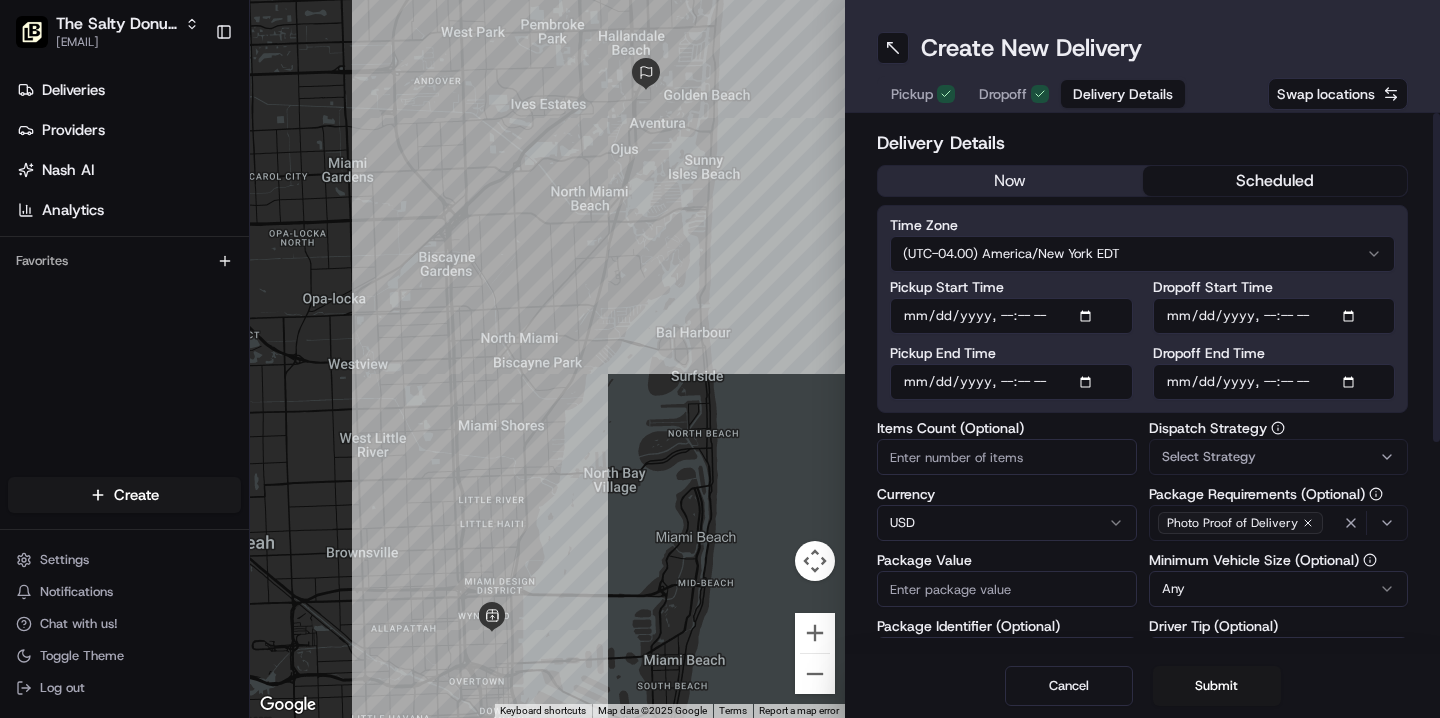 type on "[DATE]T[TIME]" 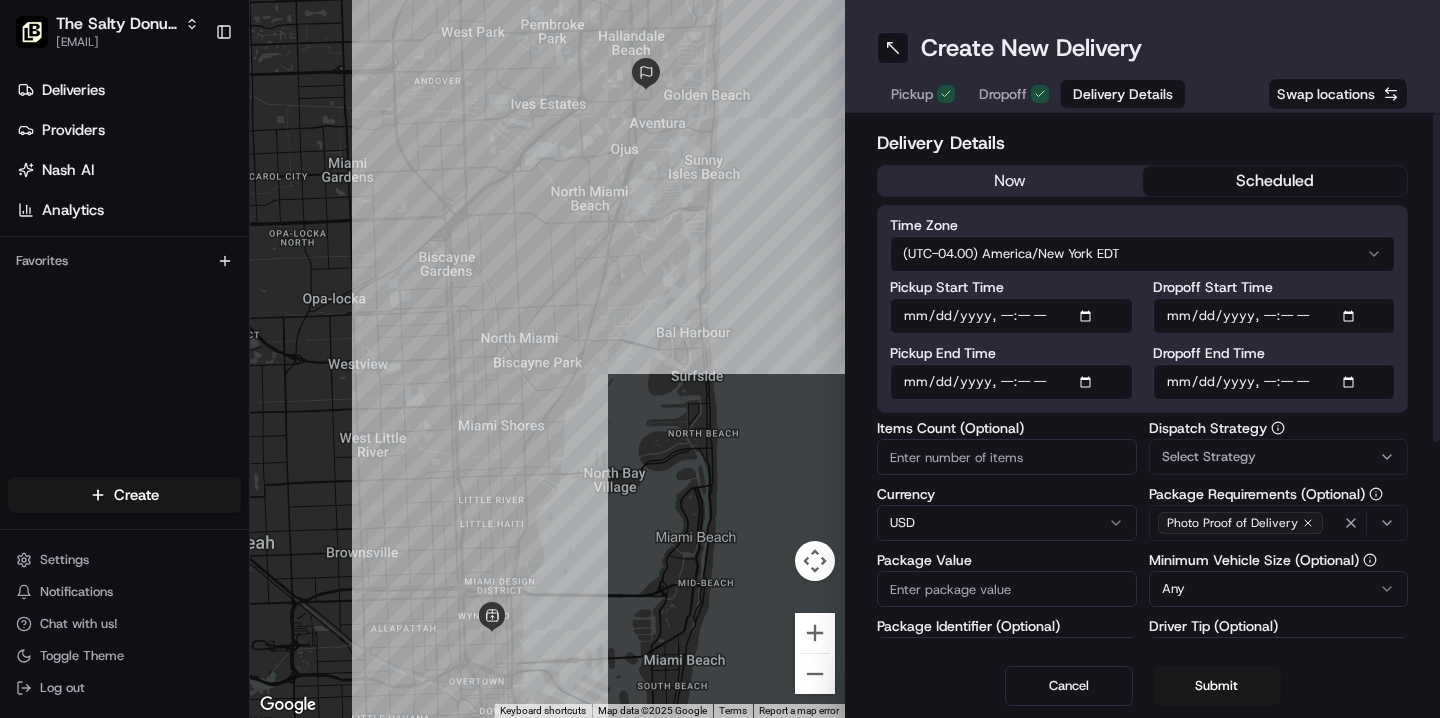 click on "Dropoff End Time" at bounding box center [1274, 382] 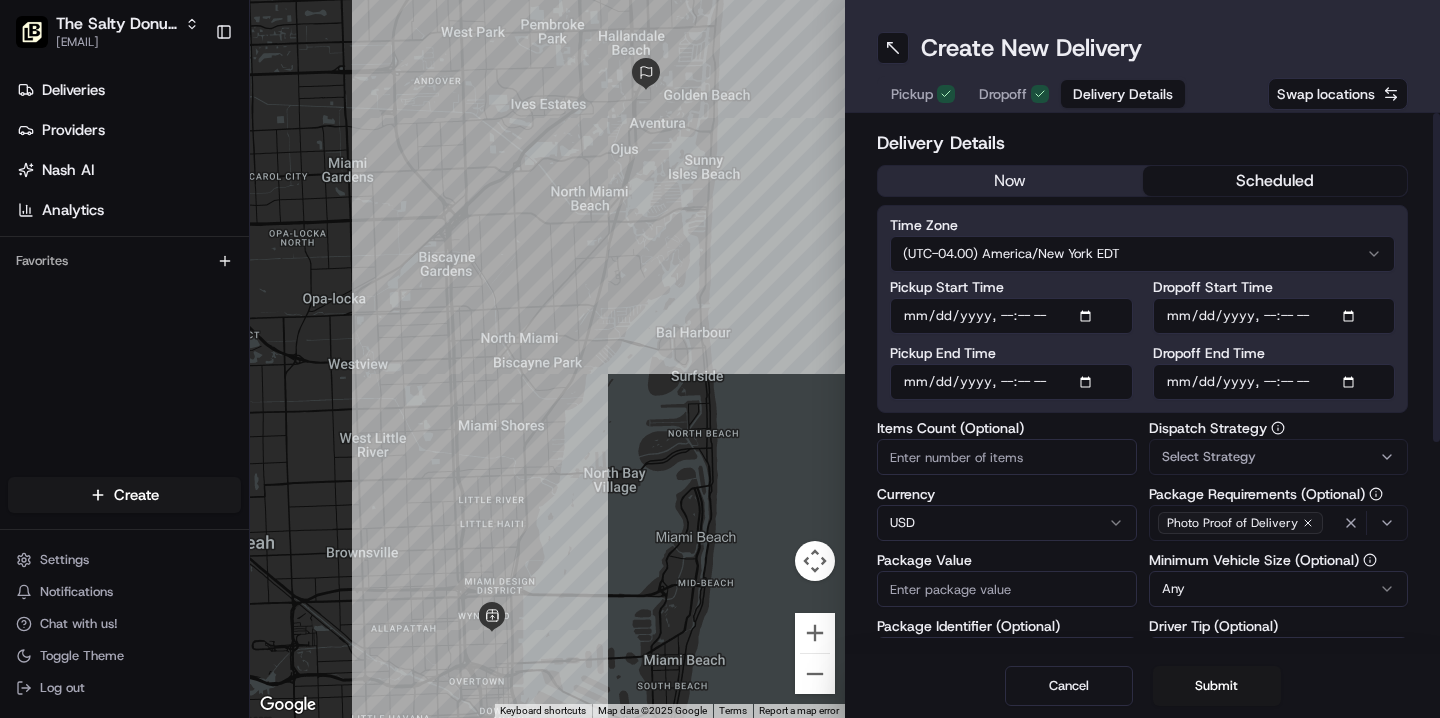 type on "[DATE]T[TIME]" 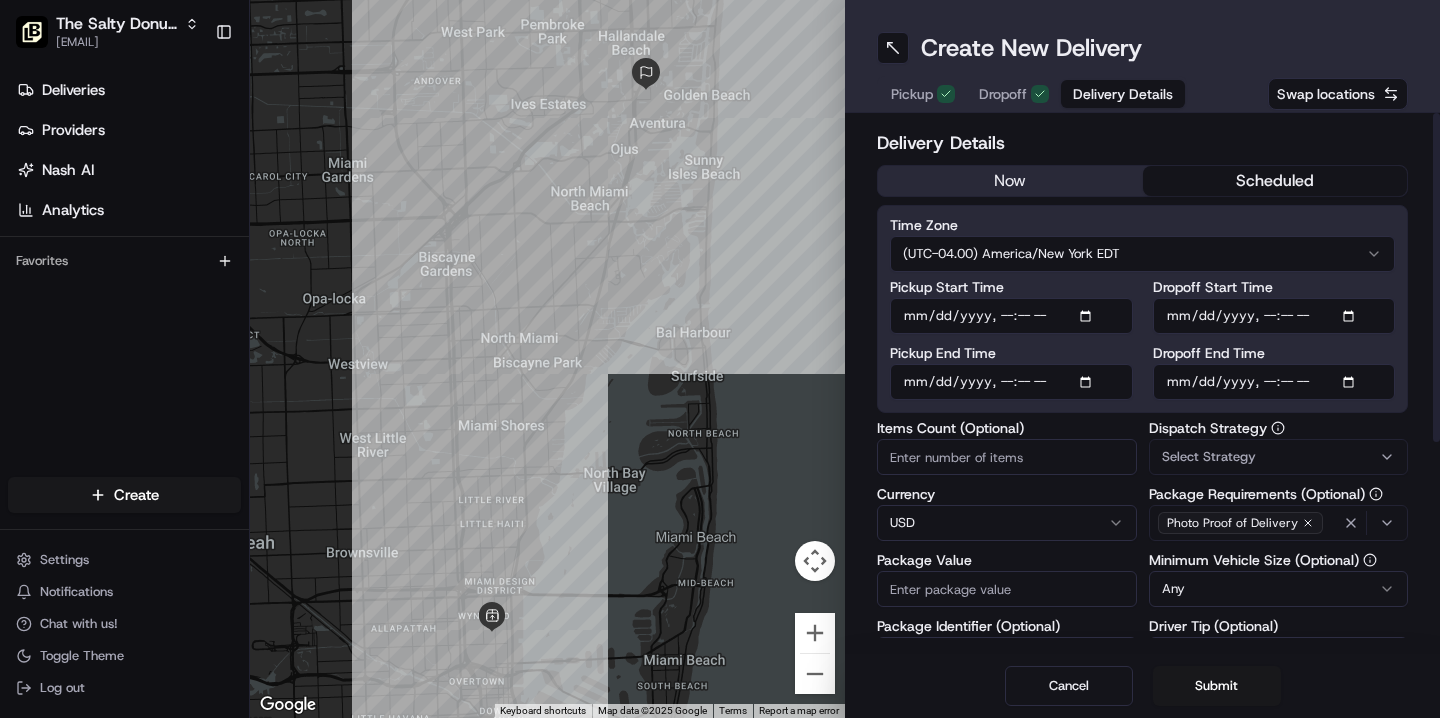 click on "Select Strategy" at bounding box center (1209, 457) 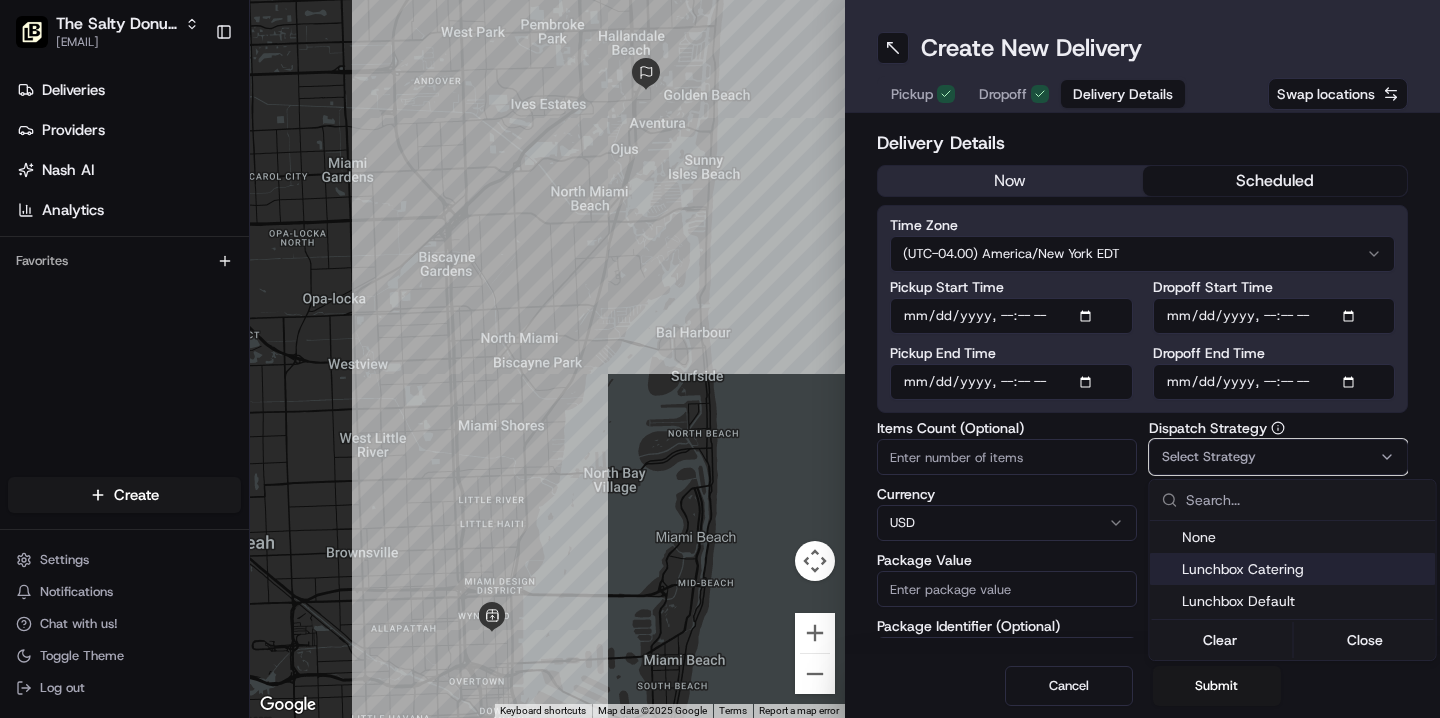 click on "Lunchbox Catering" at bounding box center (1305, 569) 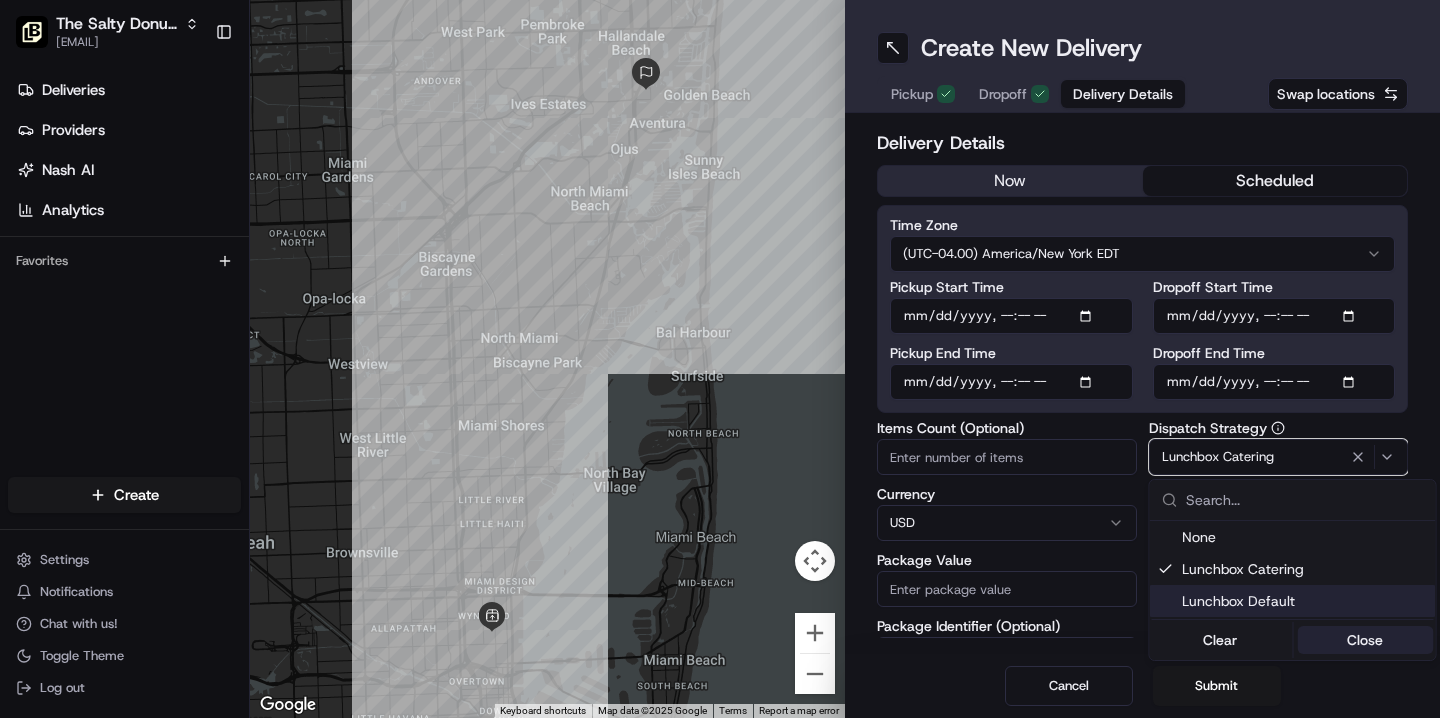 click on "Close" at bounding box center [1365, 640] 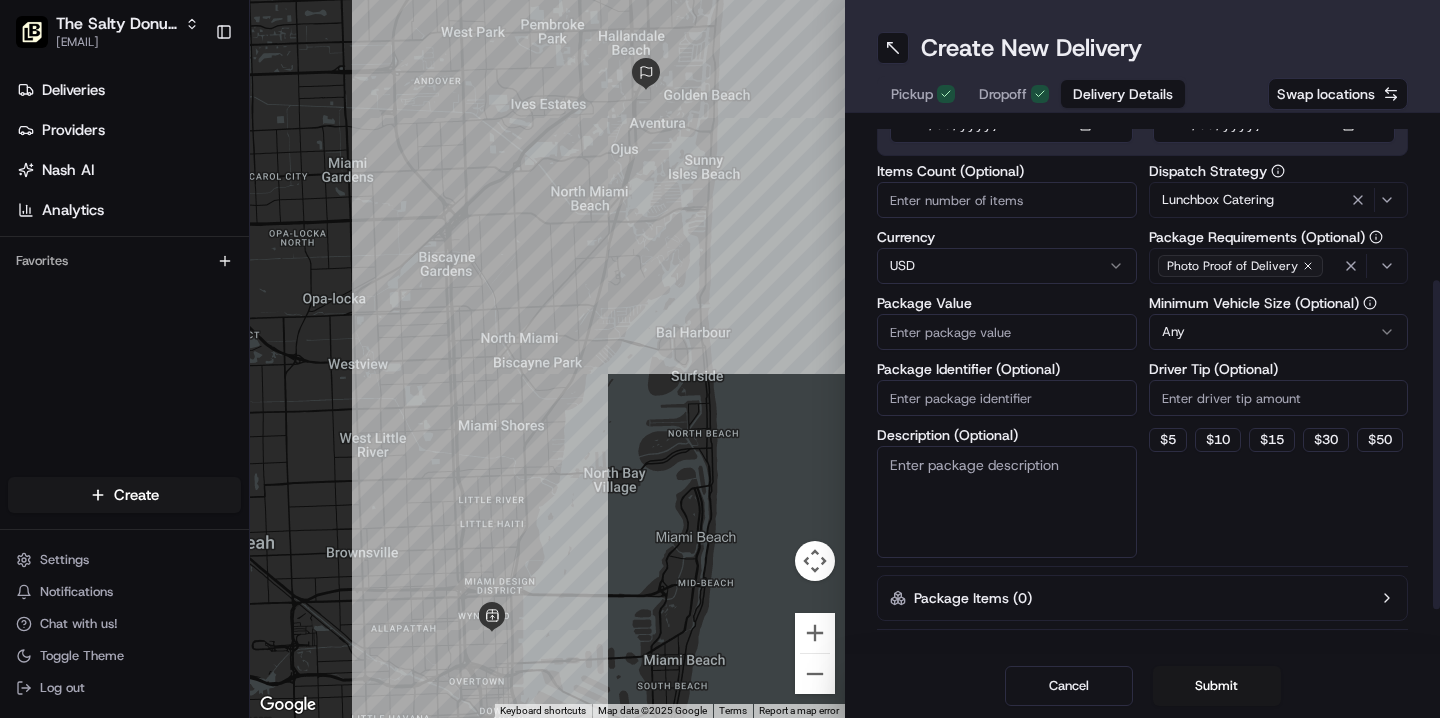scroll, scrollTop: 263, scrollLeft: 0, axis: vertical 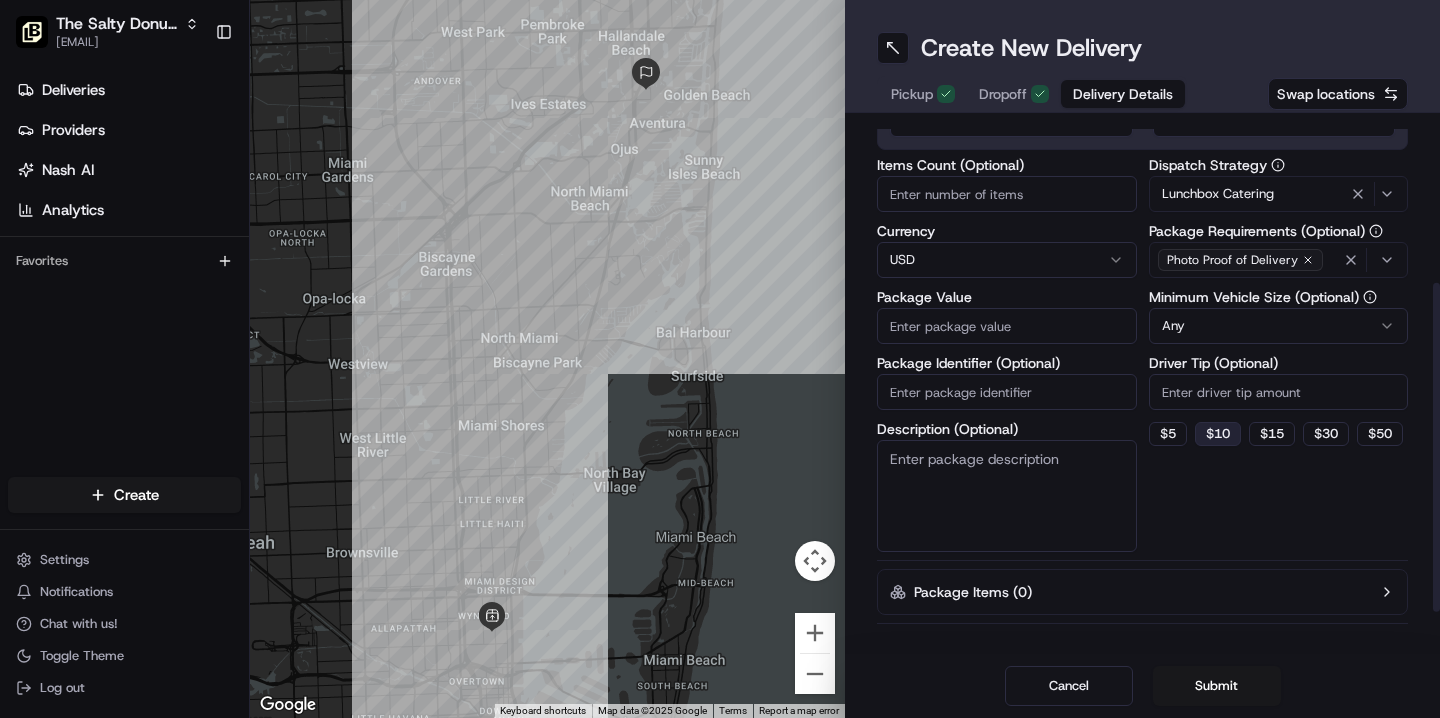 click on "$ 10" at bounding box center (1218, 434) 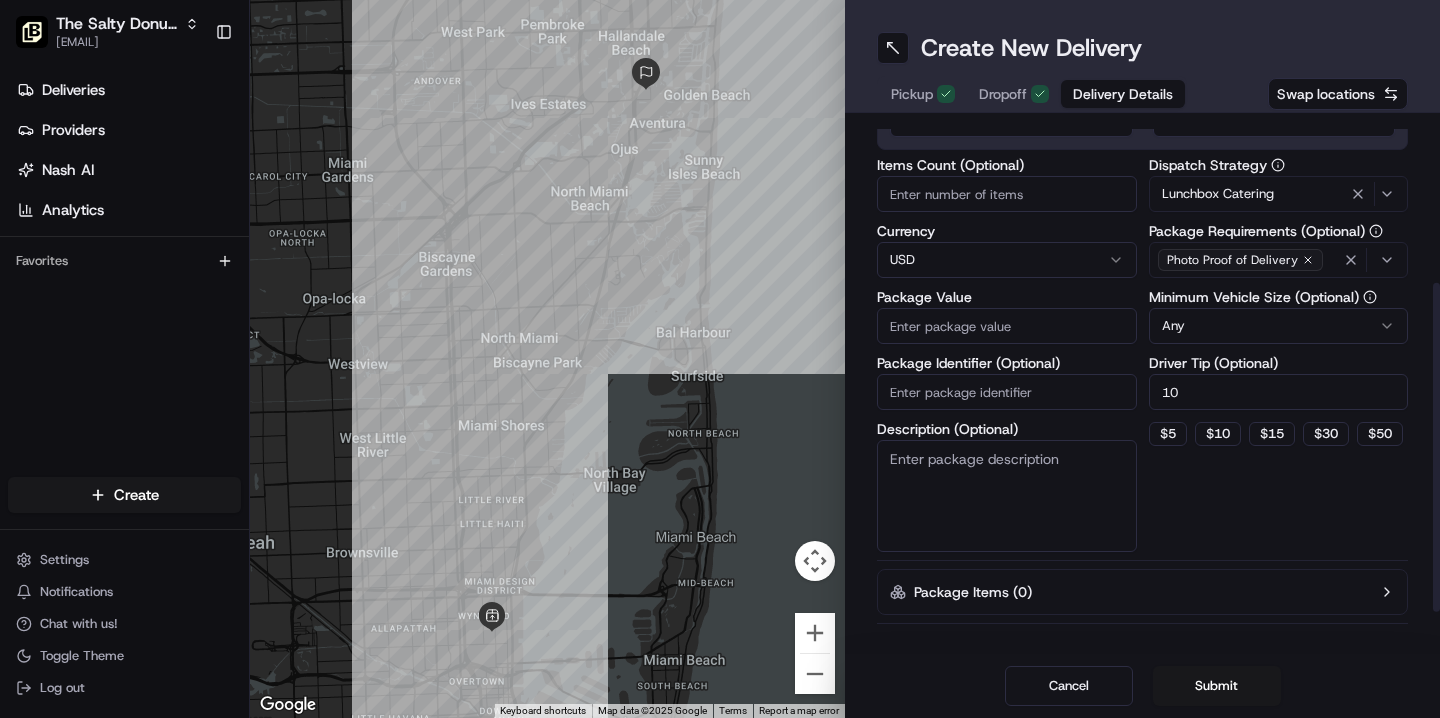 click on "Description (Optional)" at bounding box center (1007, 496) 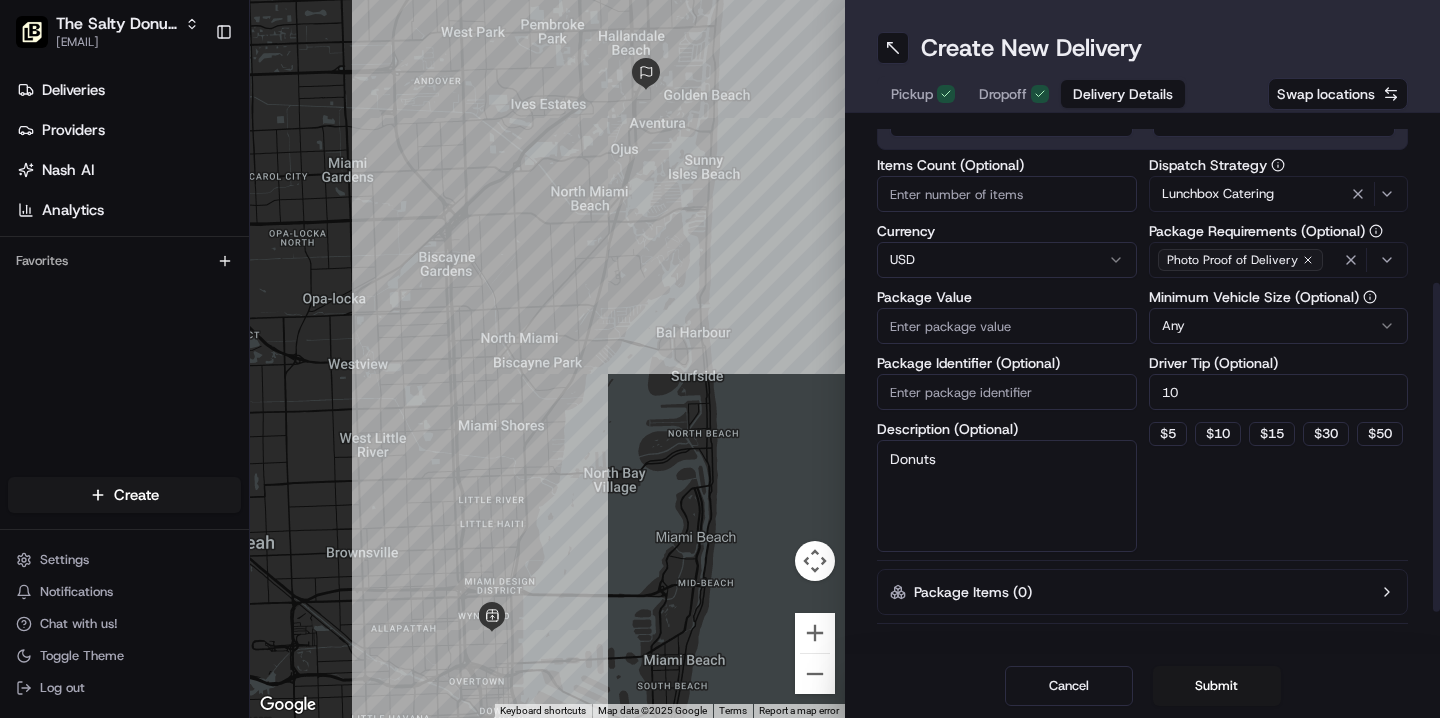 type on "Donuts" 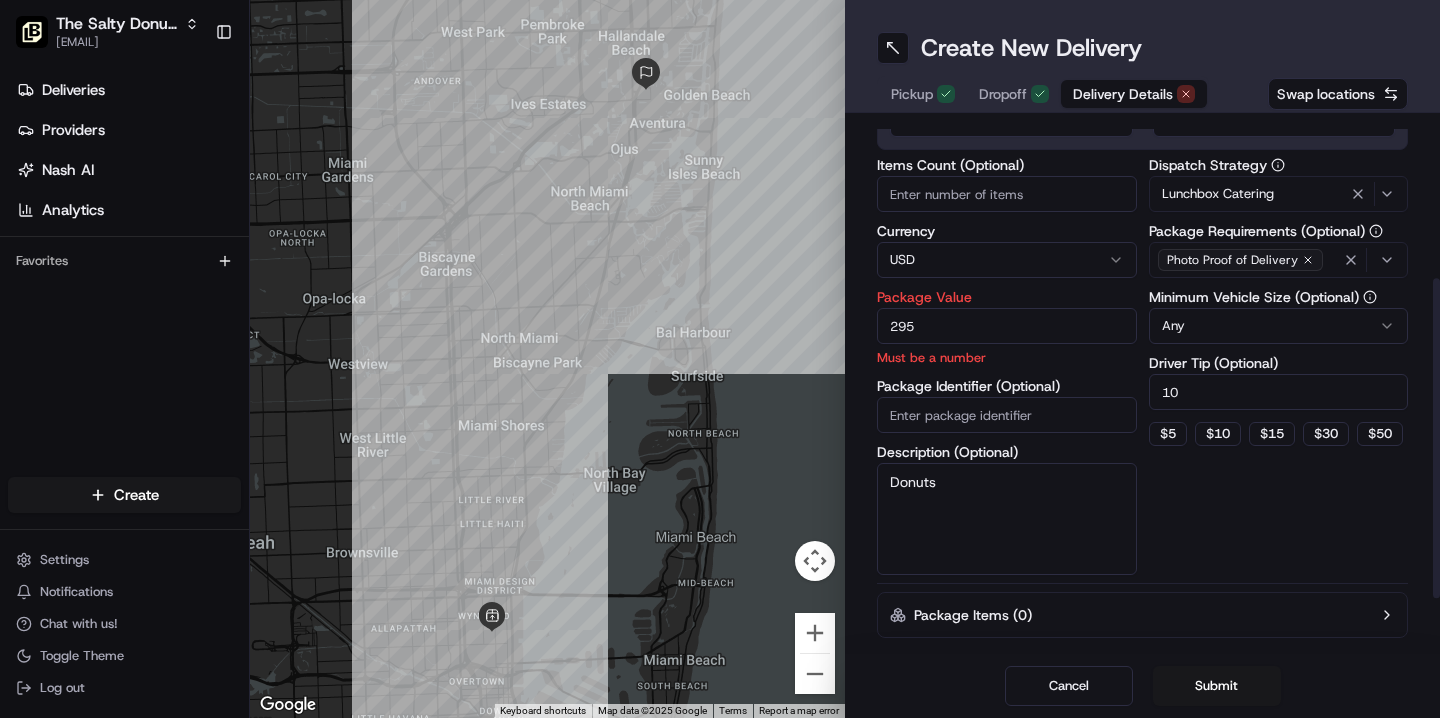 type on "295" 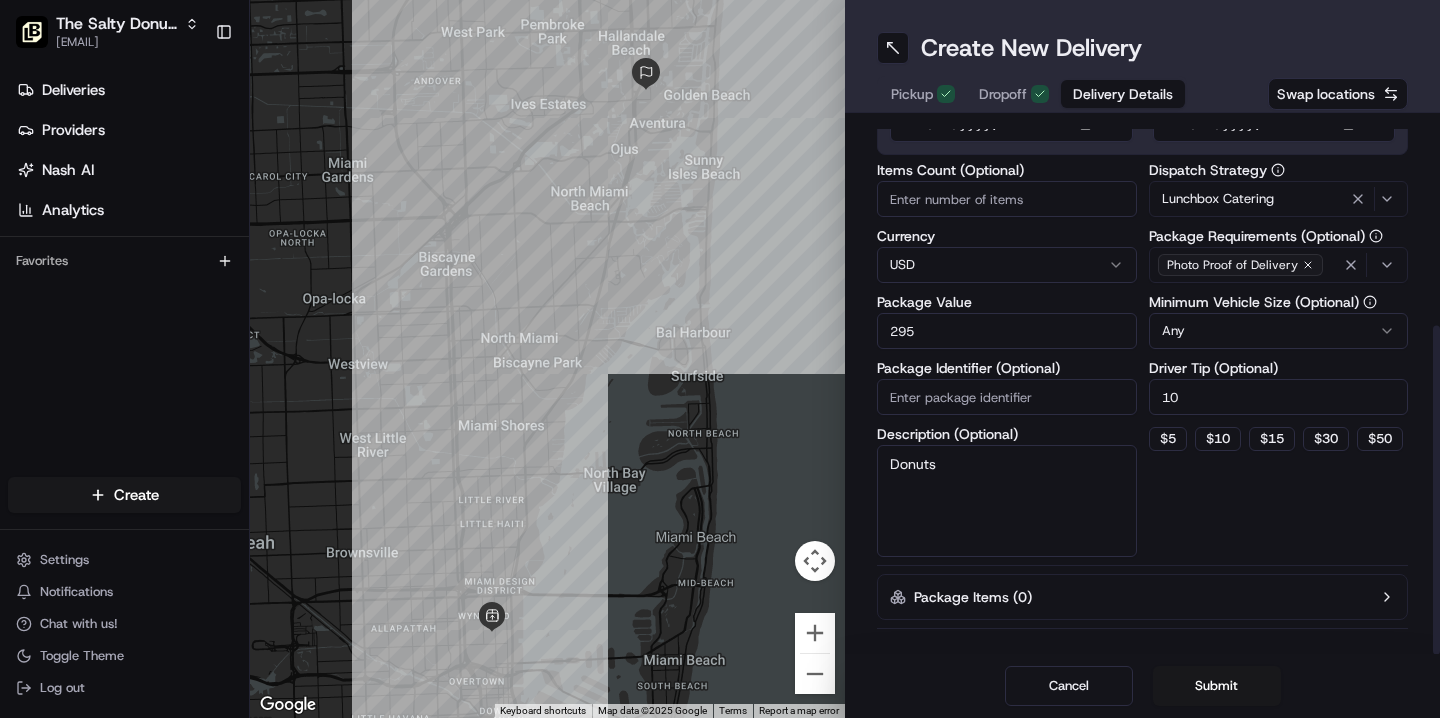 scroll, scrollTop: 329, scrollLeft: 0, axis: vertical 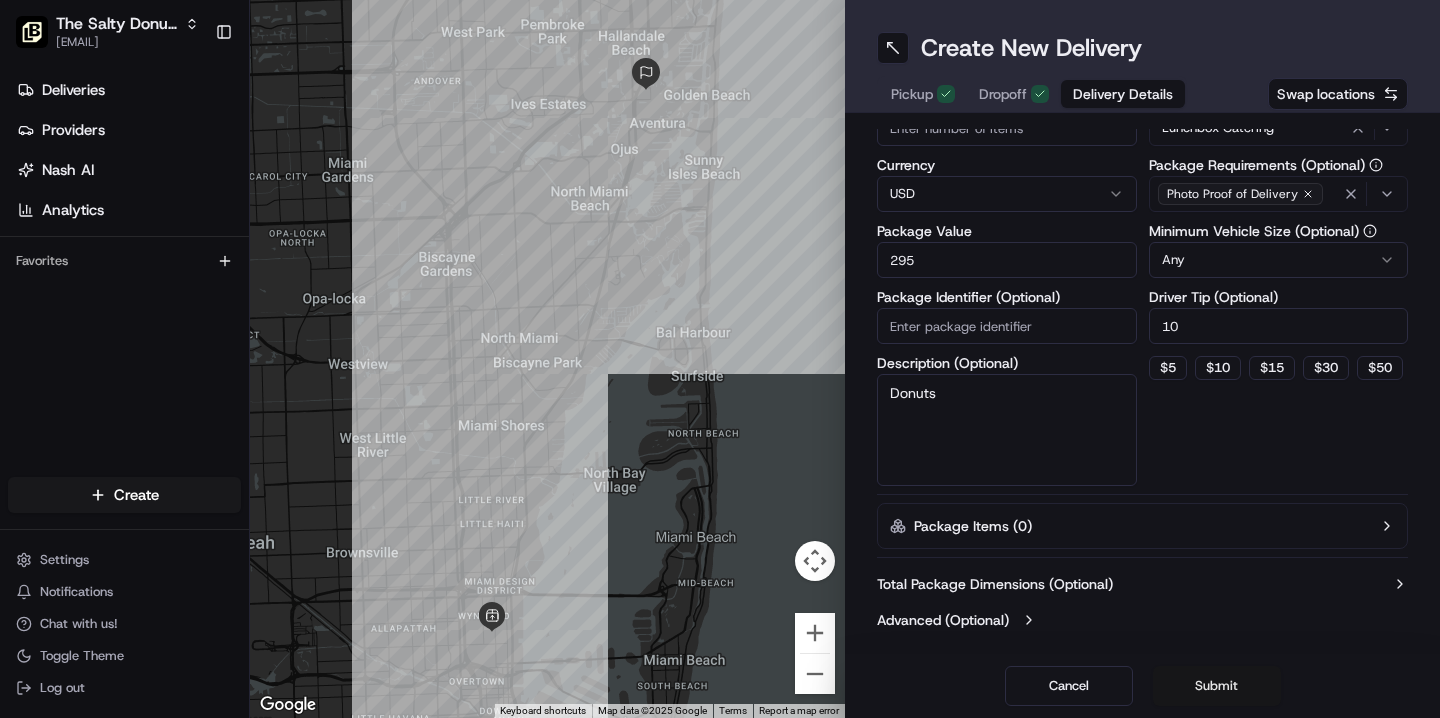 click on "Submit" at bounding box center (1217, 686) 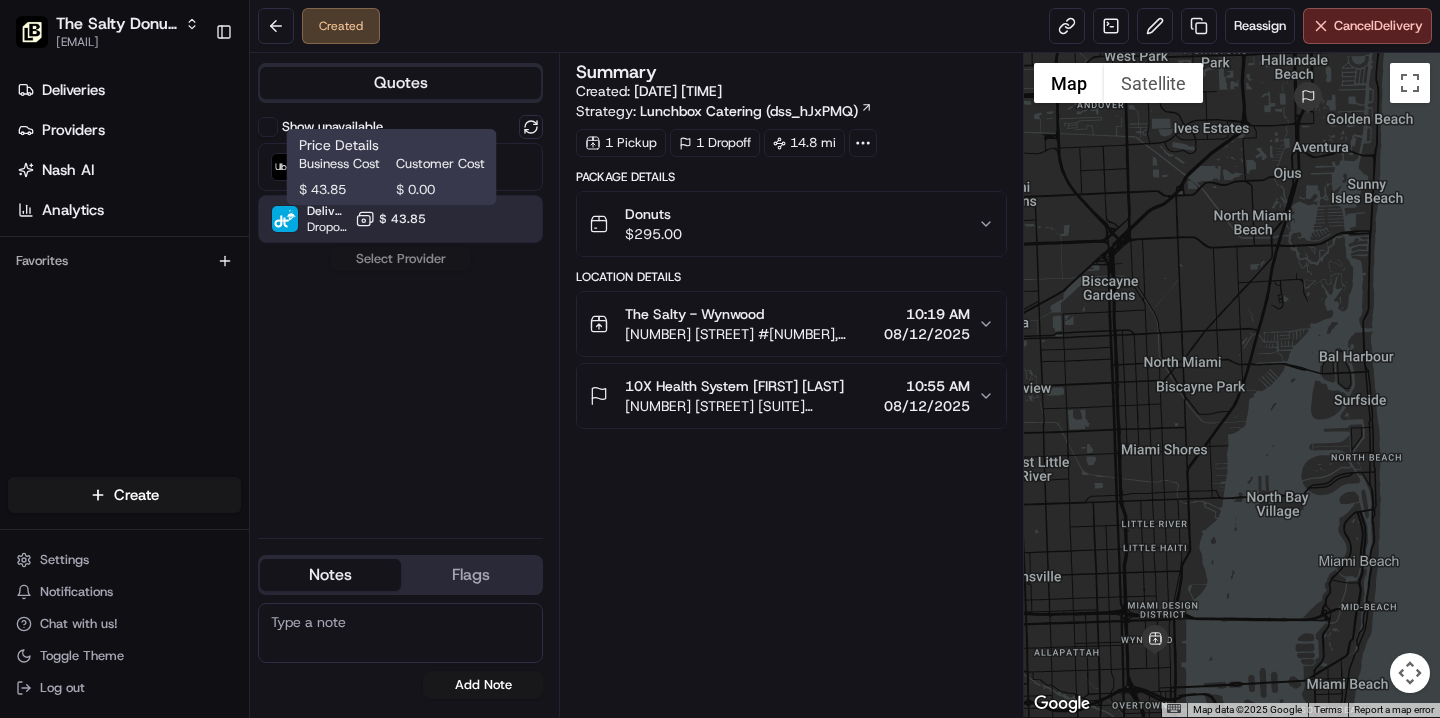 click on "$   43.85" at bounding box center [402, 219] 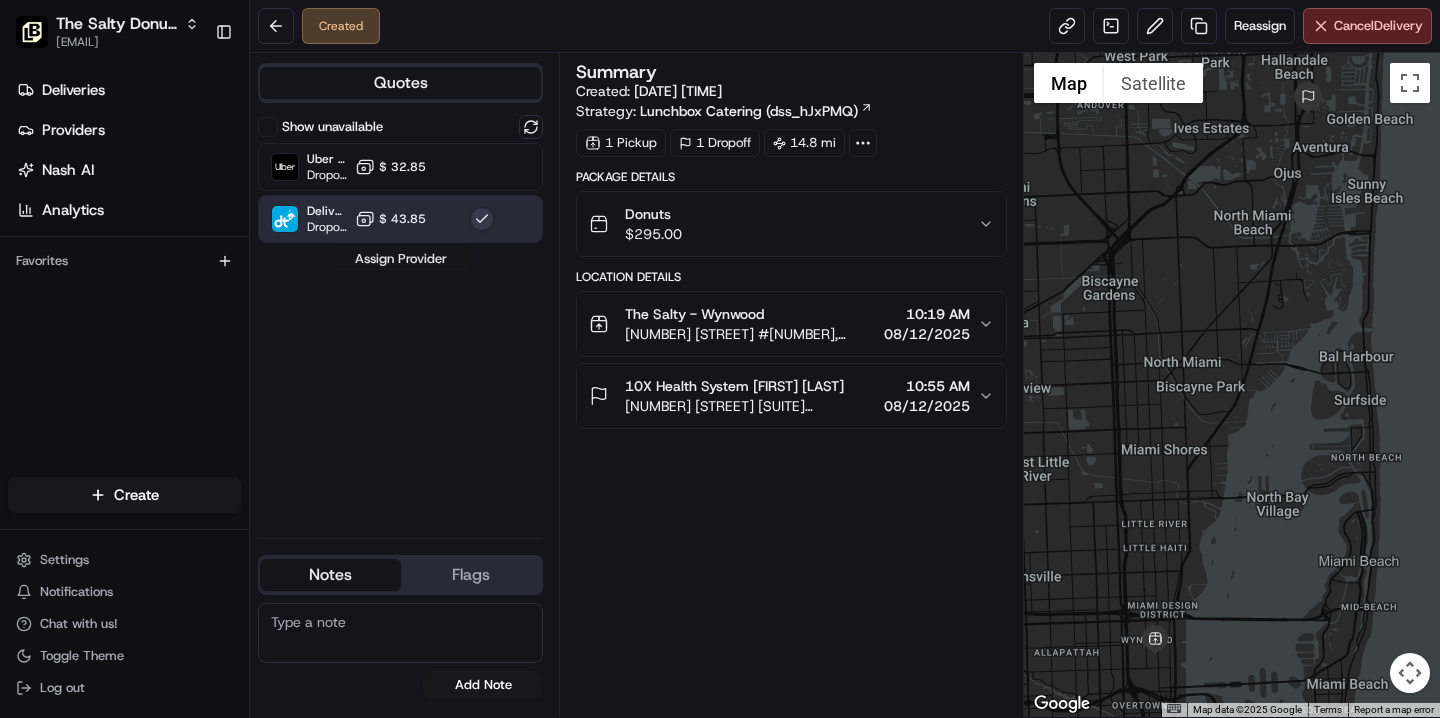 click on "Assign Provider" at bounding box center [401, 259] 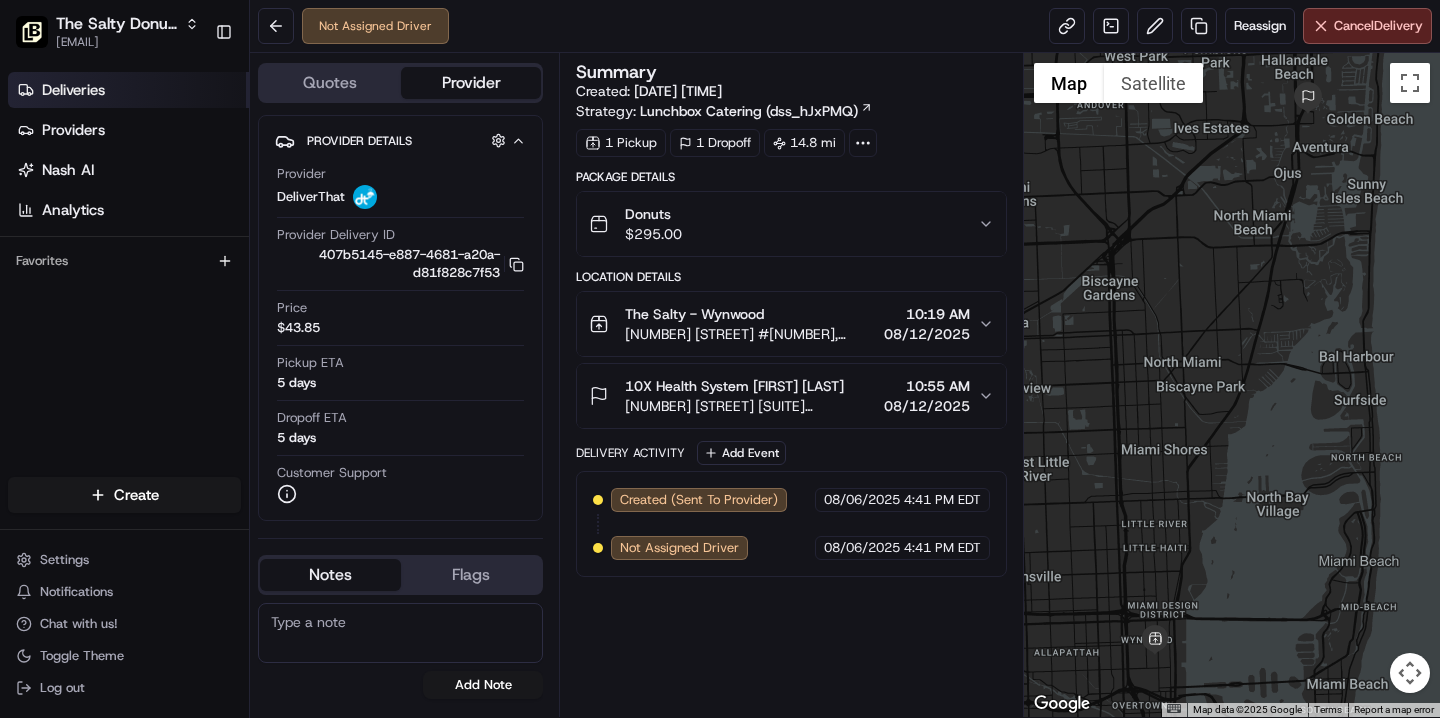 click on "Deliveries" at bounding box center (128, 90) 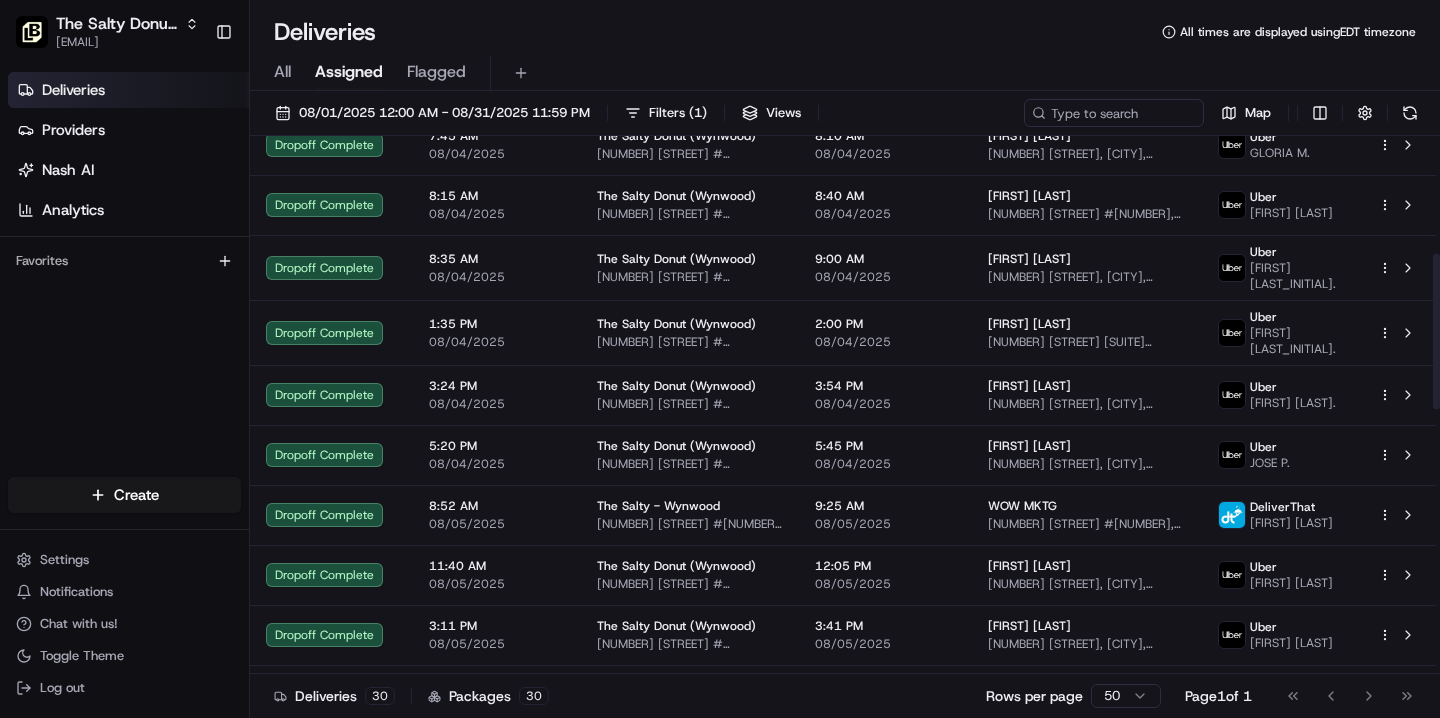 scroll, scrollTop: 1312, scrollLeft: 0, axis: vertical 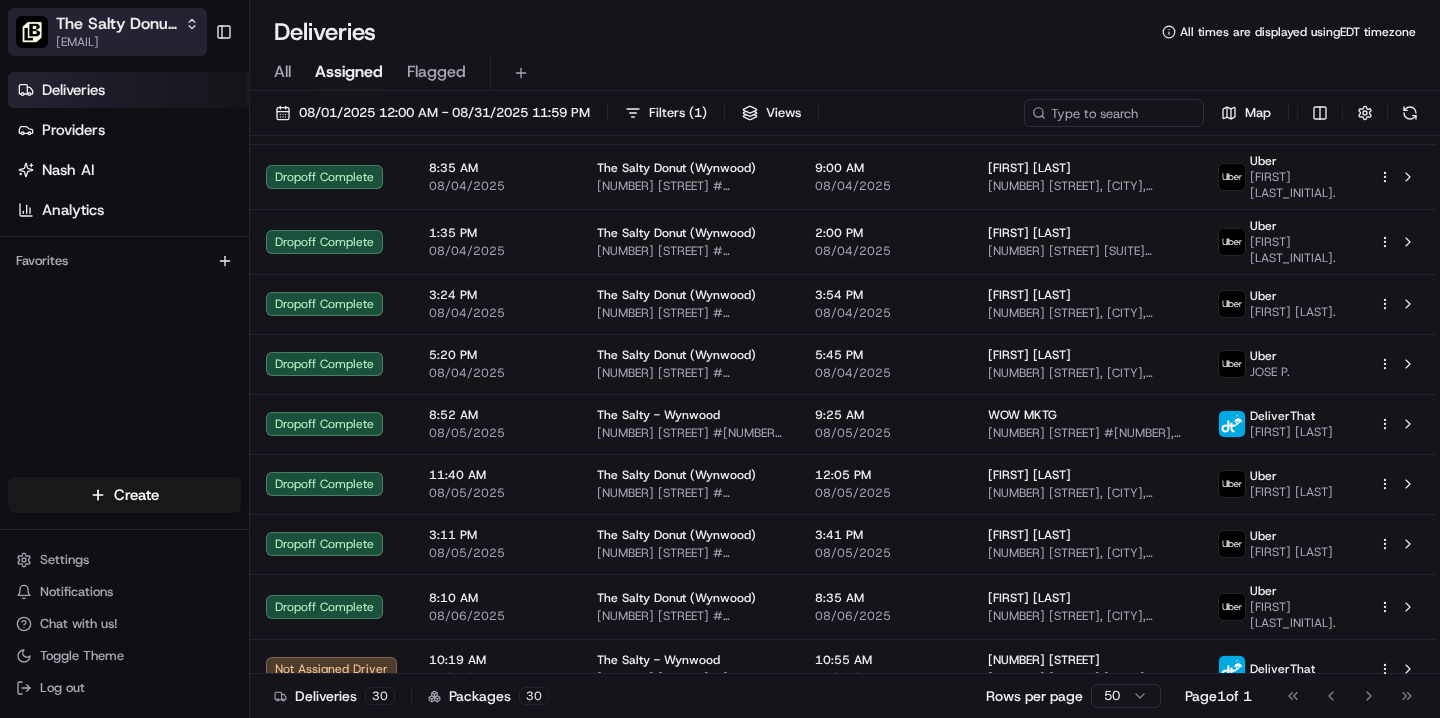 click on "The Salty Donut (Wynwood)" at bounding box center (116, 24) 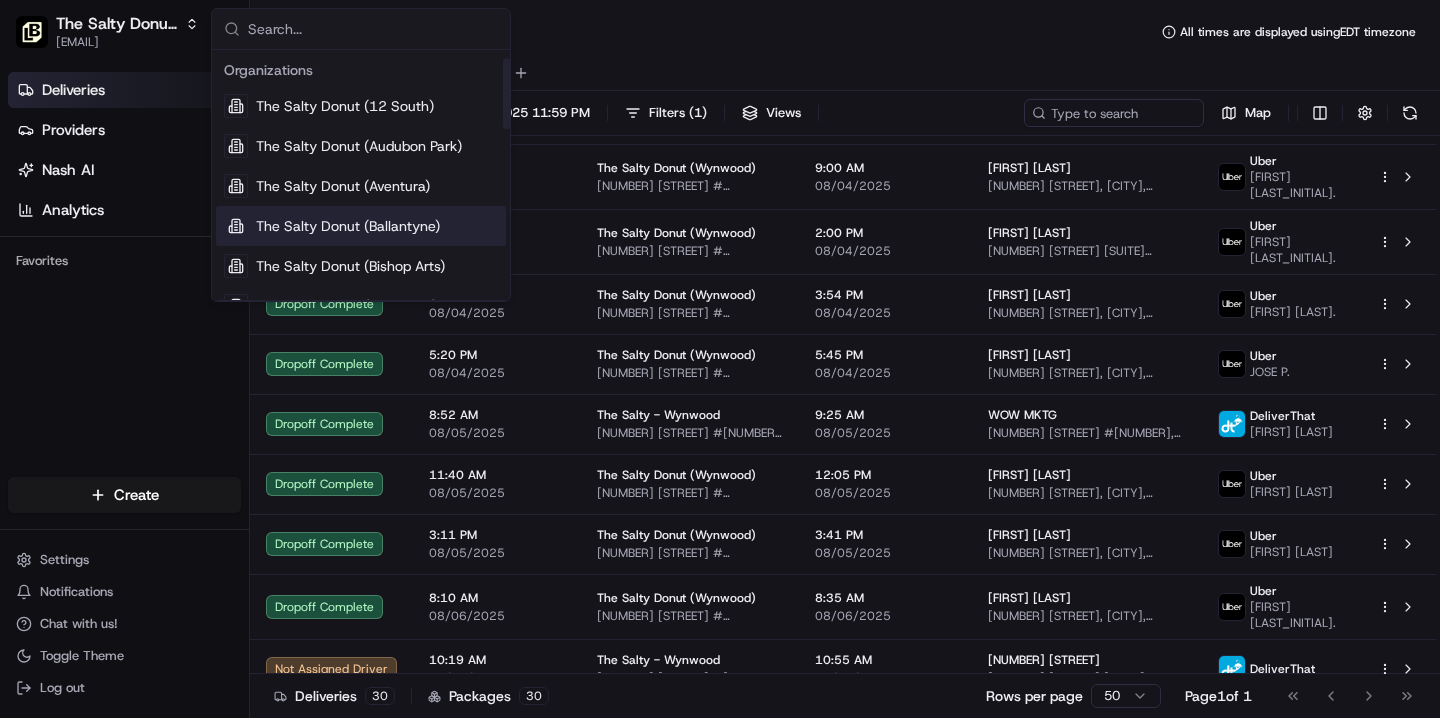 scroll, scrollTop: 37, scrollLeft: 0, axis: vertical 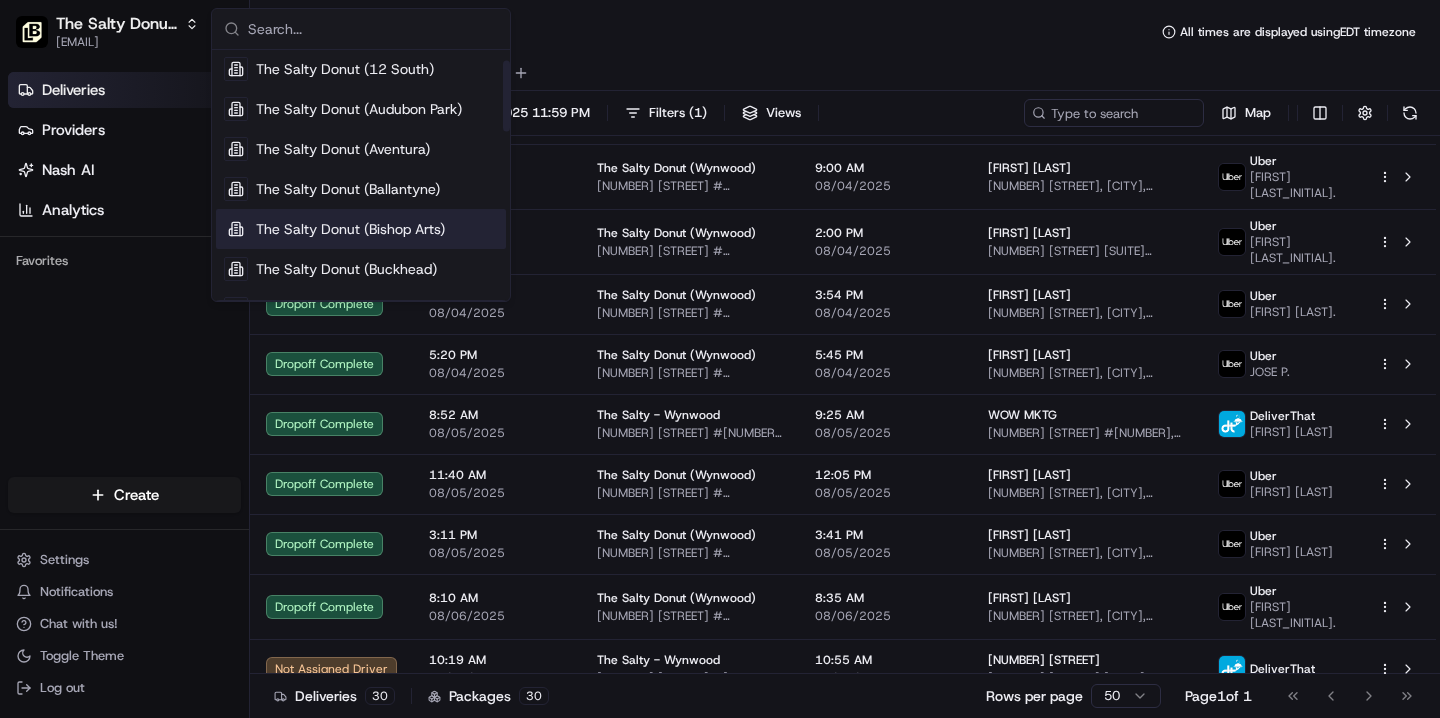 click on "The Salty Donut (Bishop Arts)" at bounding box center [350, 229] 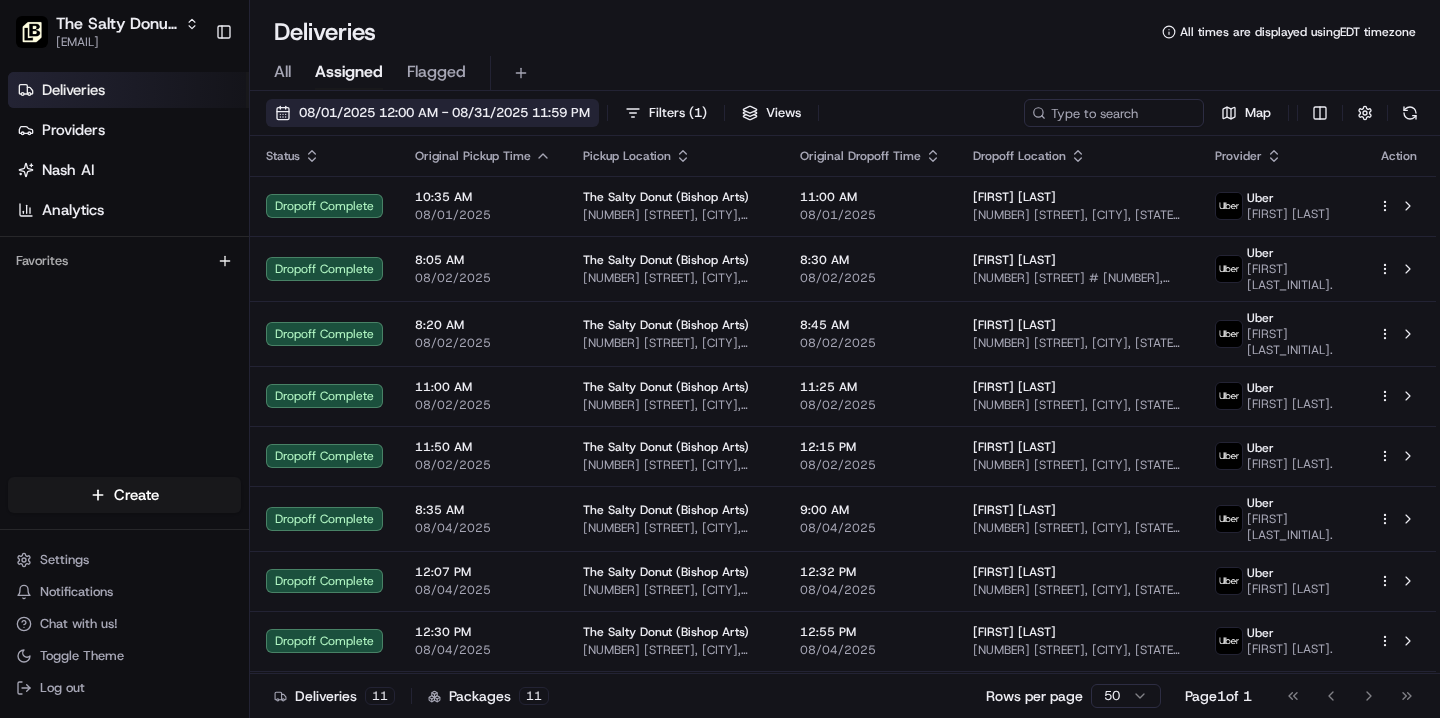 click on "08/01/2025 12:00 AM - 08/31/2025 11:59 PM" at bounding box center (444, 113) 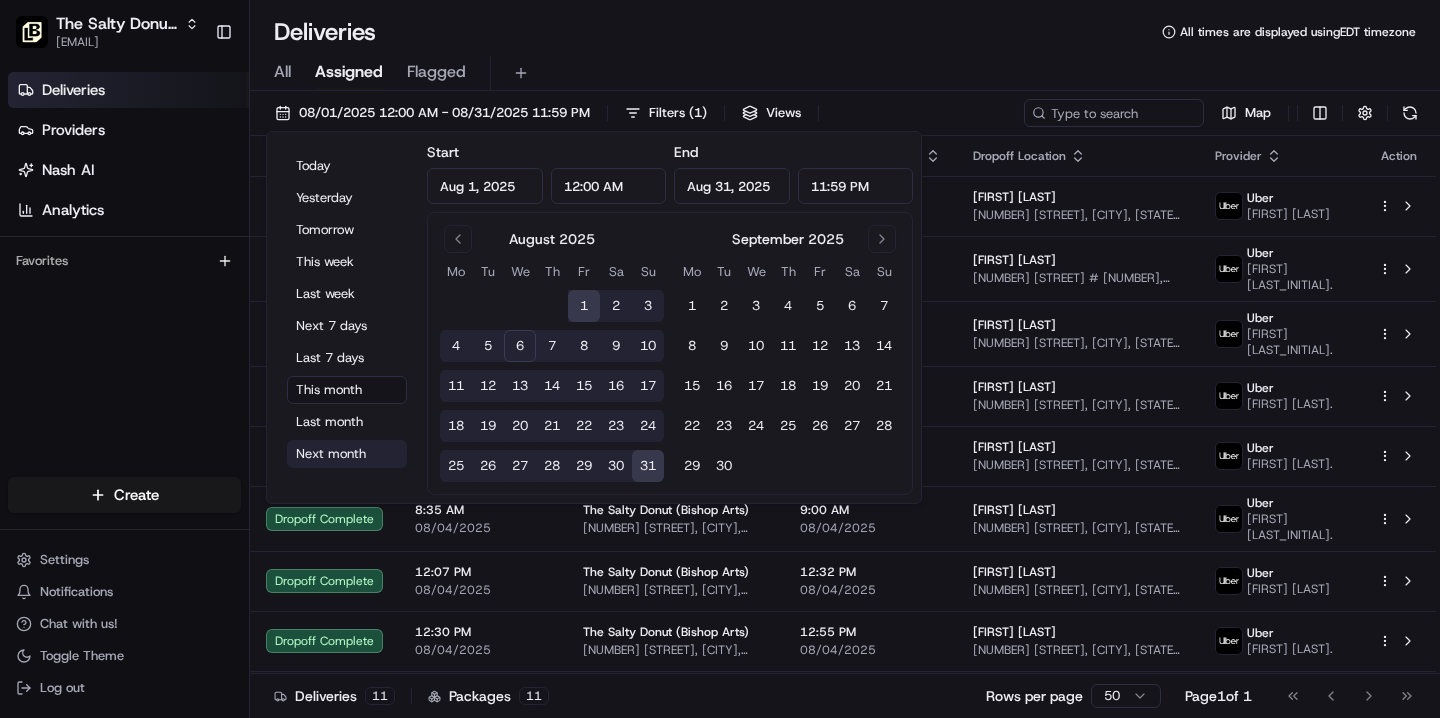 click on "Next month" at bounding box center [347, 454] 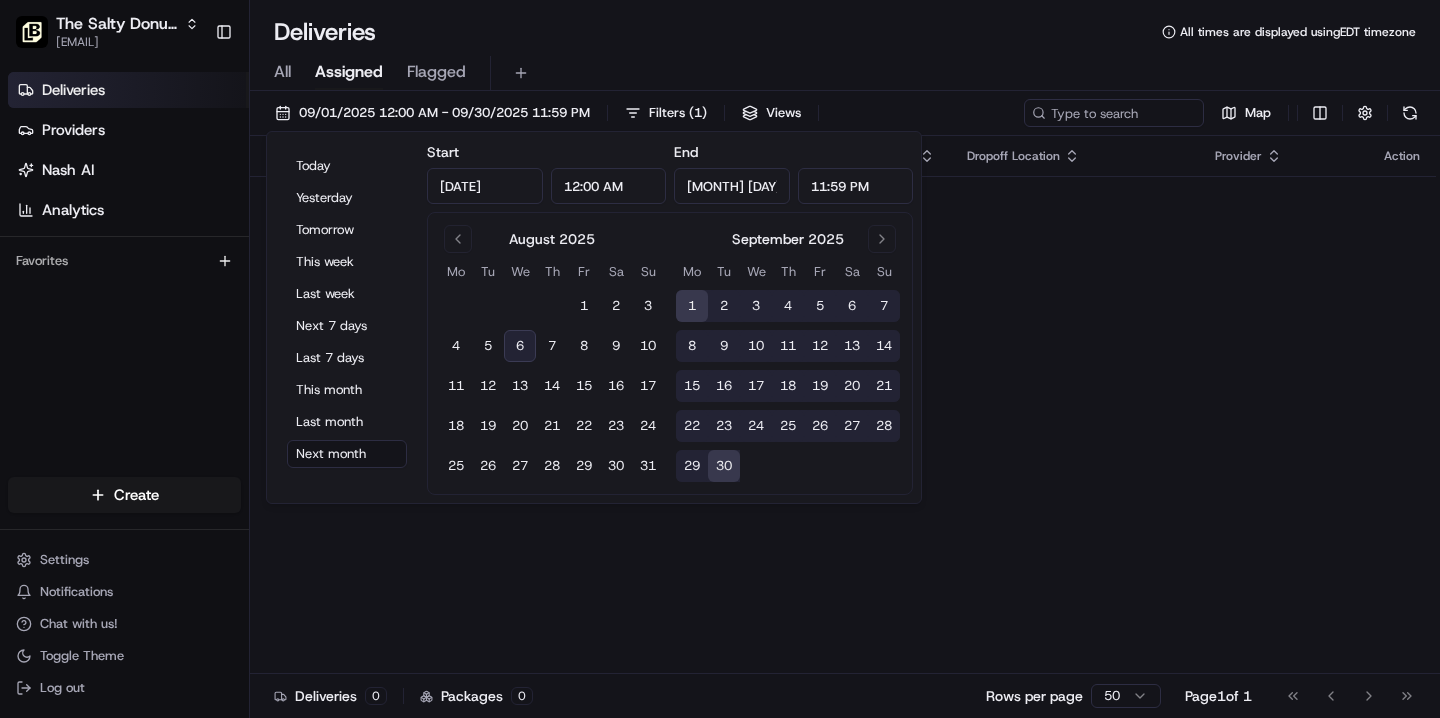 click on "Deliveries All times are displayed using  EDT   timezone" at bounding box center (845, 32) 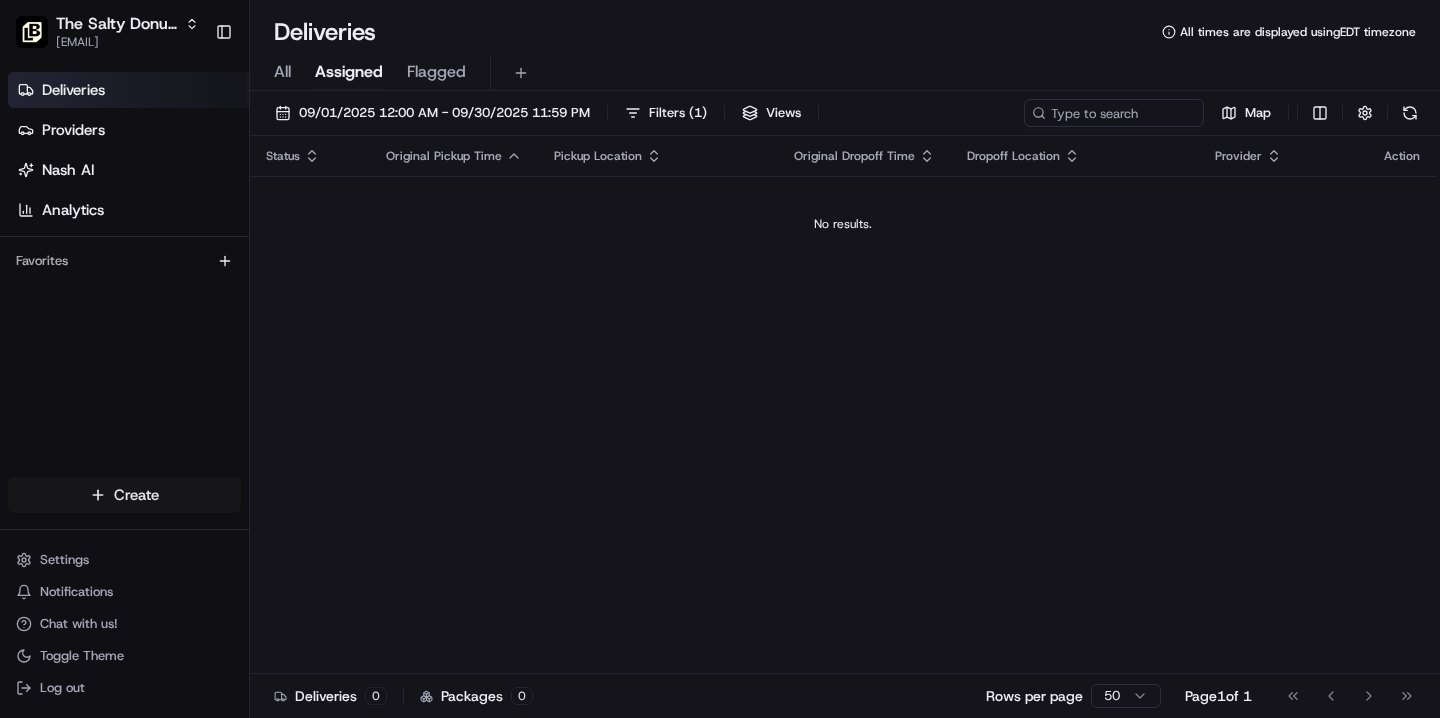 click on "The Salty Donut (Bishop Arts) [EMAIL] Toggle Sidebar Deliveries Providers Nash AI Analytics Favorites Main Menu Members & Organization Organization Users Roles Preferences Customization Tracking Orchestration Automations Locations Pickup Locations Dropoff Locations Billing Billing Refund Requests Integrations Notification Triggers Webhooks API Keys Request Logs Create Settings Notifications Chat with us! Toggle Theme Log out Deliveries All times are displayed using EDT timezone All Assigned Flagged [DATE] [TIME] [DATE] [TIME] Filters ( 1 ) Views Map Status Original Pickup Time Pickup Location Original Dropoff Time Dropoff Location Provider Action No results. Deliveries 0 Packages 0 Rows per page 50 Page 1 of 1 Go to first page Go to previous page Go to next page Go to last page
Create Create" at bounding box center (720, 359) 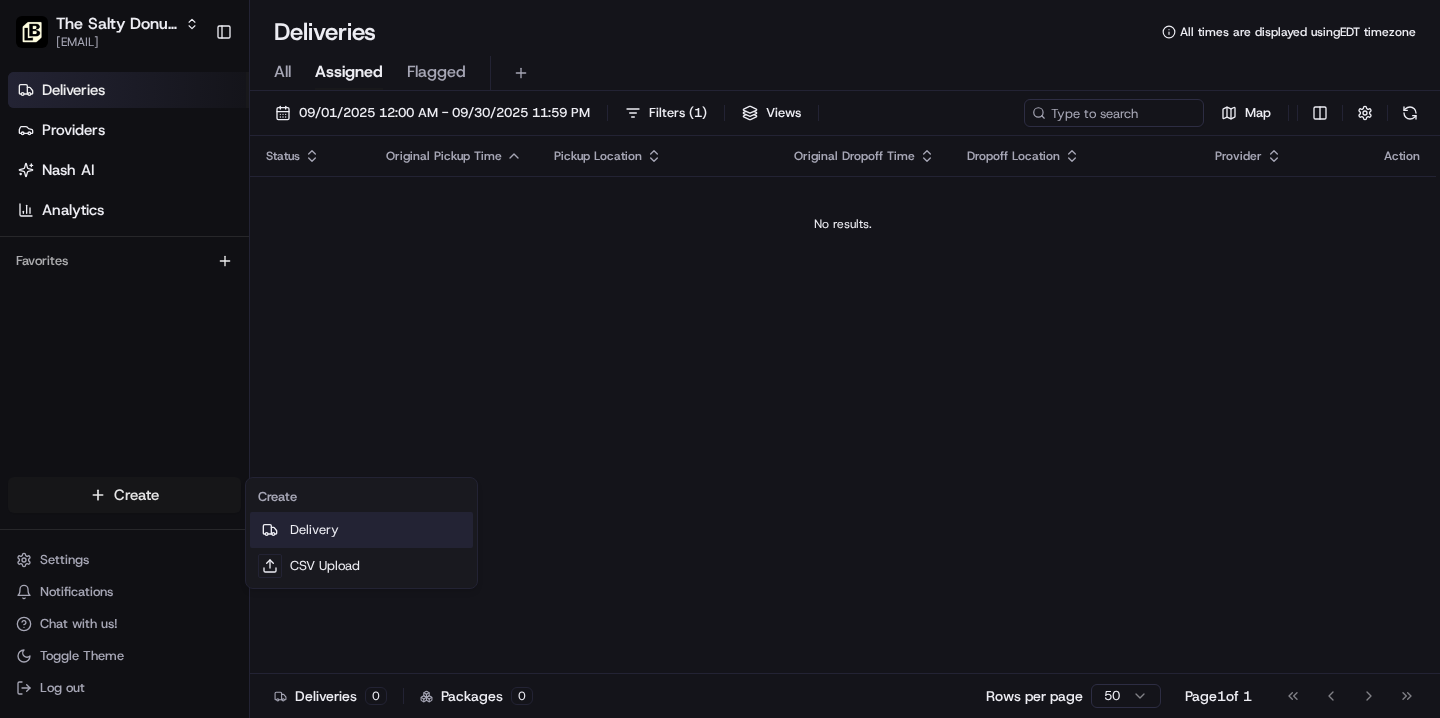 click on "Delivery" at bounding box center [361, 530] 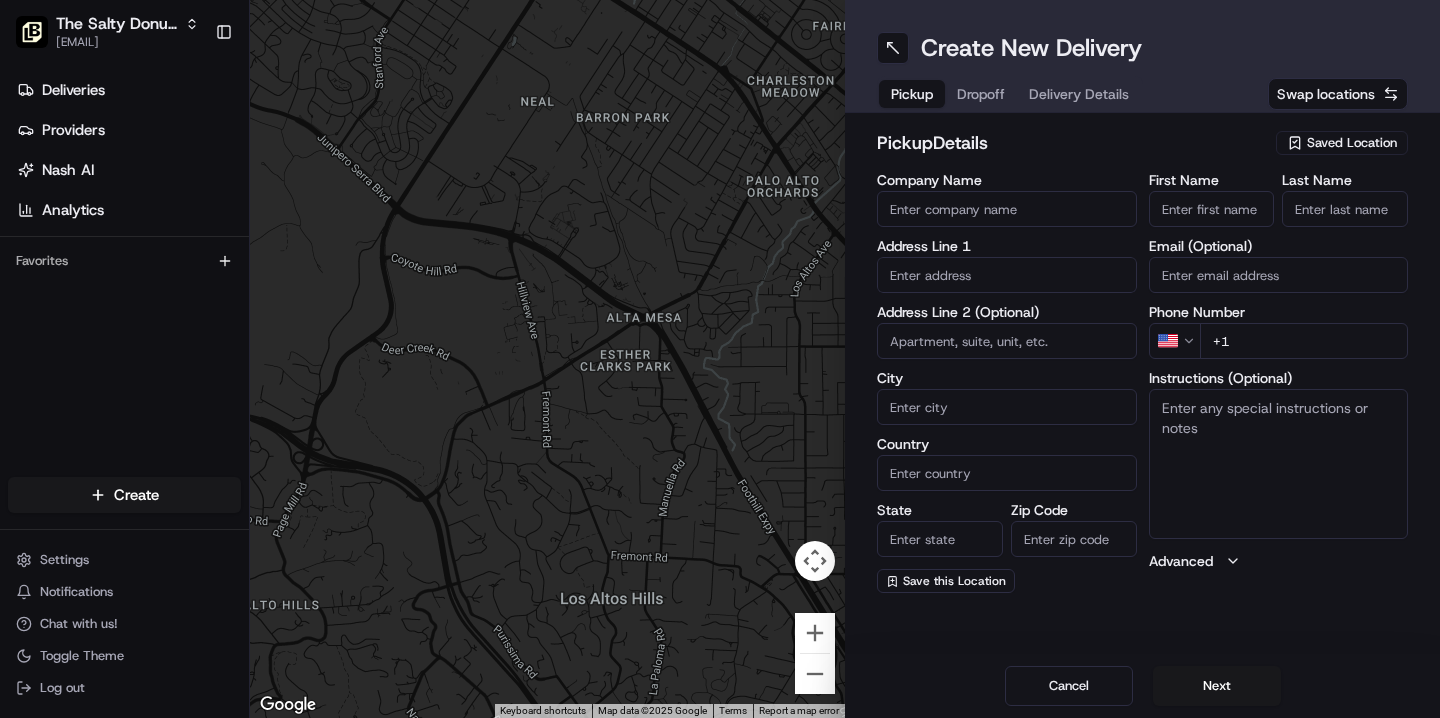 click on "Saved Location" at bounding box center (1352, 143) 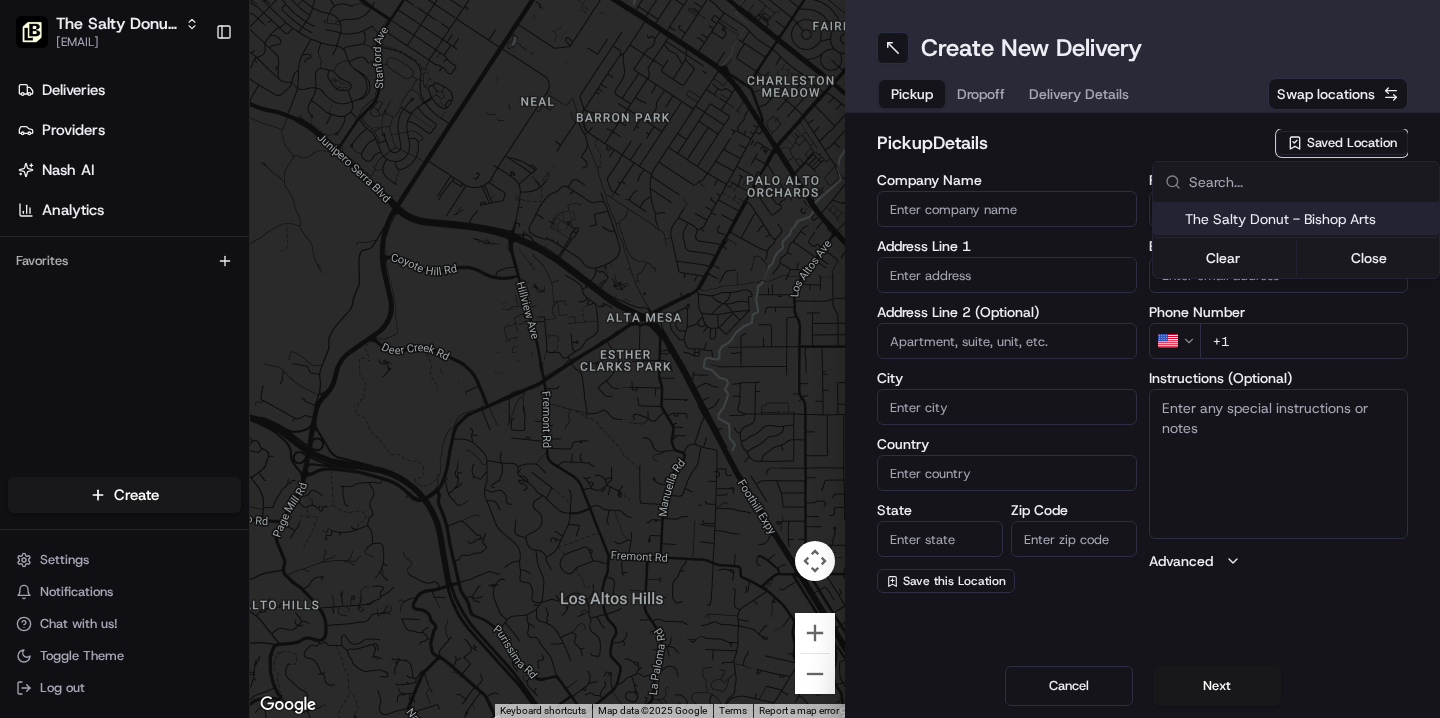 click on "The Salty Donut - Bishop Arts" at bounding box center [1308, 219] 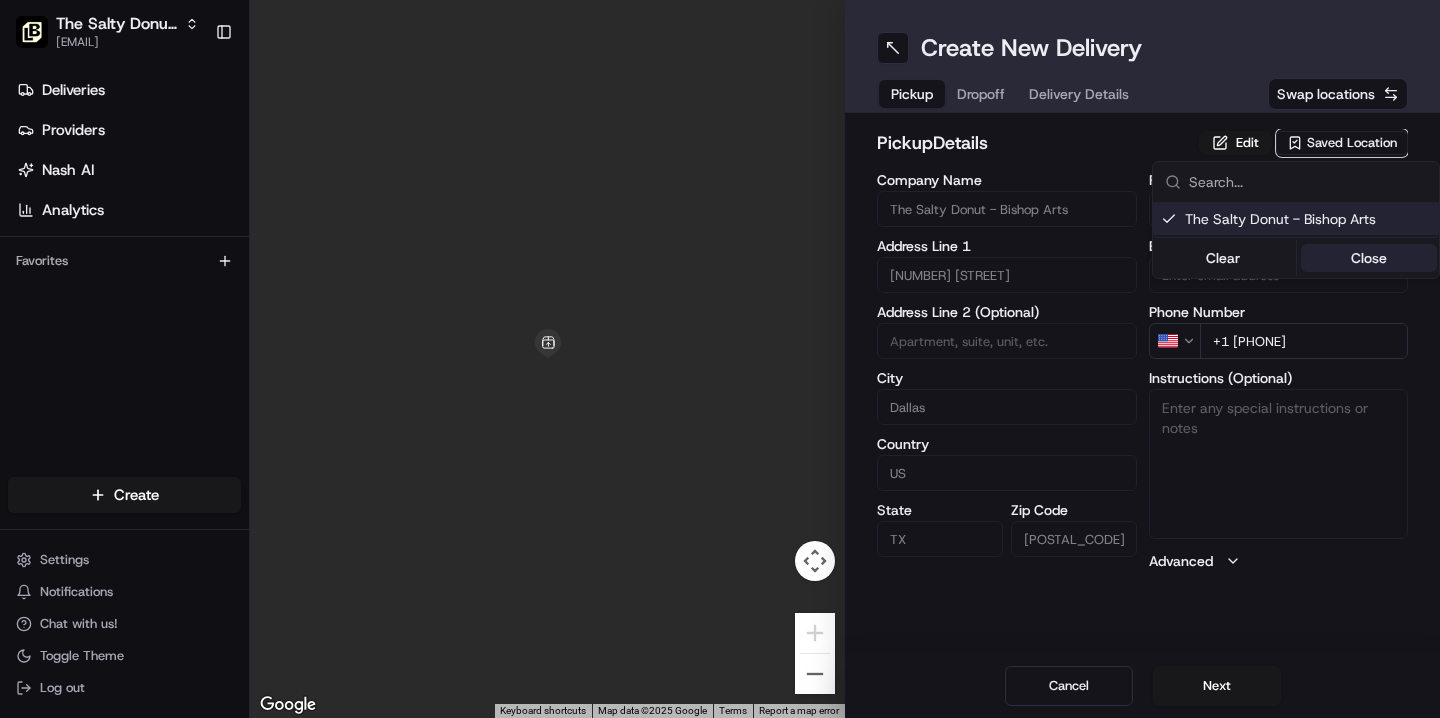 click on "Close" at bounding box center [1369, 258] 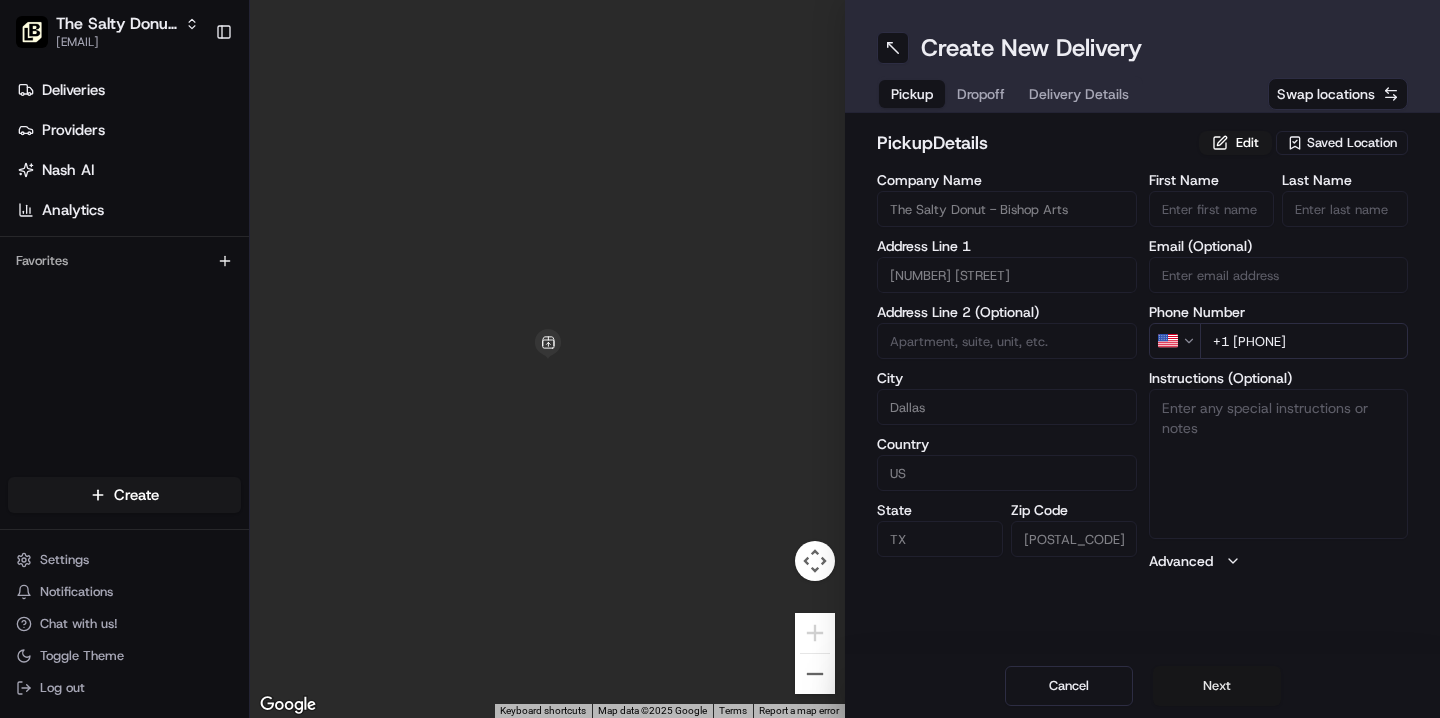 click on "Next" at bounding box center (1217, 686) 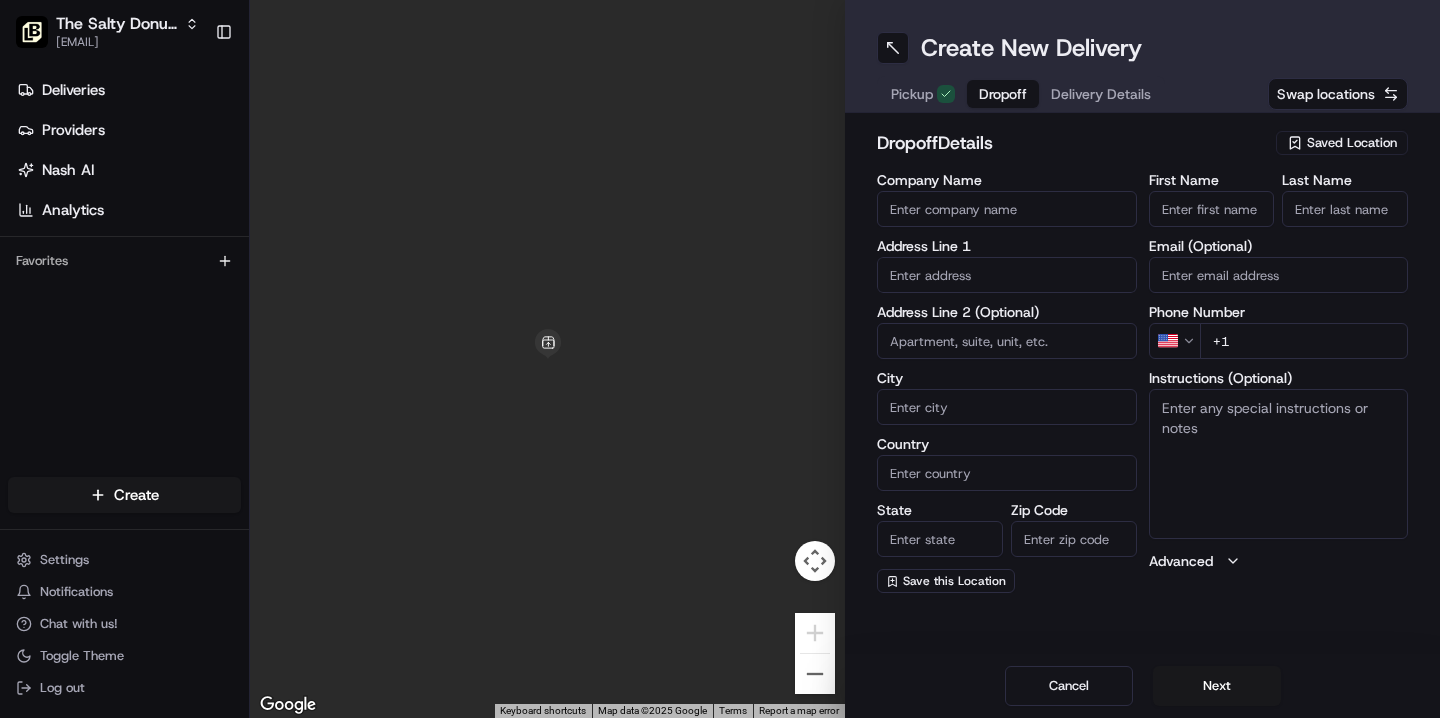 click on "First Name" at bounding box center [1212, 209] 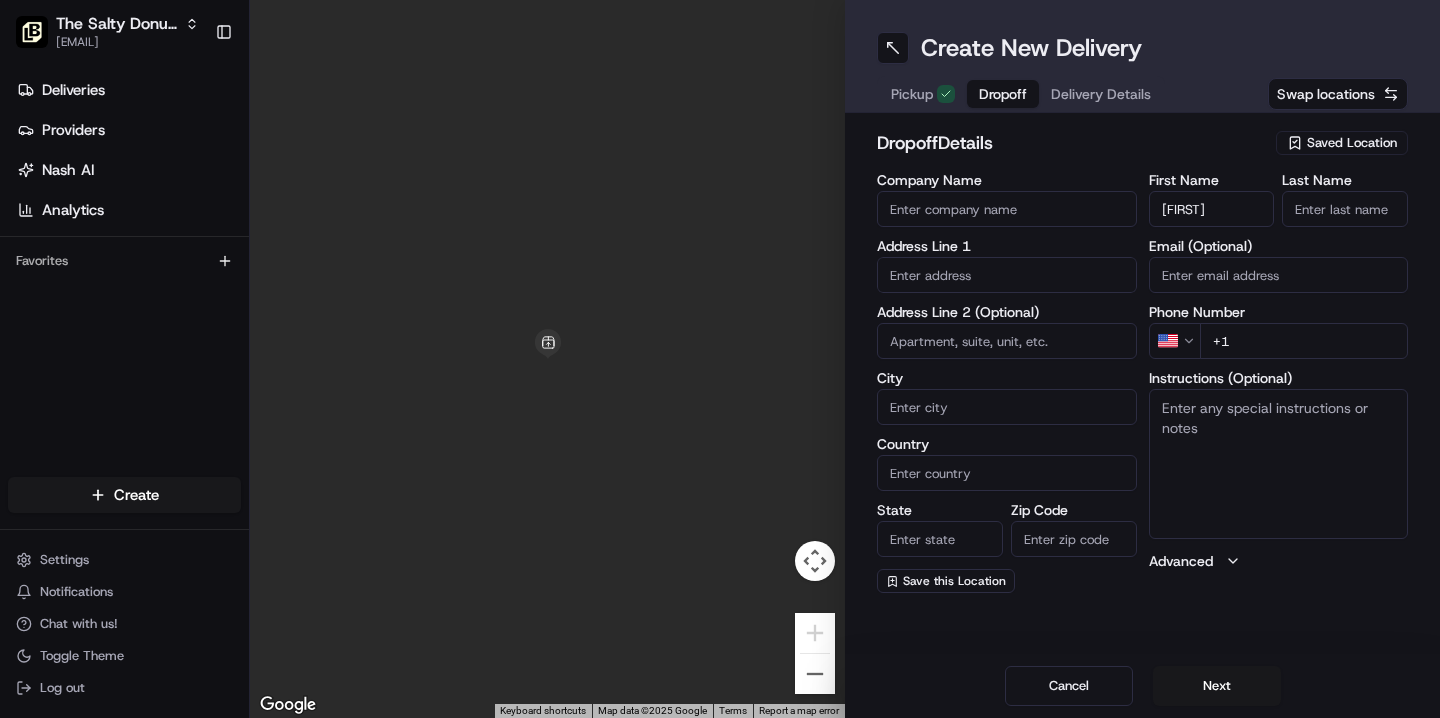 type on "[FIRST]" 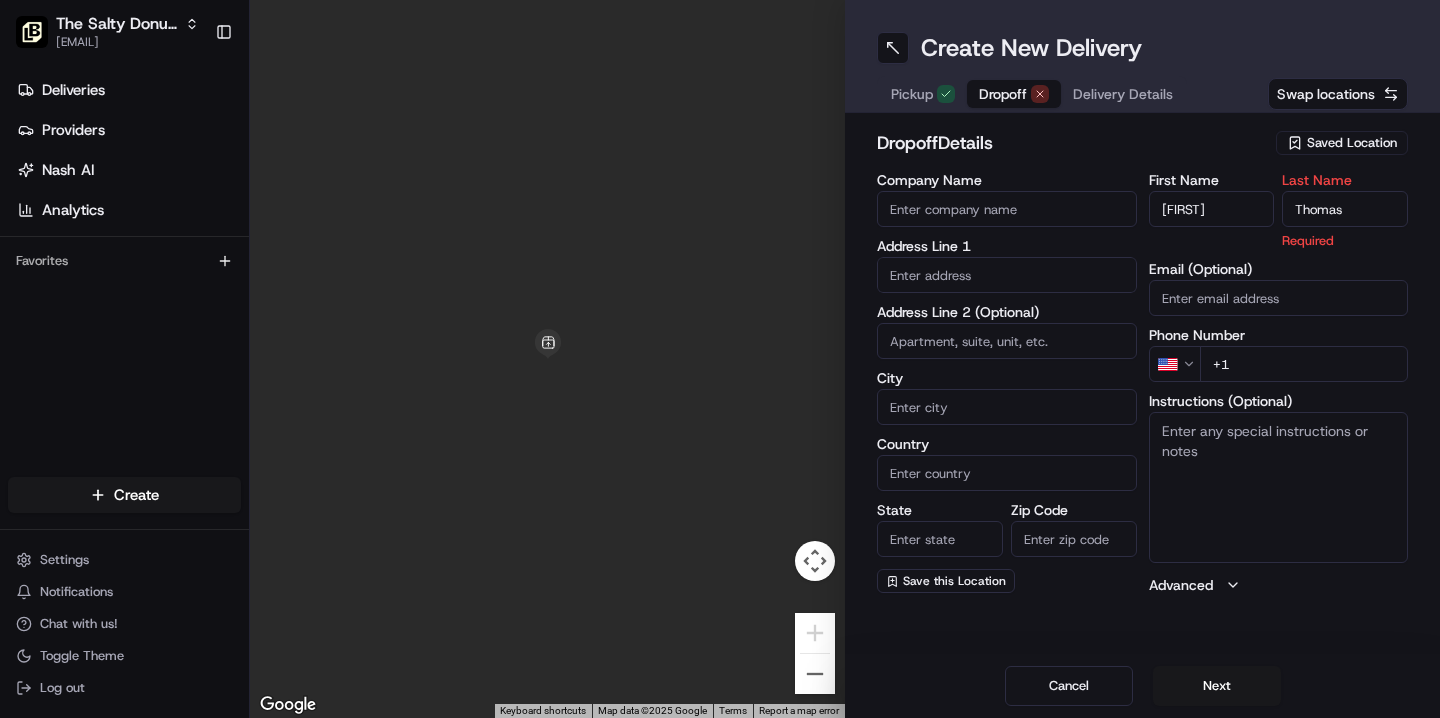type on "Thomas" 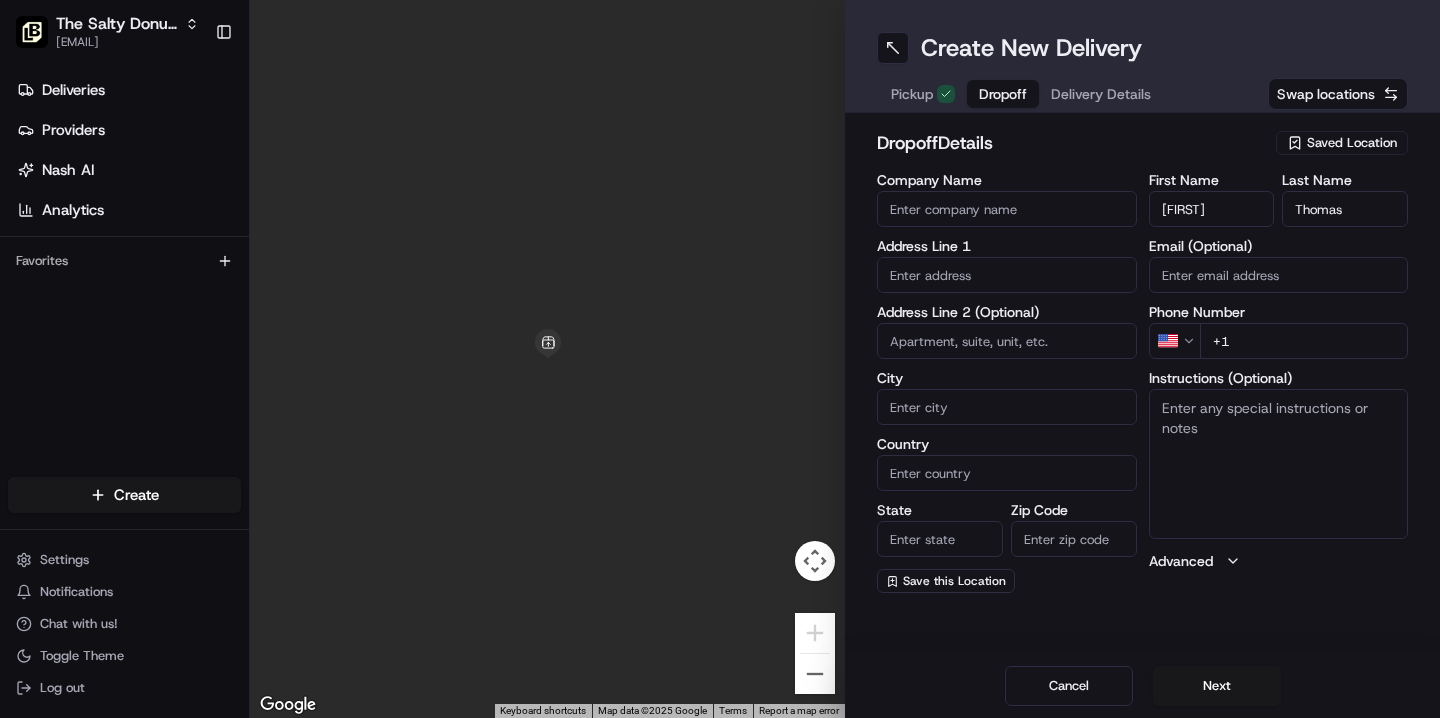 paste on "[PHONE]" 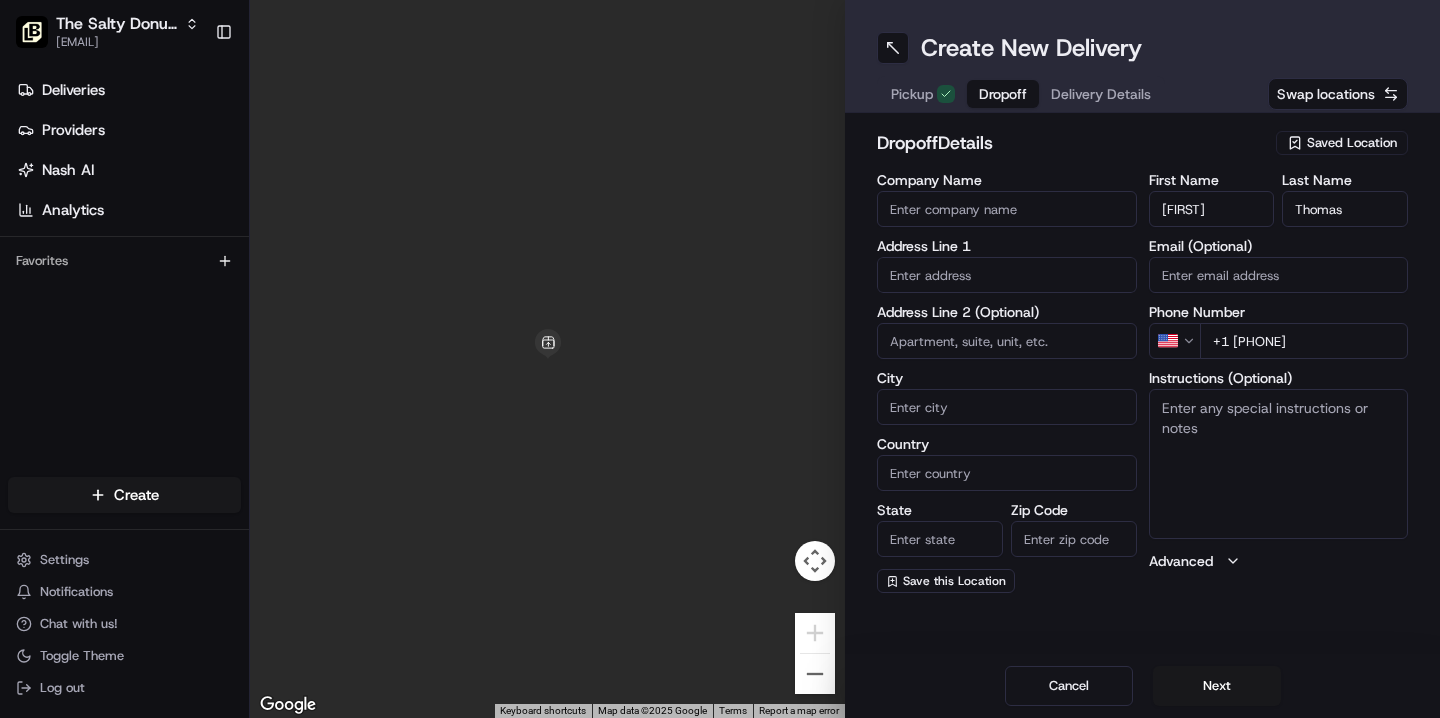 type on "+1 [PHONE]" 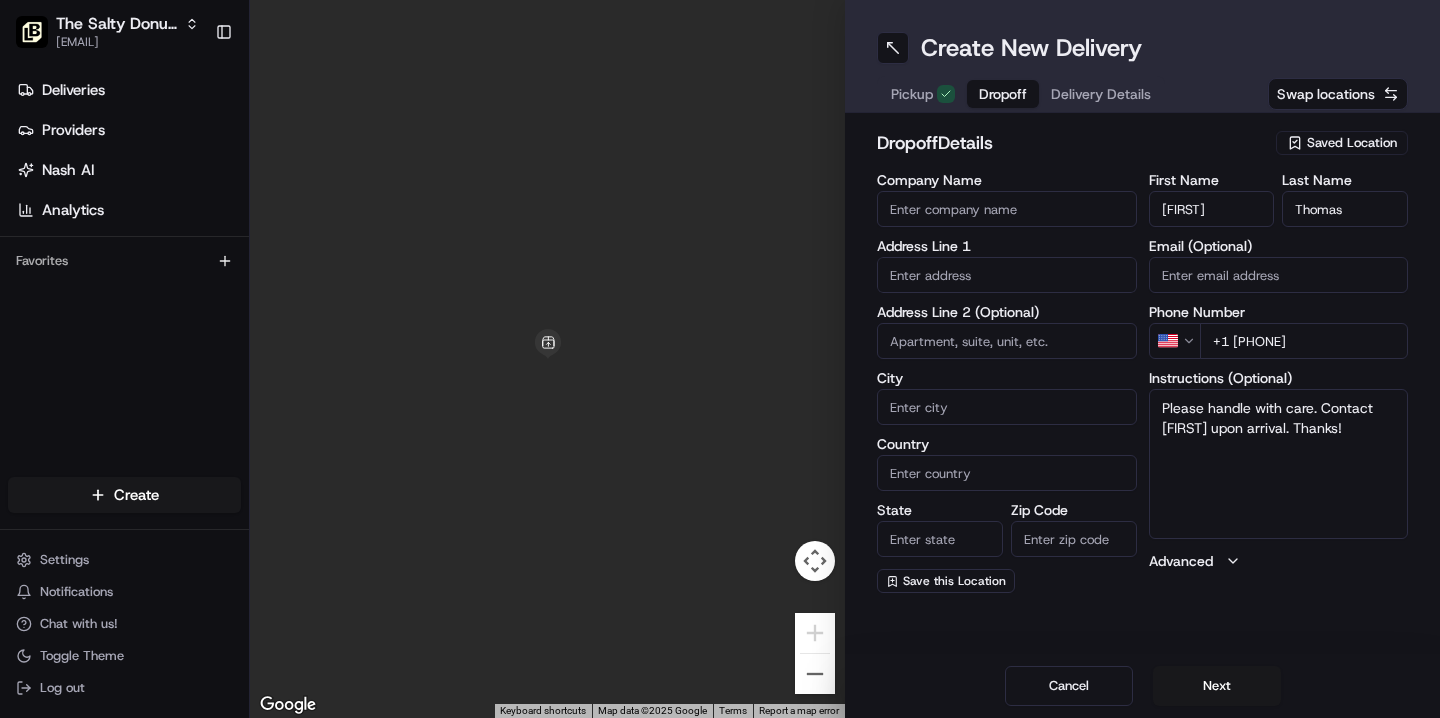 type on "Please handle with care. Contact [FIRST] upon arrival. Thanks!" 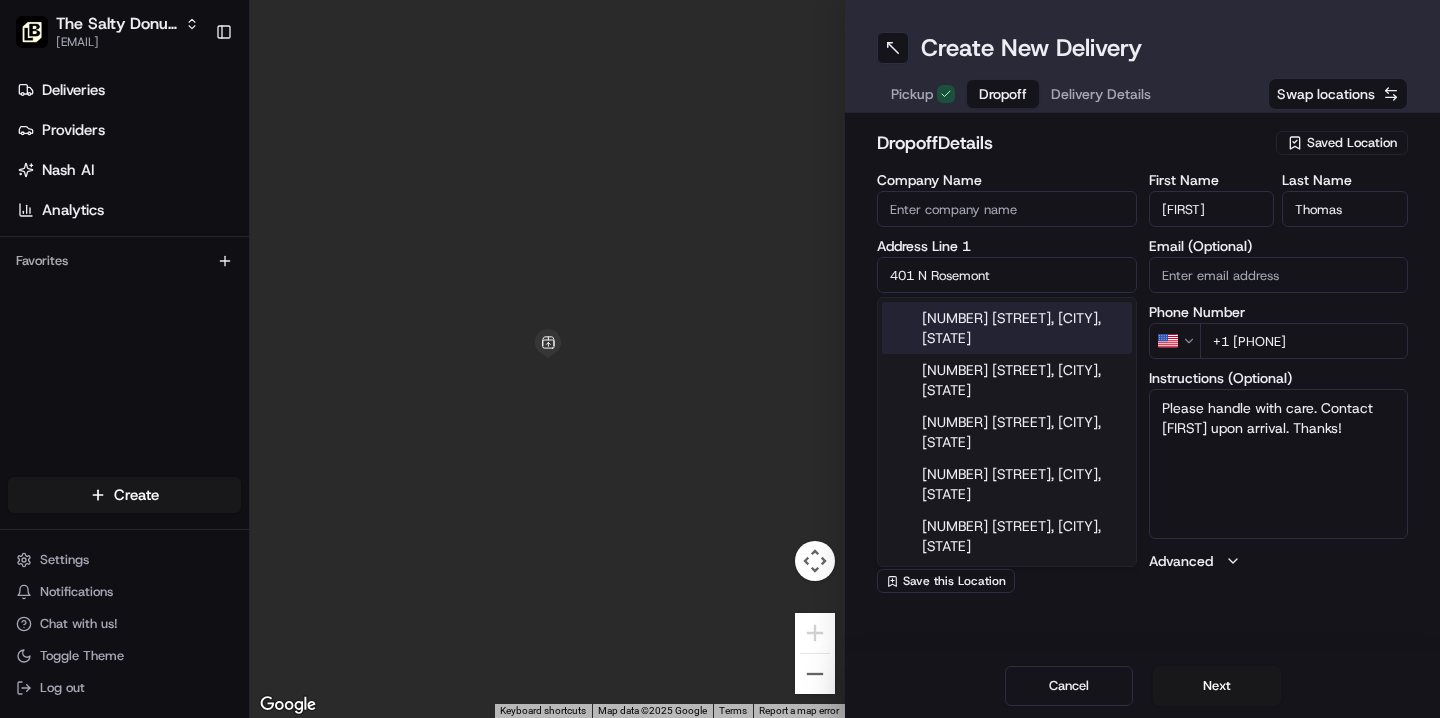 click on "[NUMBER] [STREET], [CITY], [STATE]" at bounding box center (1007, 328) 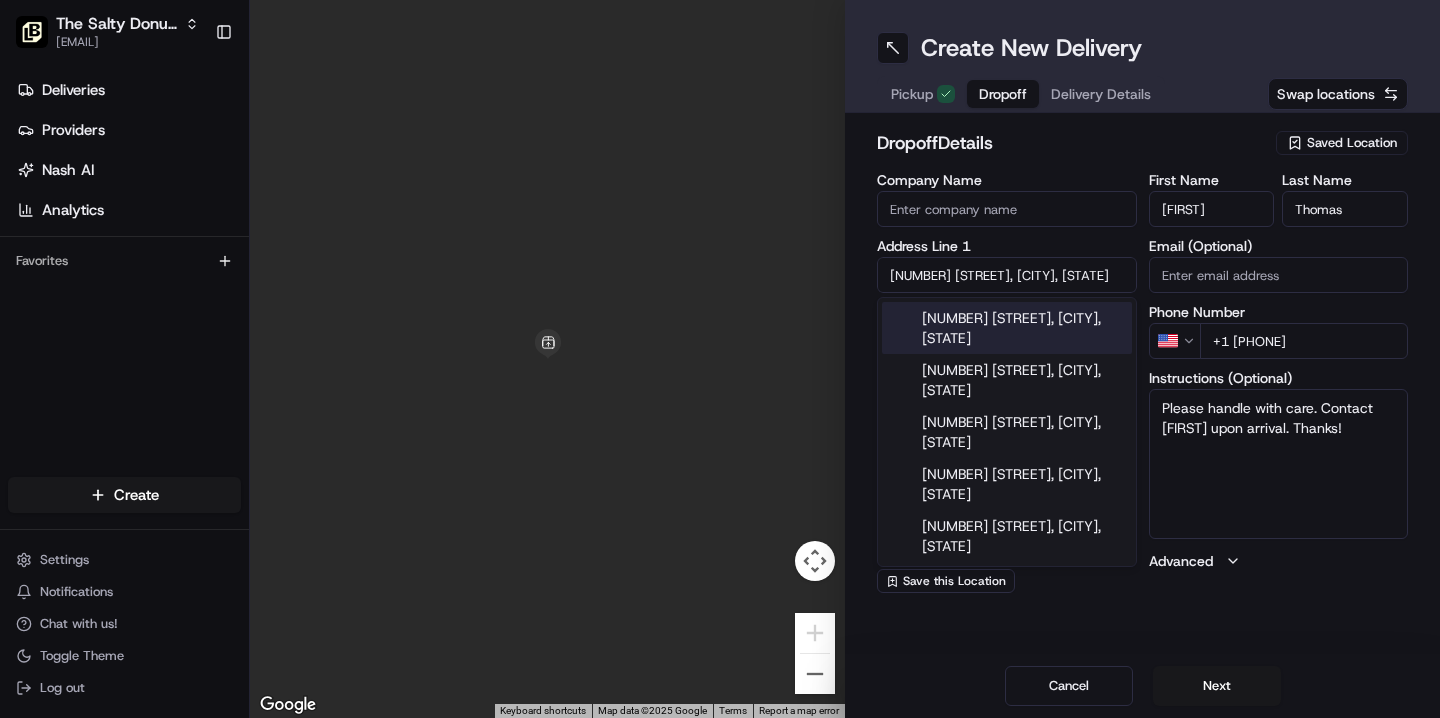 type on "[NUMBER] [STREET], [CITY], [STATE] [POSTAL_CODE], [COUNTRY]" 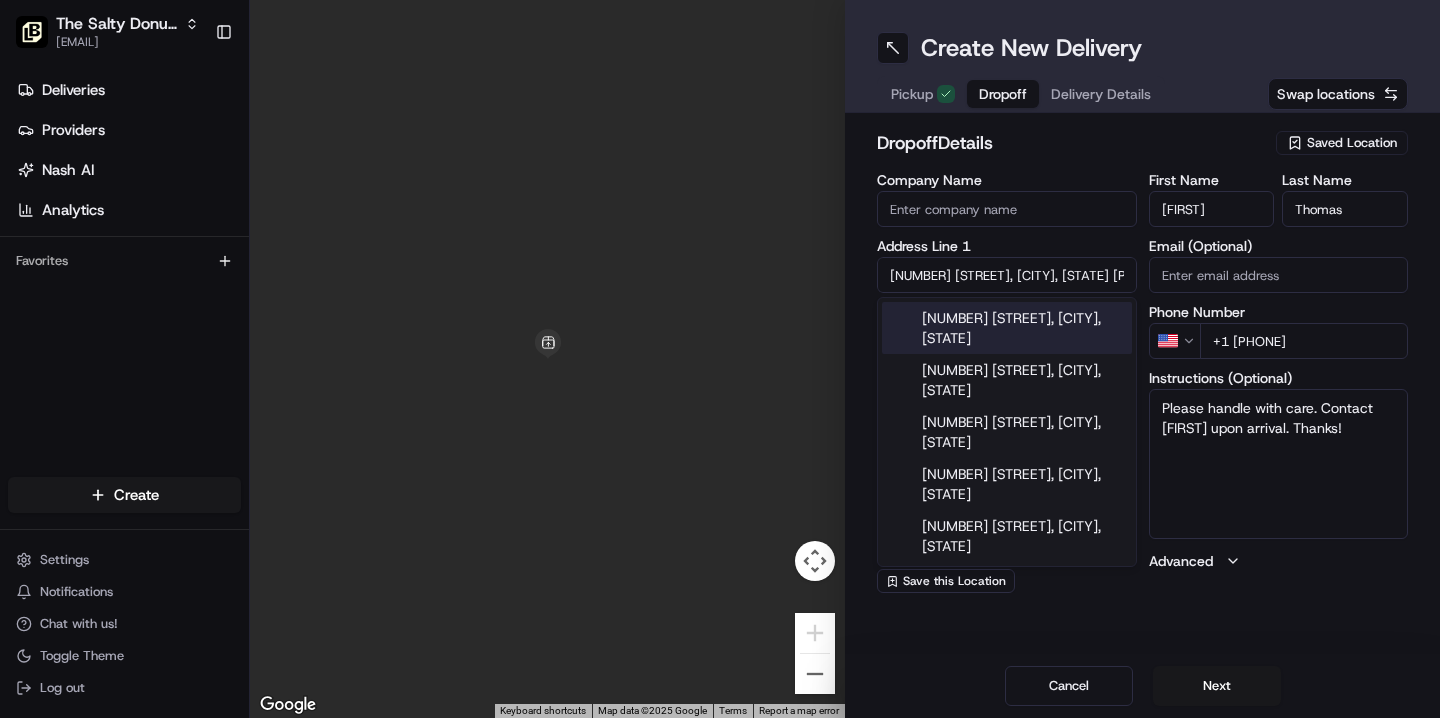 type on "[NUMBER] [STREET]" 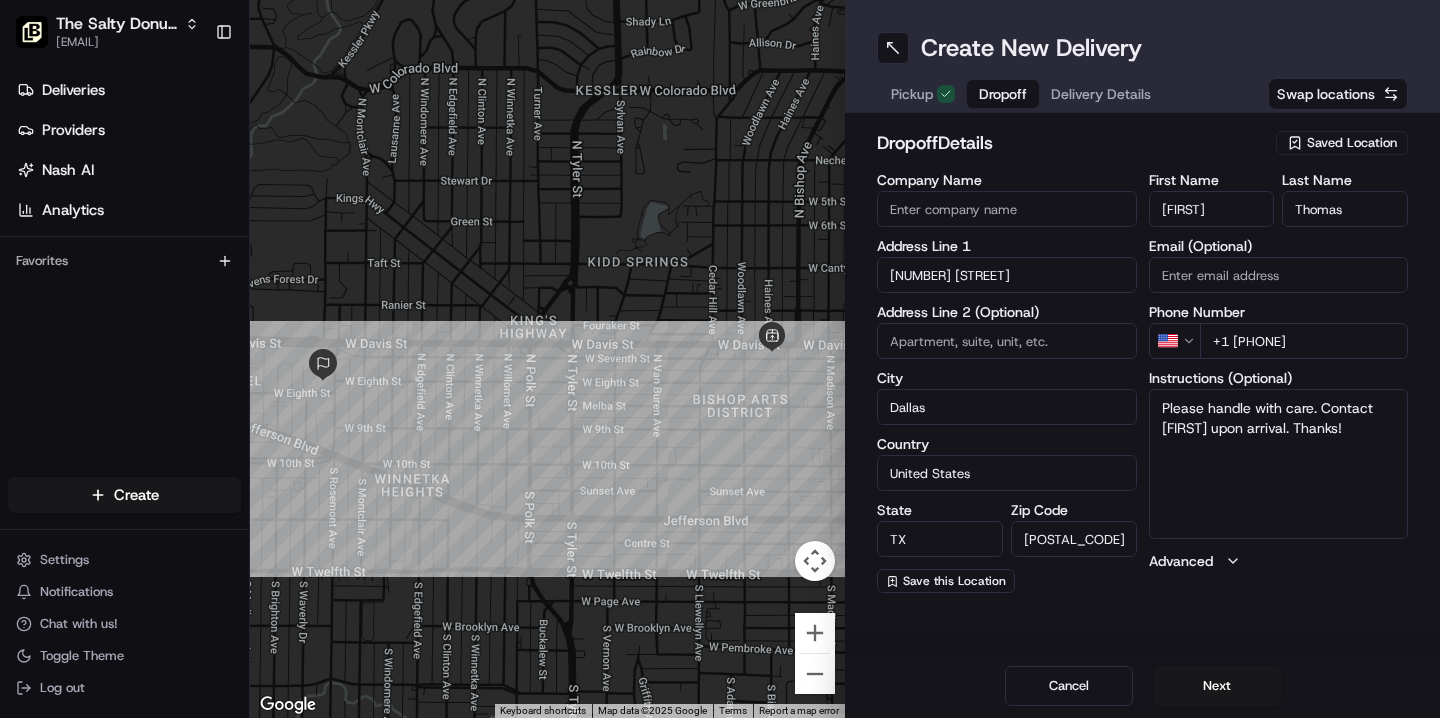 click on "Company Name" at bounding box center [1007, 209] 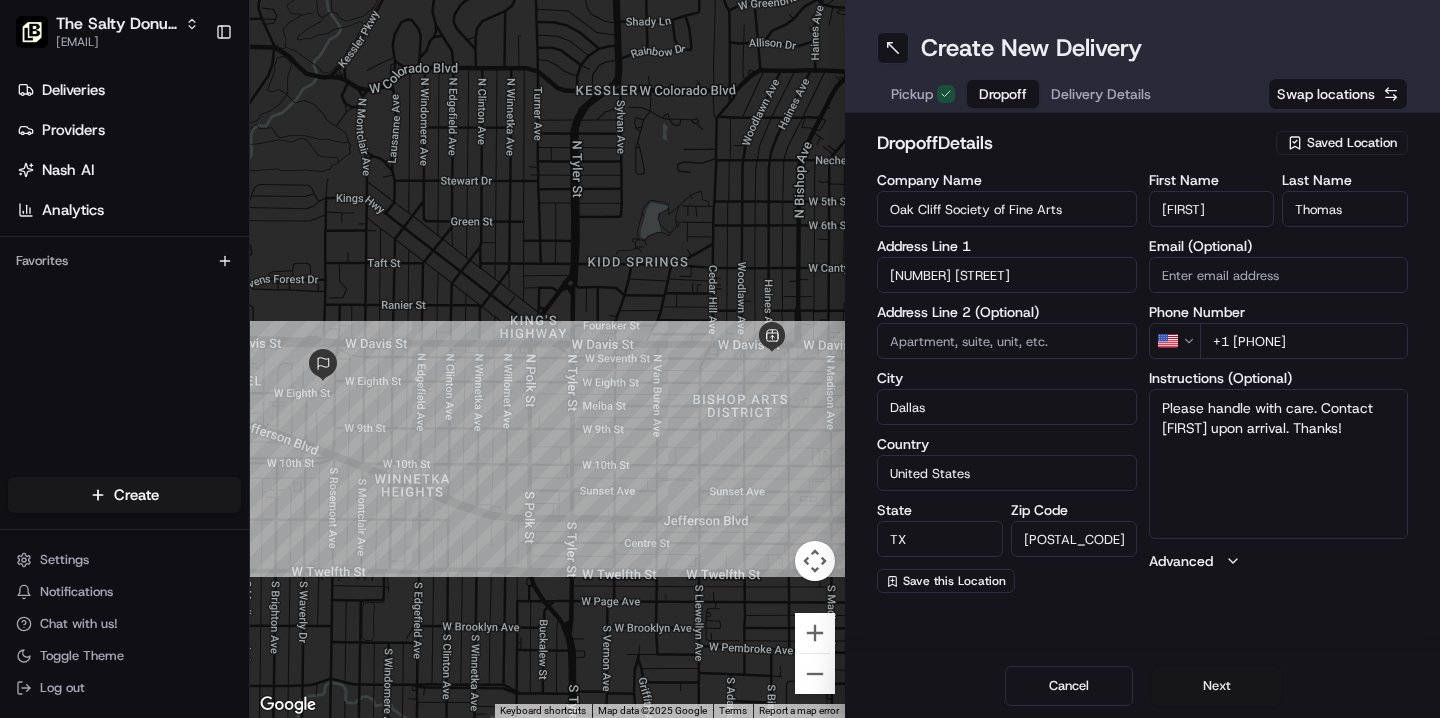 type on "Oak Cliff Society of Fine Arts" 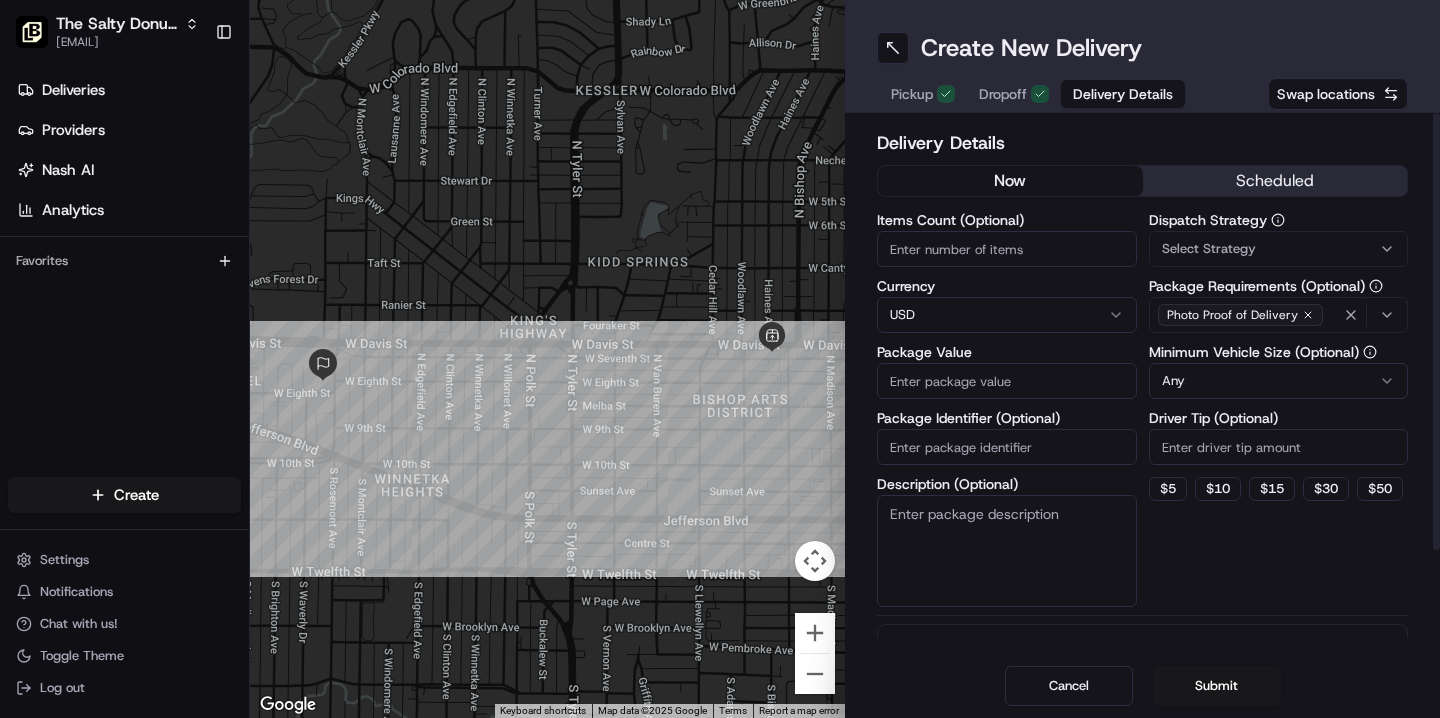 click on "scheduled" at bounding box center [1275, 181] 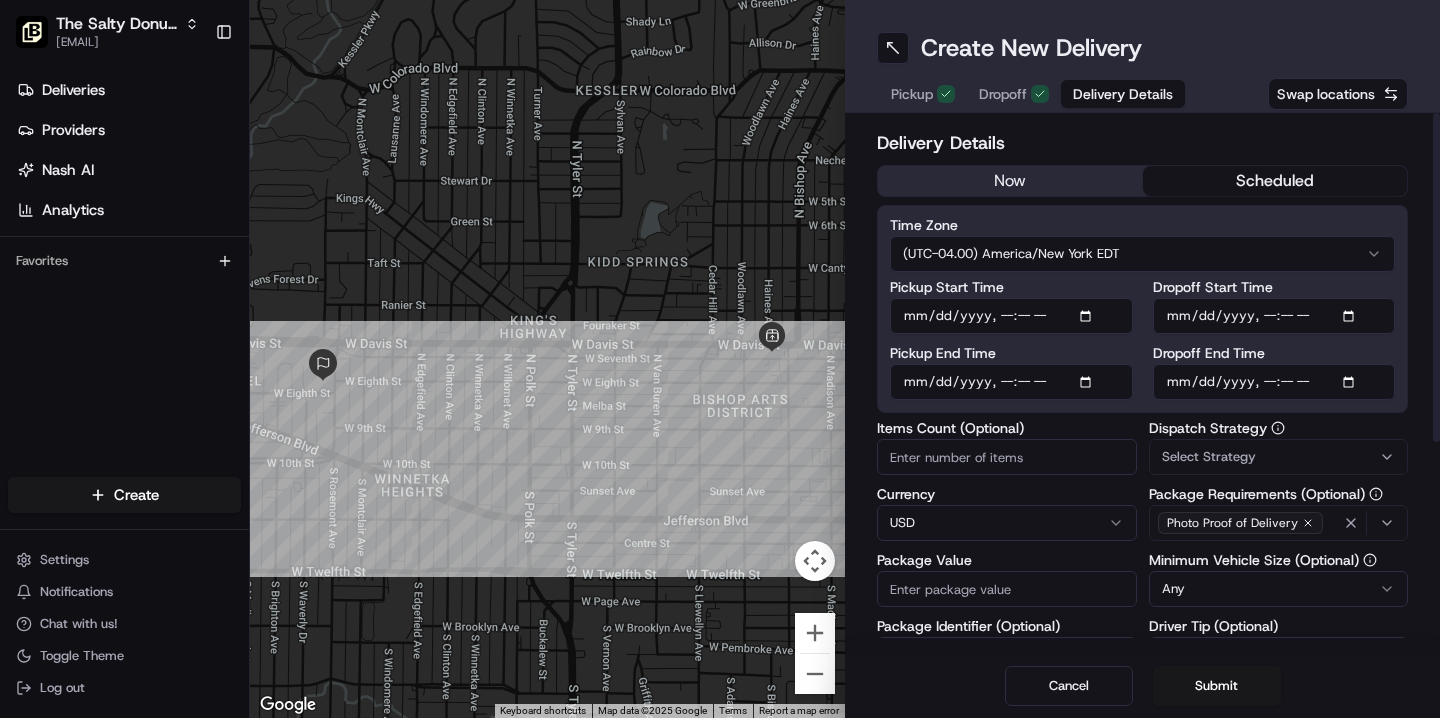 click on "[NAME] ([NAME]) [EMAIL] Toggle Sidebar Deliveries Providers Nash AI Analytics Favorites Main Menu Members & Organization Organization Users Roles Preferences Customization Tracking Orchestration Automations Locations Pickup Locations Dropoff Locations Billing Billing Refund Requests Integrations Notification Triggers Webhooks API Keys Request Logs Create Settings Notifications Chat with us! Toggle Theme Log out ← Move left → Move right ↑ Move up ↓ Move down + Zoom in - Zoom out Home Jump left by 75% End Jump right by 75% Page Up Jump up by 75% Page Down Jump down by 75% Keyboard shortcuts Map Data Map data ©[YEAR] Google Map data ©[YEAR] Google [NUMBER] m  Click to toggle between metric and imperial units Terms Report a map error Create New Delivery Pickup Dropoff Delivery Details Swap locations Delivery Details now scheduled Time Zone (UTC[OFFSET]) [TIMEZONE] Pickup Start Time Pickup End Time Dropoff Start Time Dropoff End Time Currency [CURRENCY] Any $[NUMBER]" at bounding box center [720, 359] 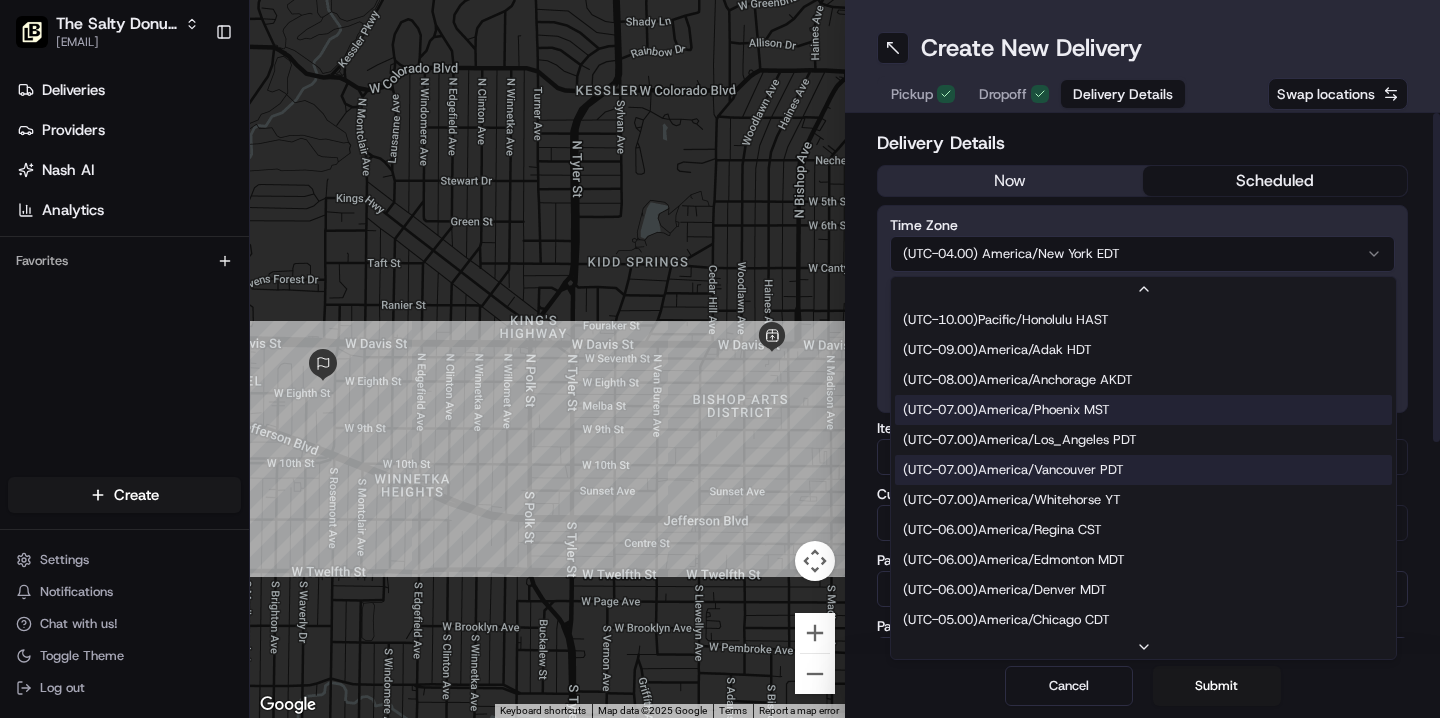 scroll, scrollTop: 120, scrollLeft: 0, axis: vertical 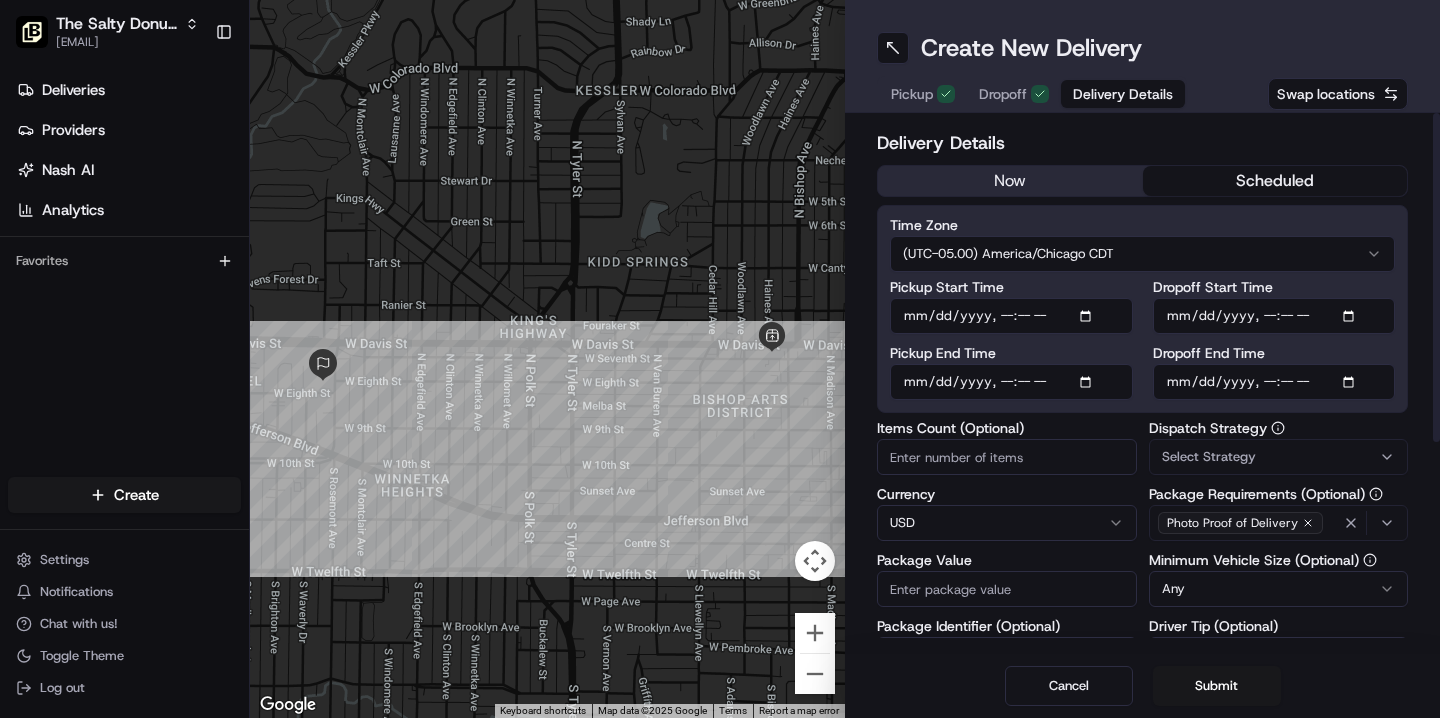 click on "Dropoff Start Time" at bounding box center [1274, 316] 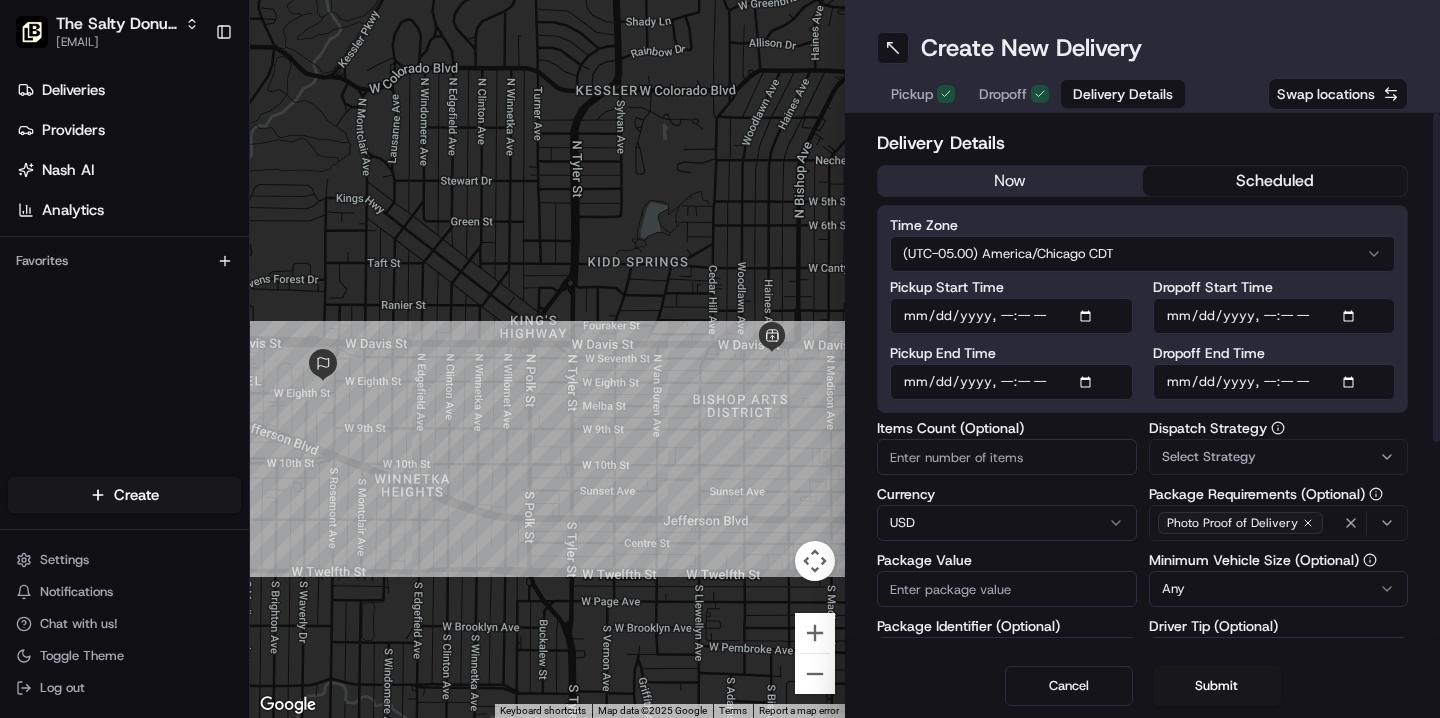 type on "[DATE]T[TIME]" 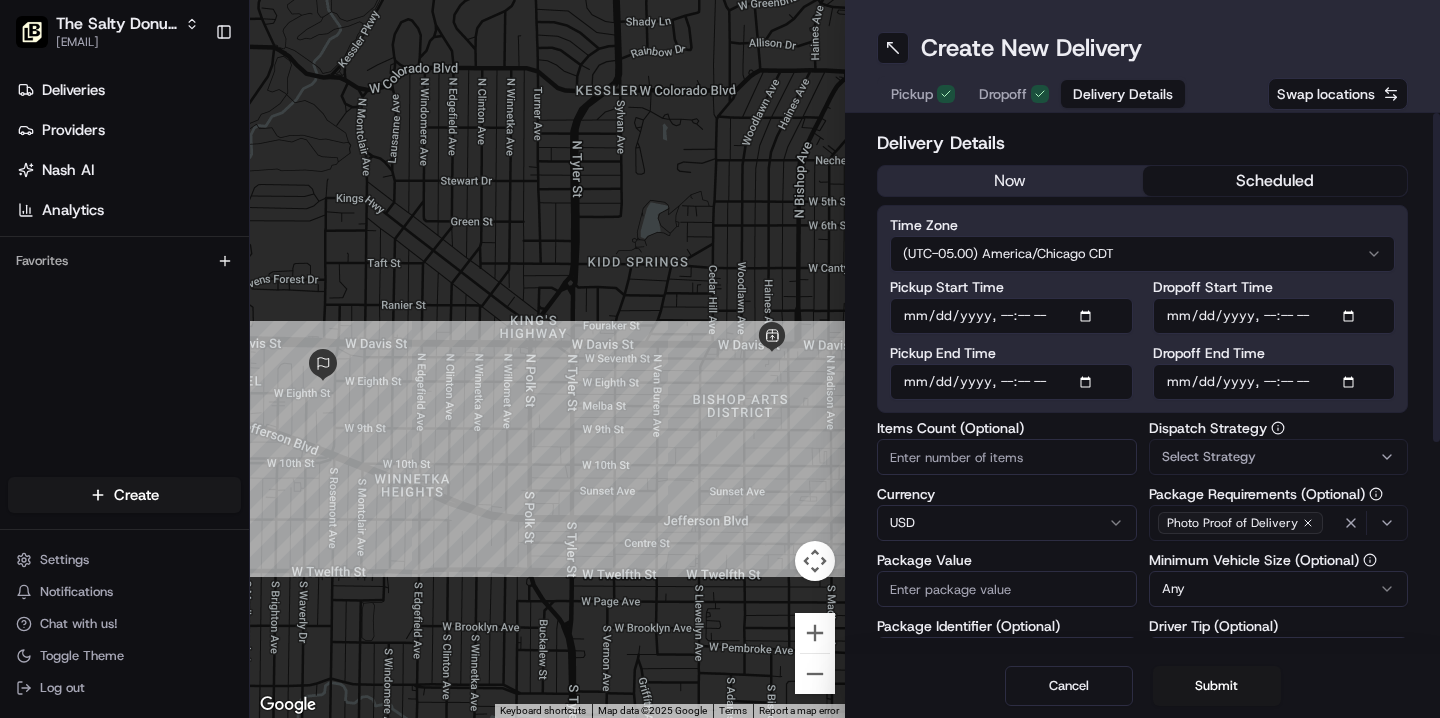 click on "Dropoff End Time" at bounding box center [1274, 382] 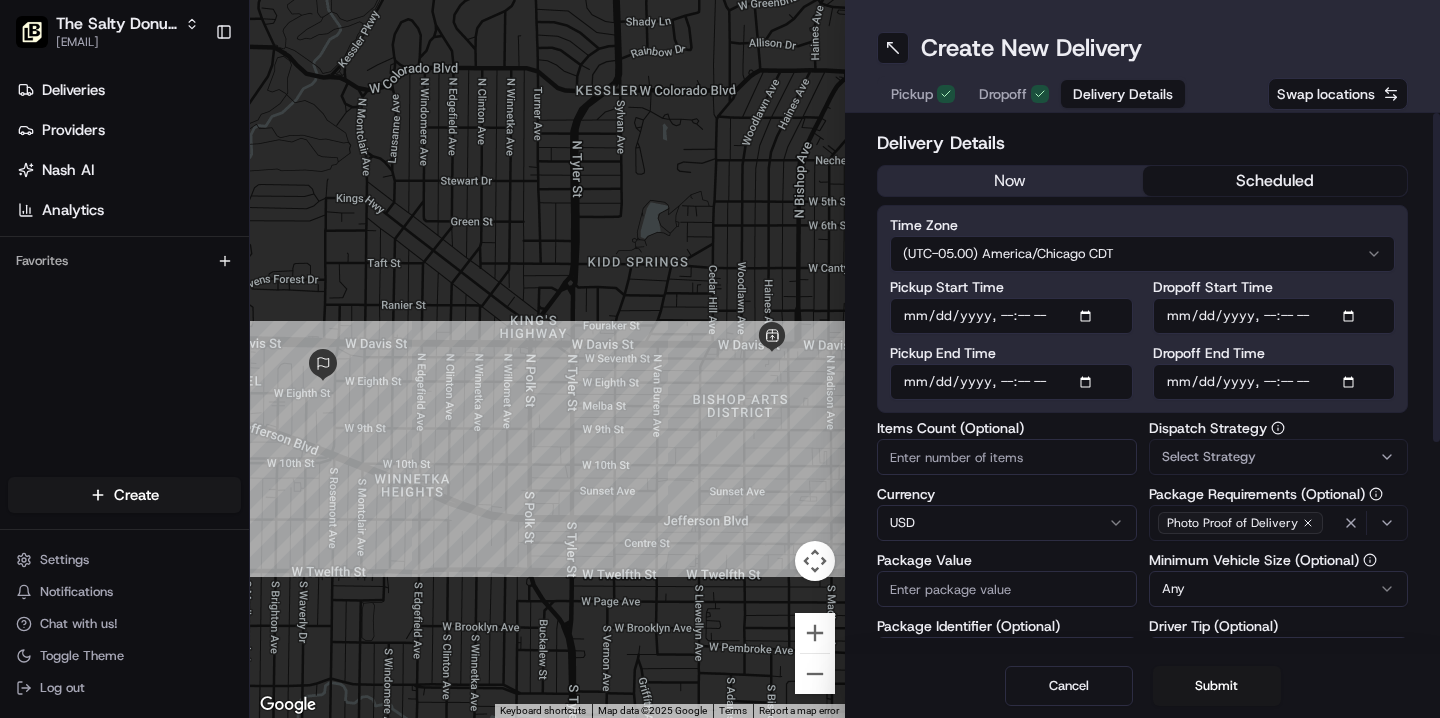 type on "[DATE]T[TIME]" 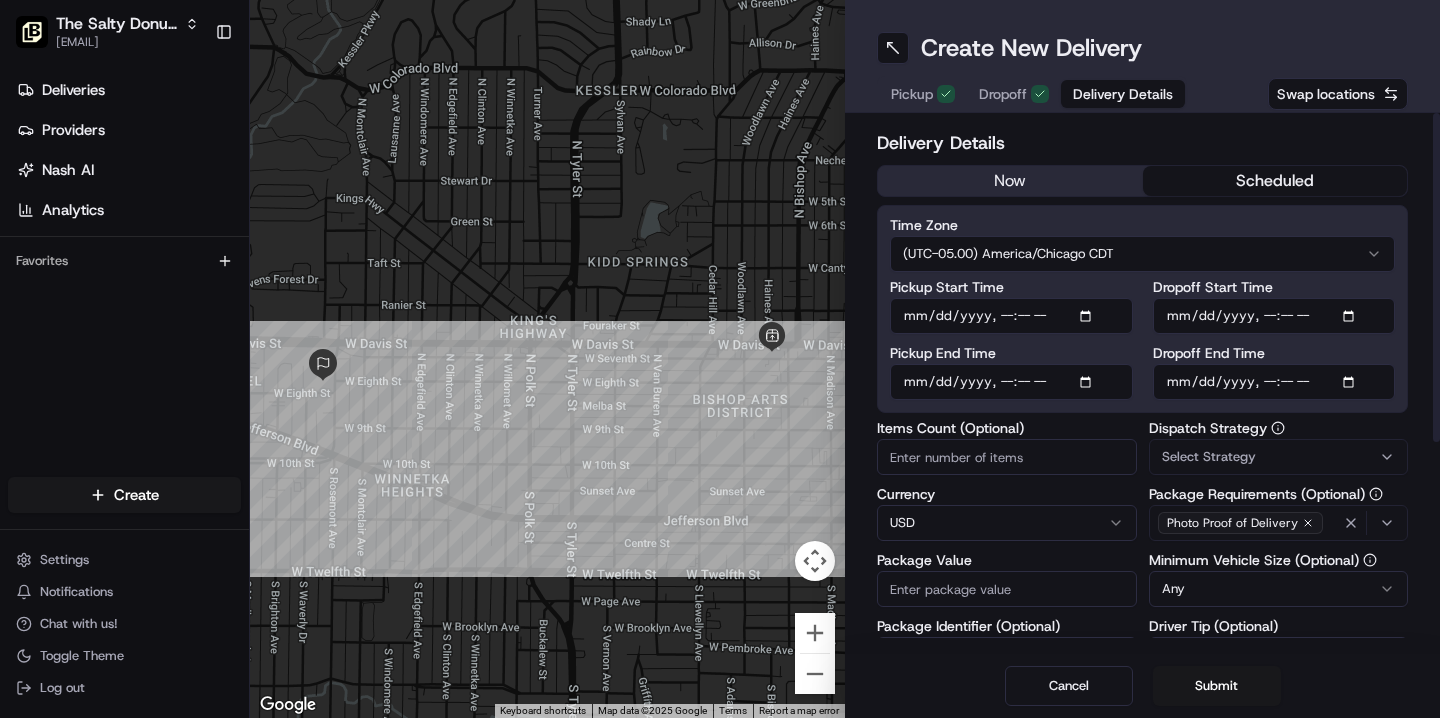 click on "Select Strategy" at bounding box center [1209, 457] 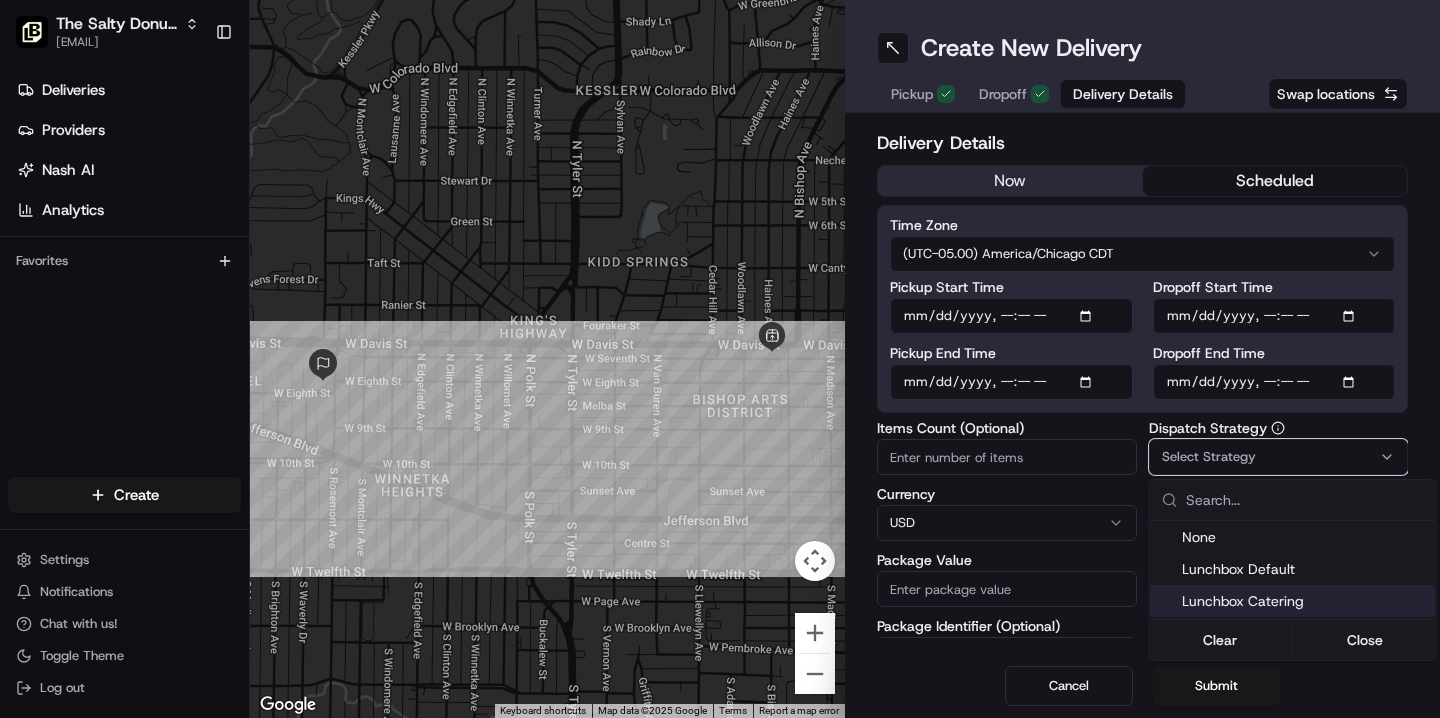 click on "Lunchbox Catering" at bounding box center (1305, 601) 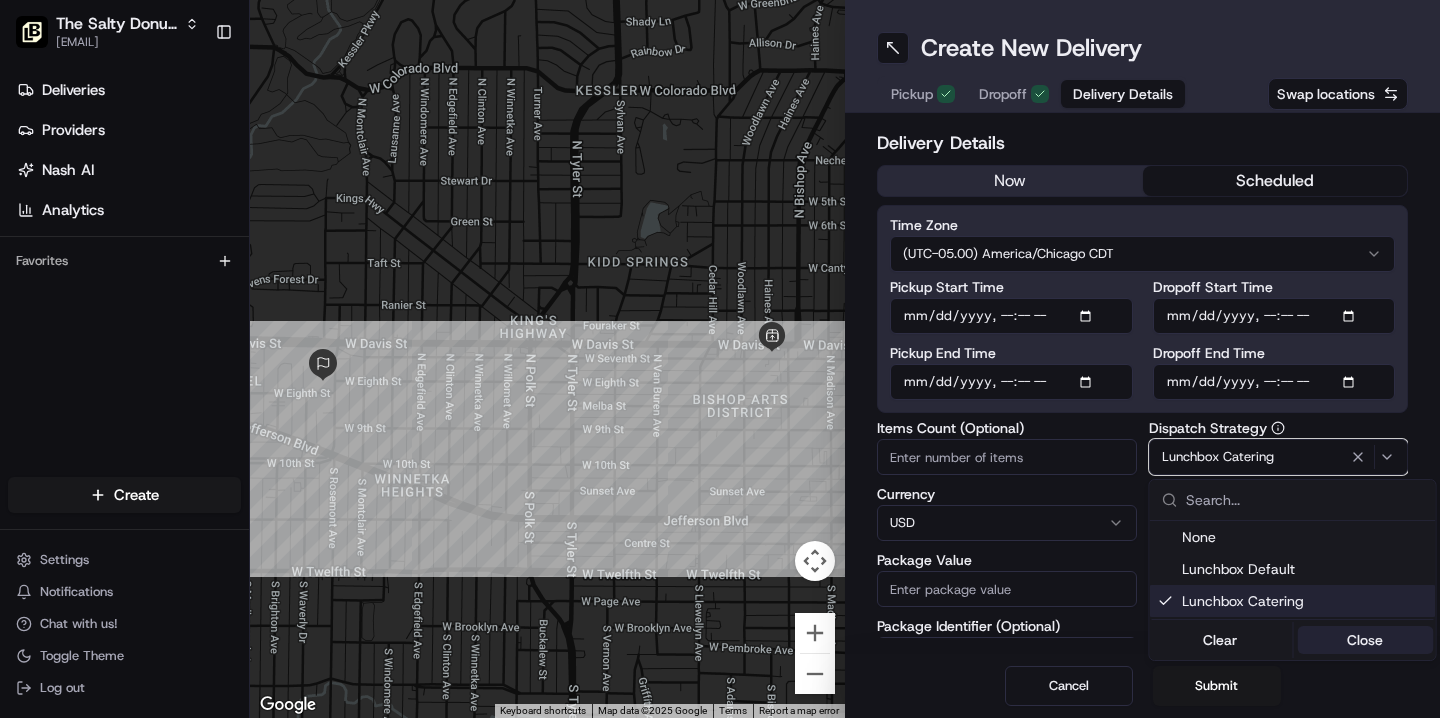 click on "Close" at bounding box center (1365, 640) 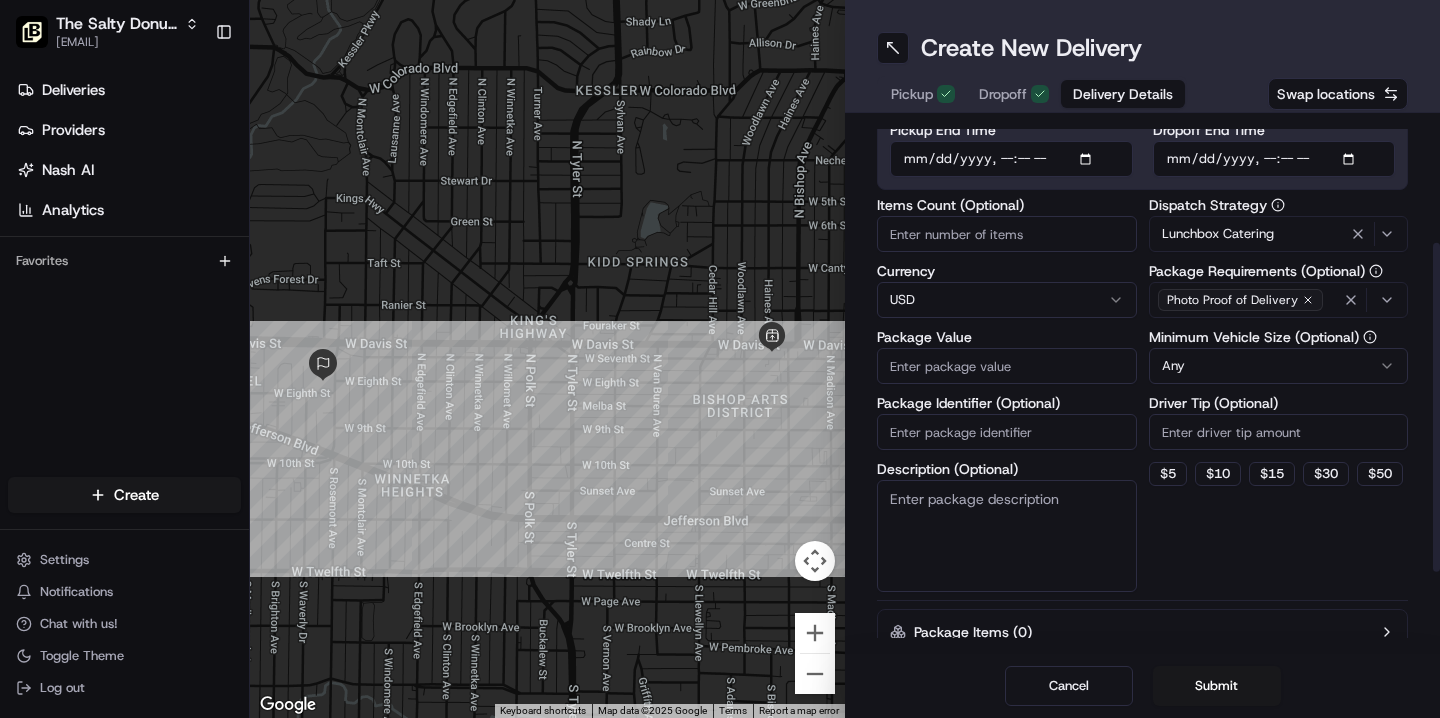 scroll, scrollTop: 233, scrollLeft: 0, axis: vertical 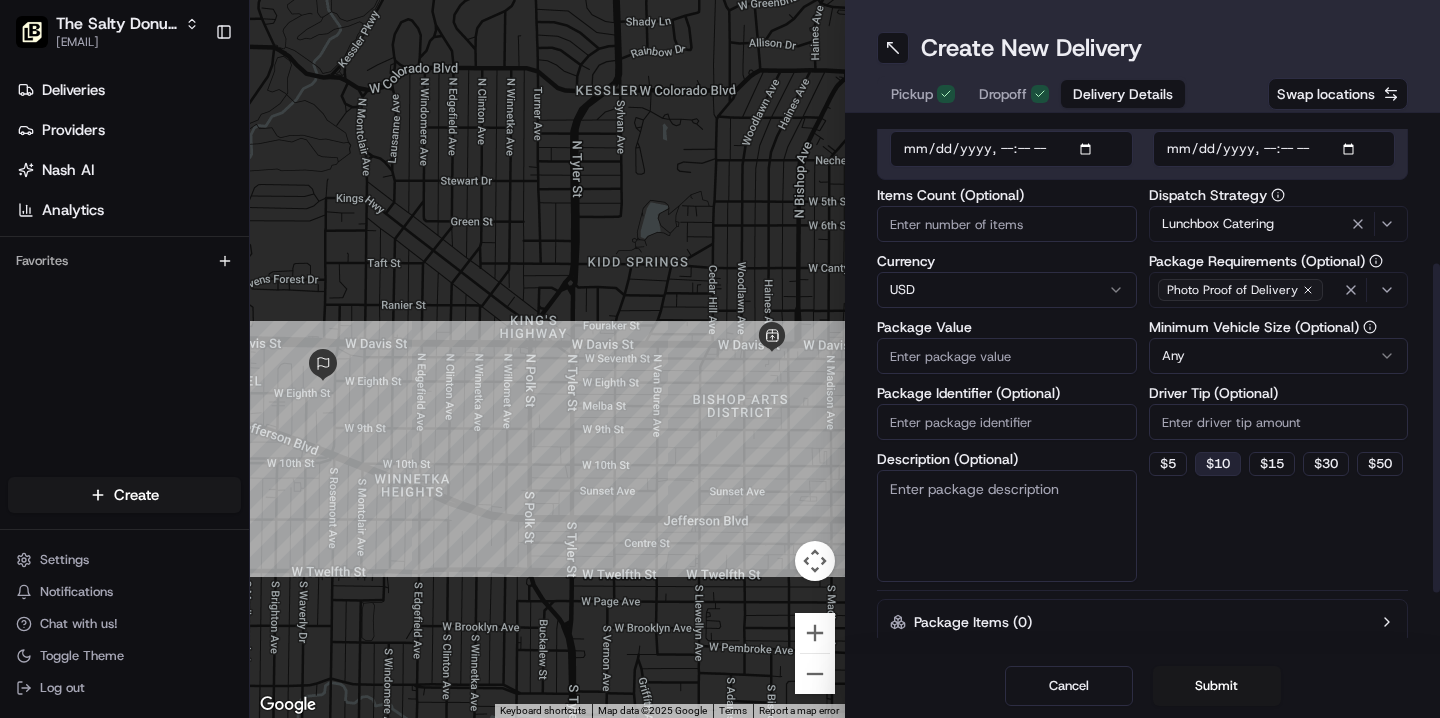 click on "$ 10" at bounding box center [1218, 464] 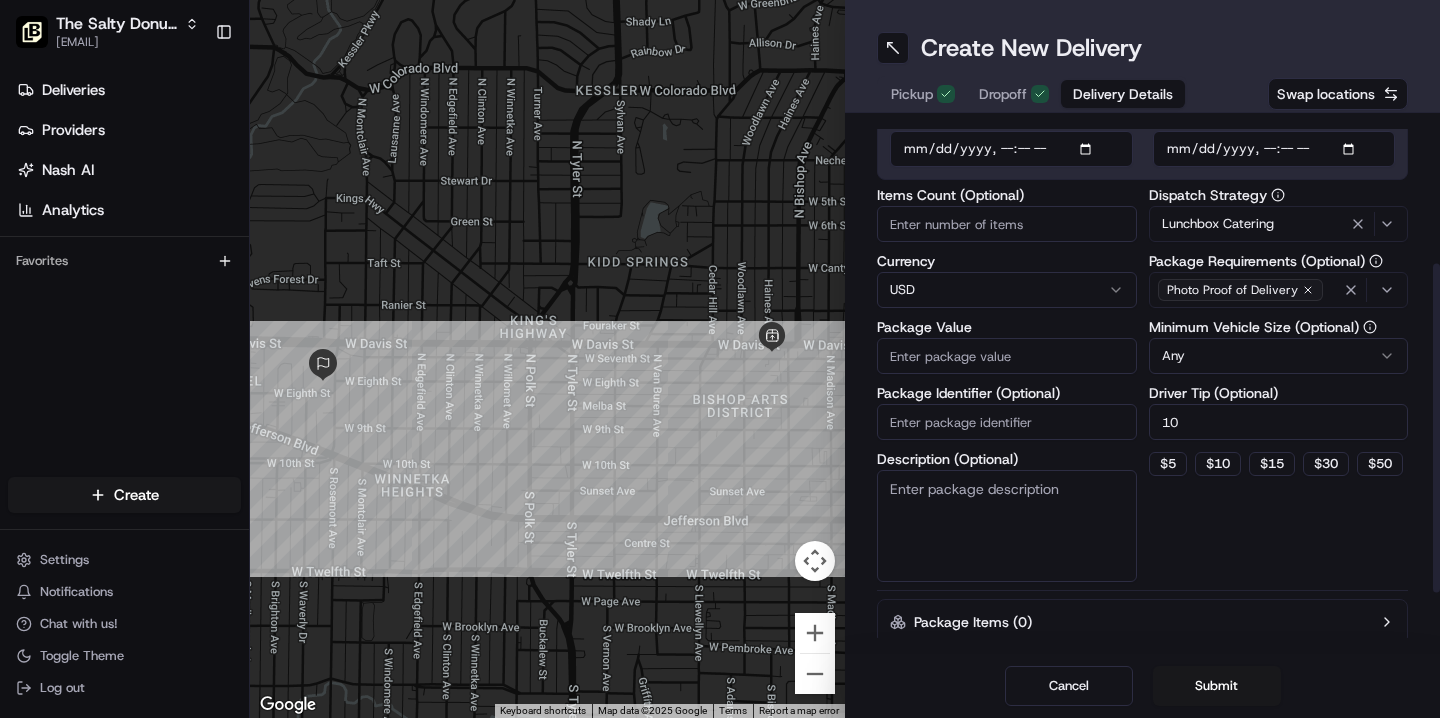 click on "Description (Optional)" at bounding box center [1007, 526] 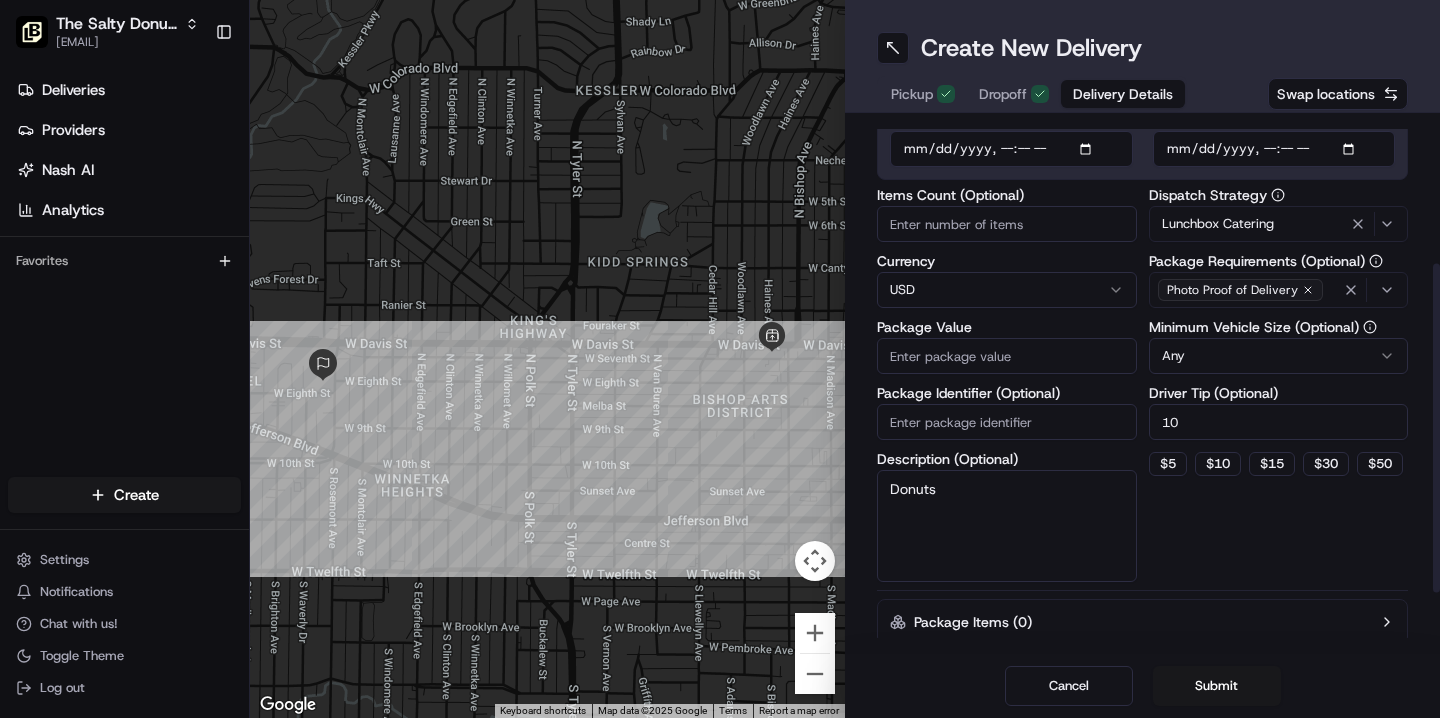 type on "Donuts" 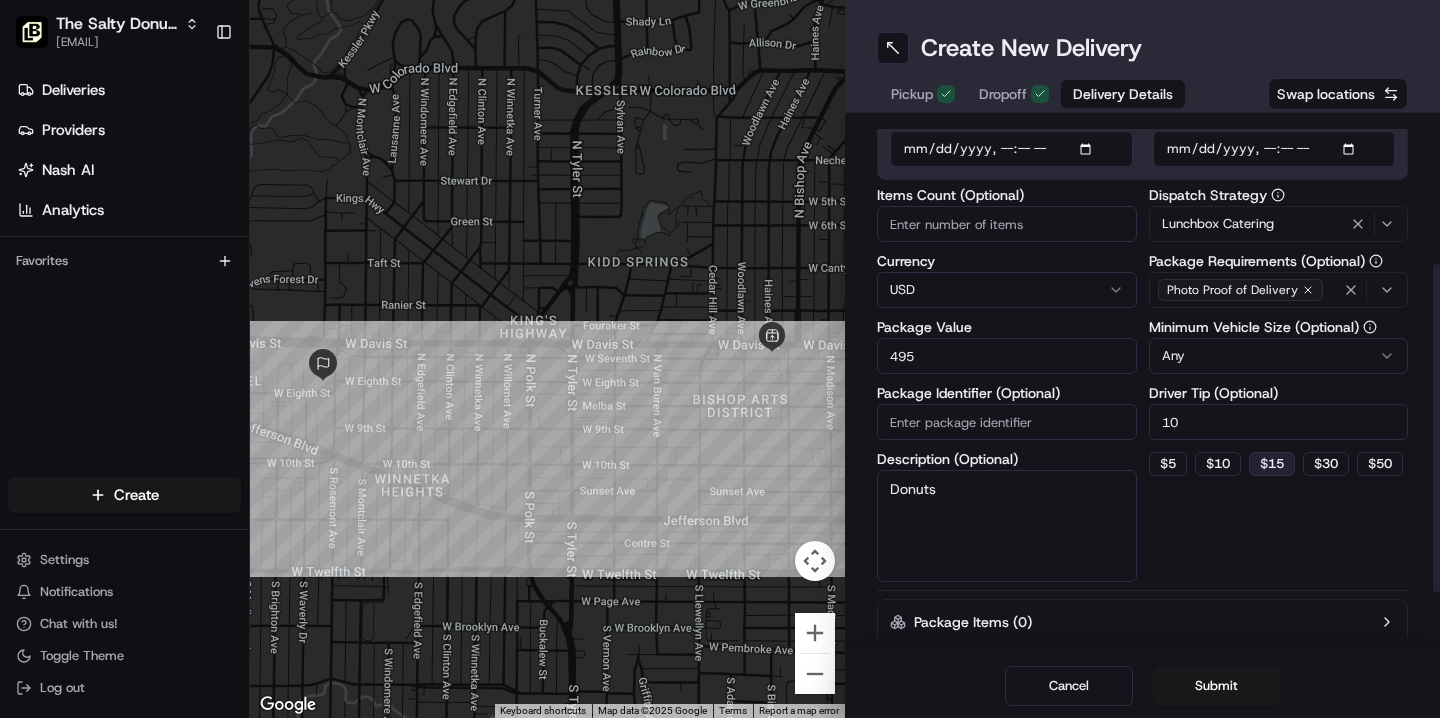 type on "495" 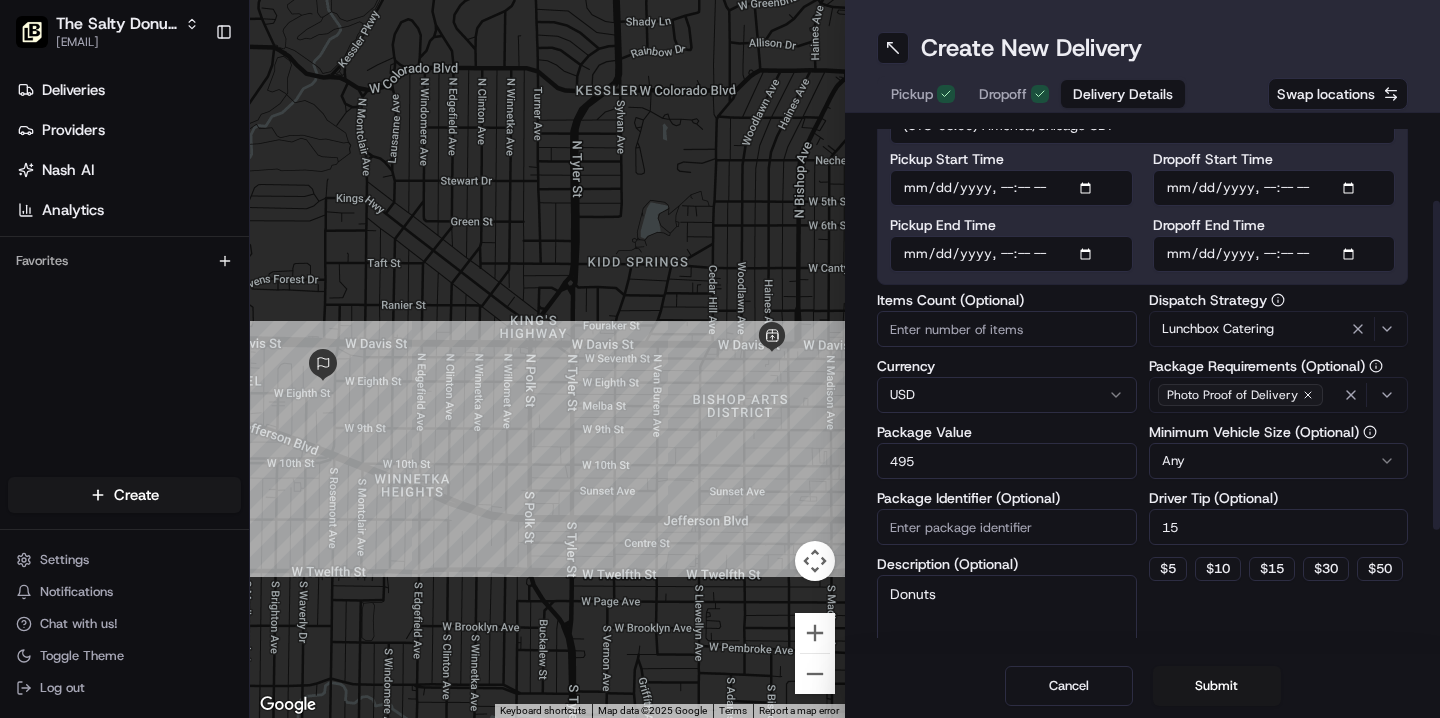 scroll, scrollTop: 174, scrollLeft: 0, axis: vertical 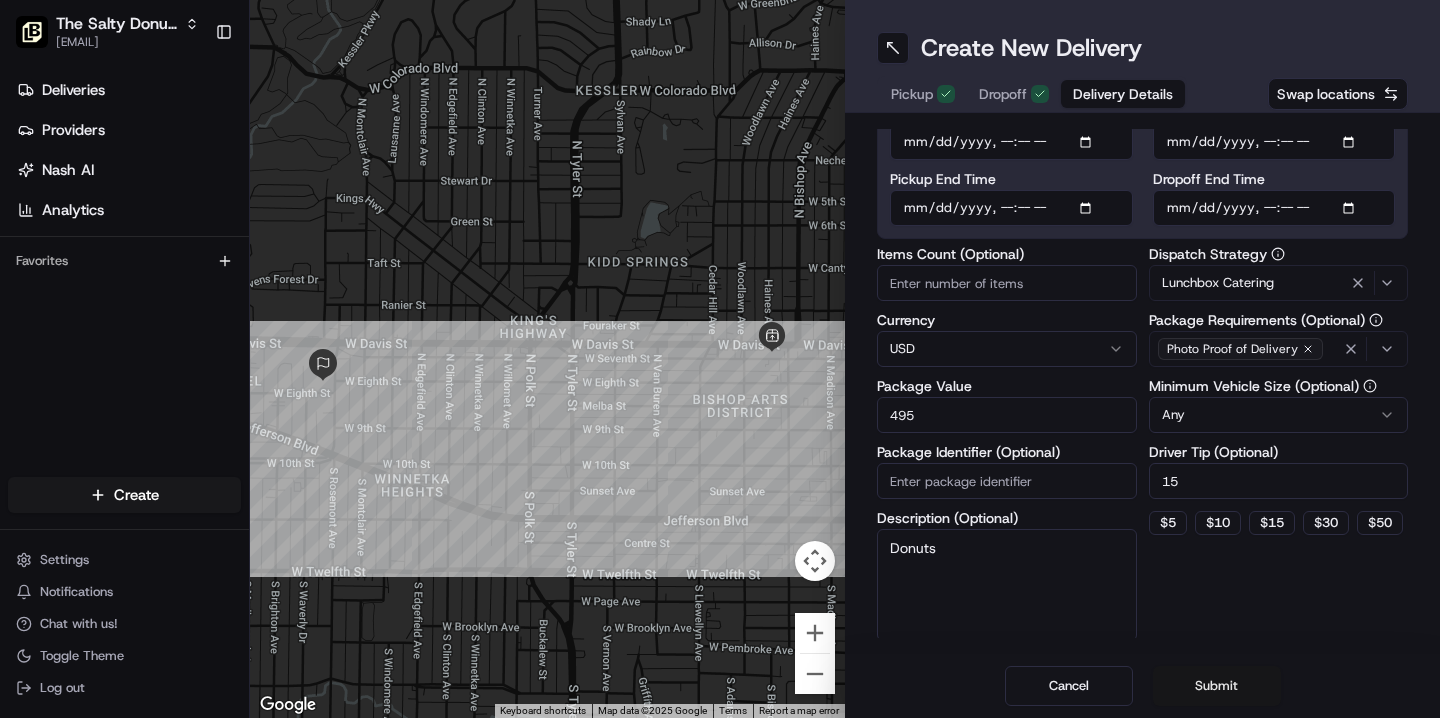 click on "Submit" at bounding box center [1217, 686] 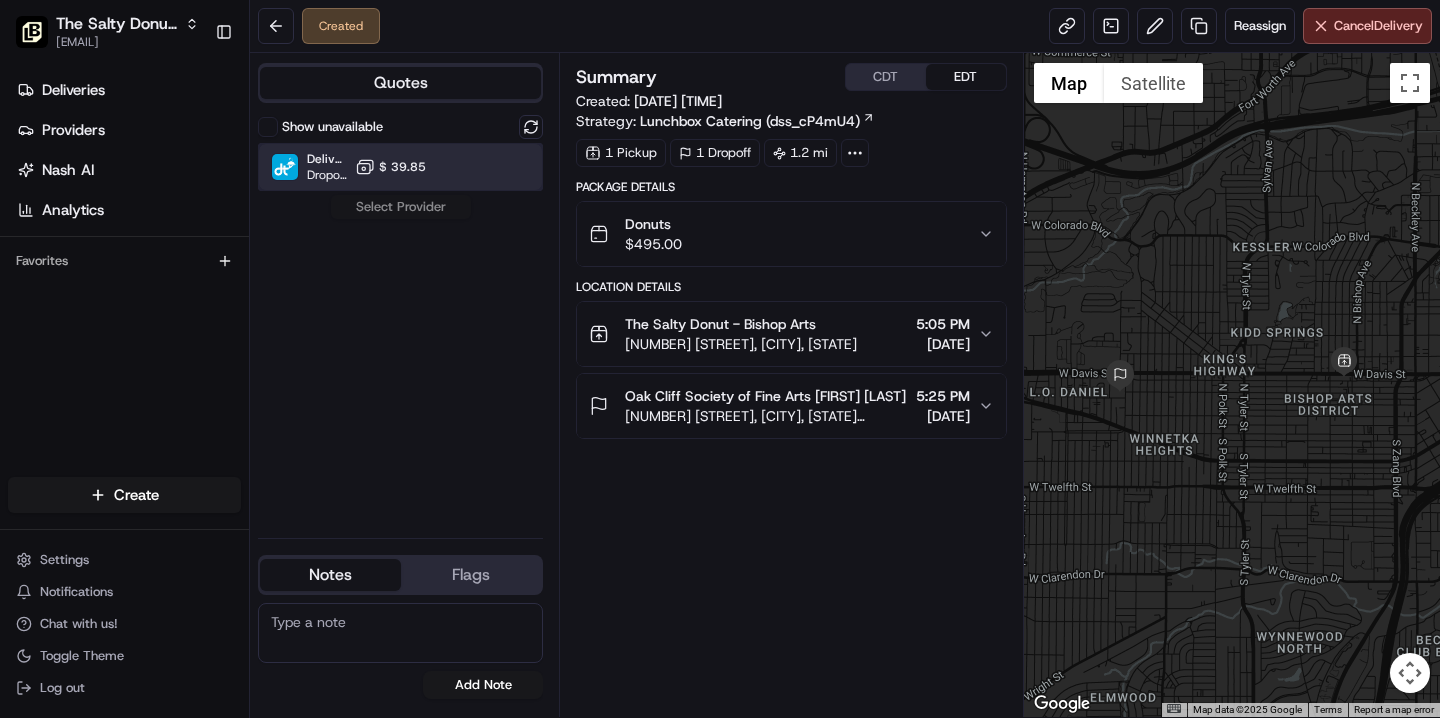 click on "DeliverThat Dropoff ETA   - $   39.85" at bounding box center (400, 167) 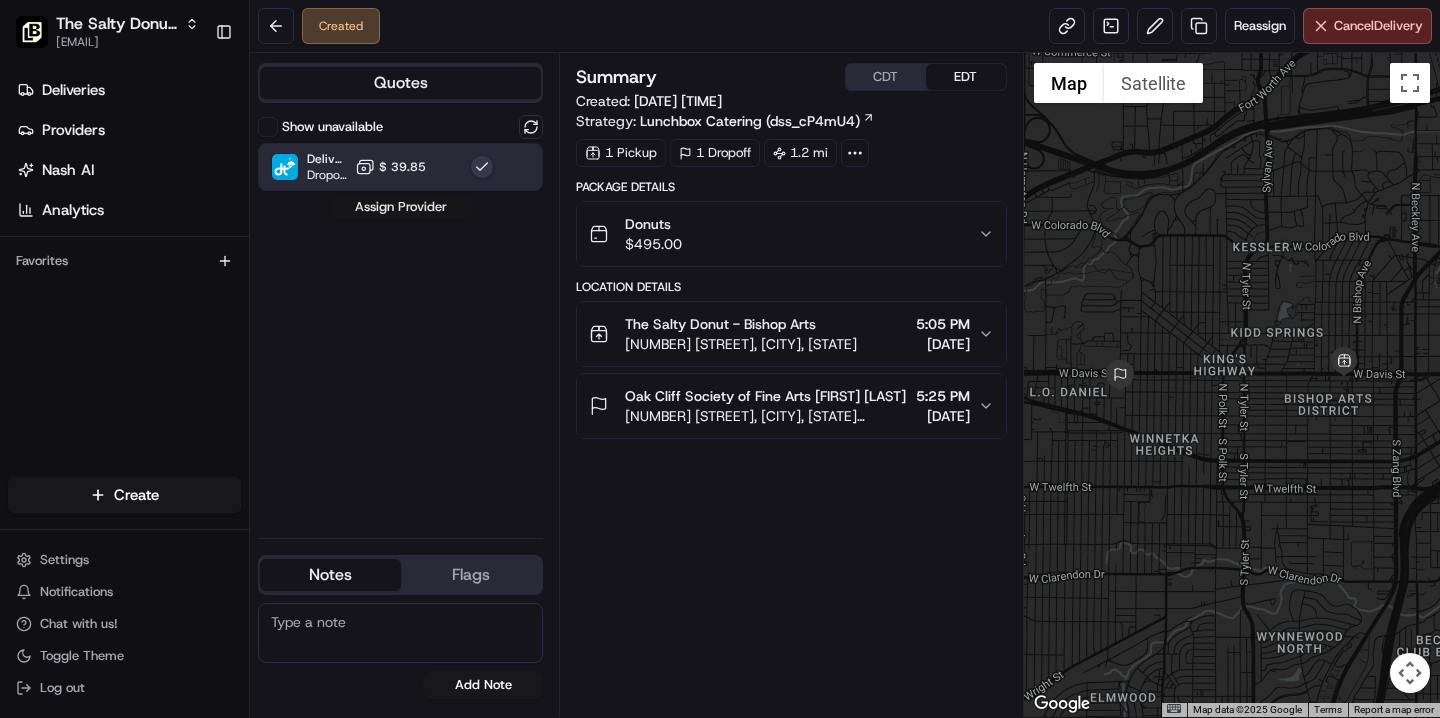 click on "Assign Provider" at bounding box center (401, 207) 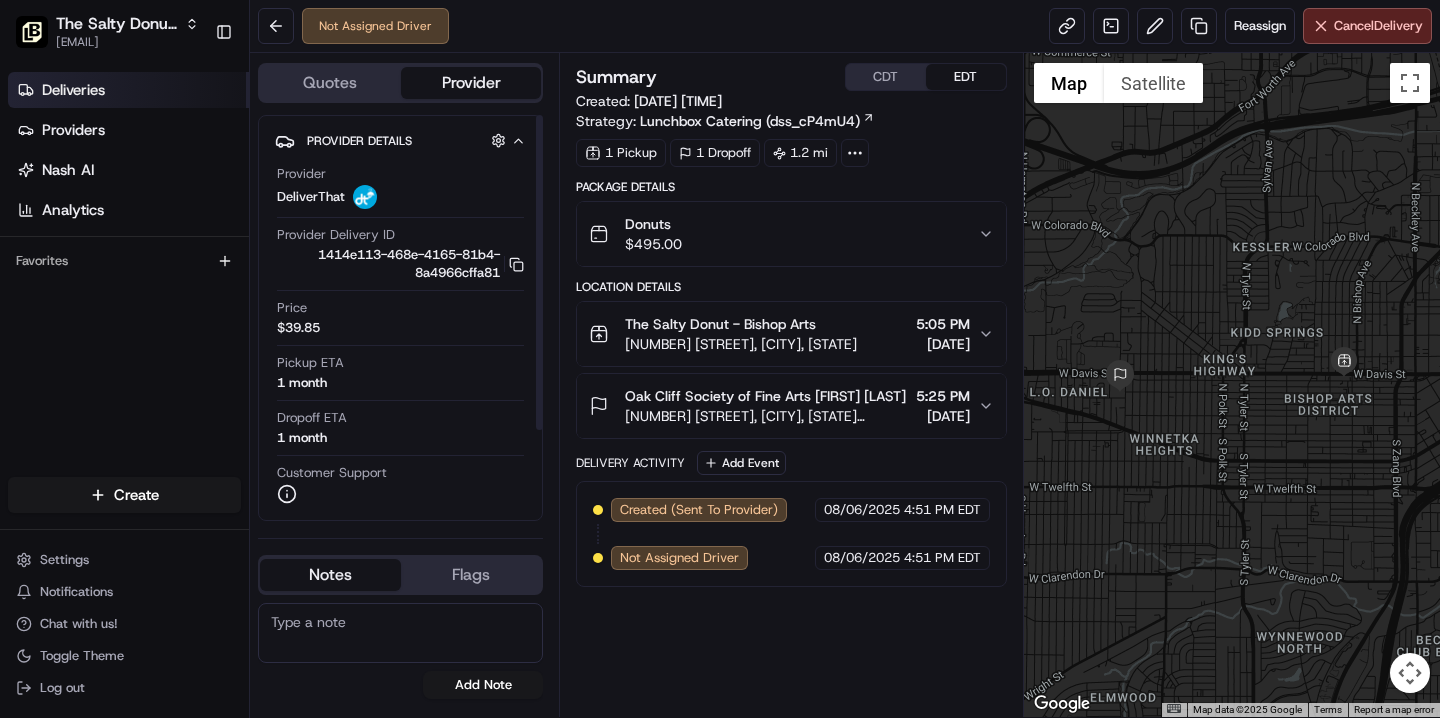 click on "Deliveries" at bounding box center (73, 90) 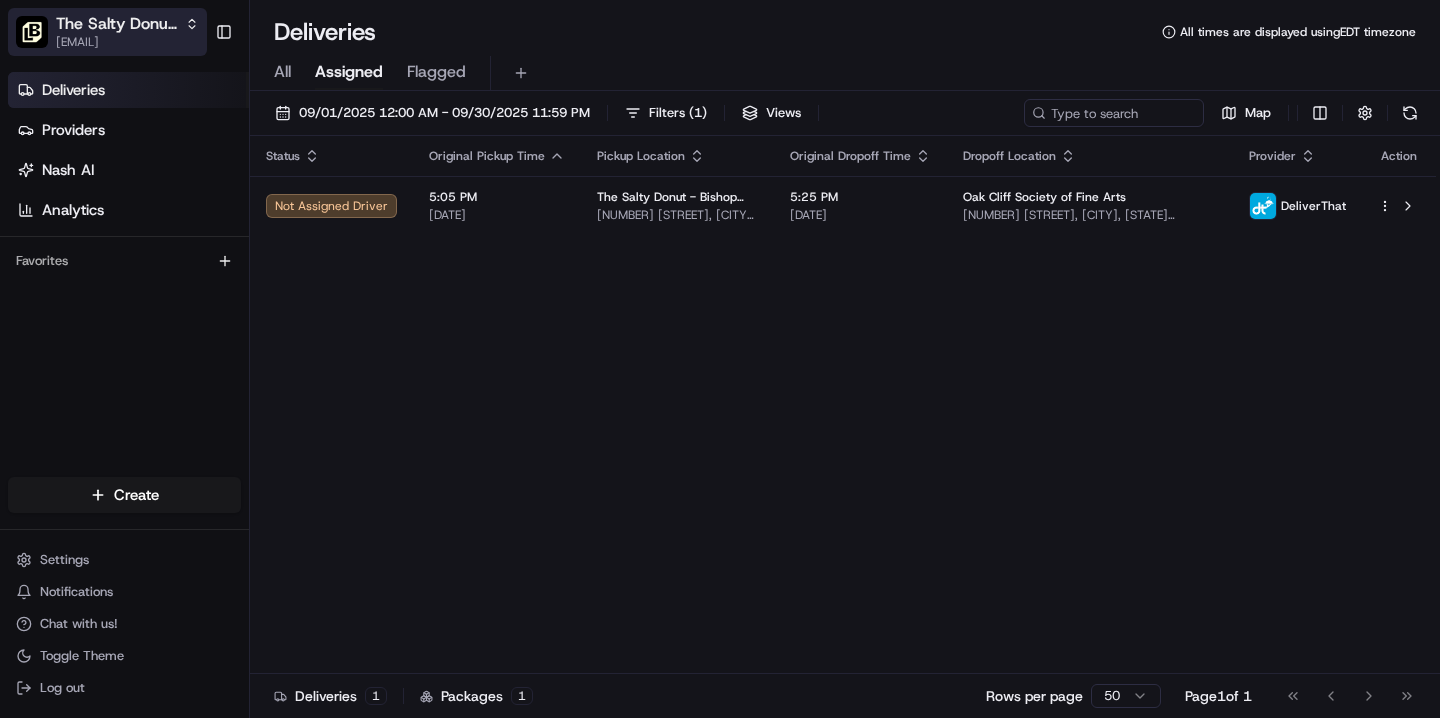 click on "The Salty Donut (Bishop Arts)" at bounding box center [116, 24] 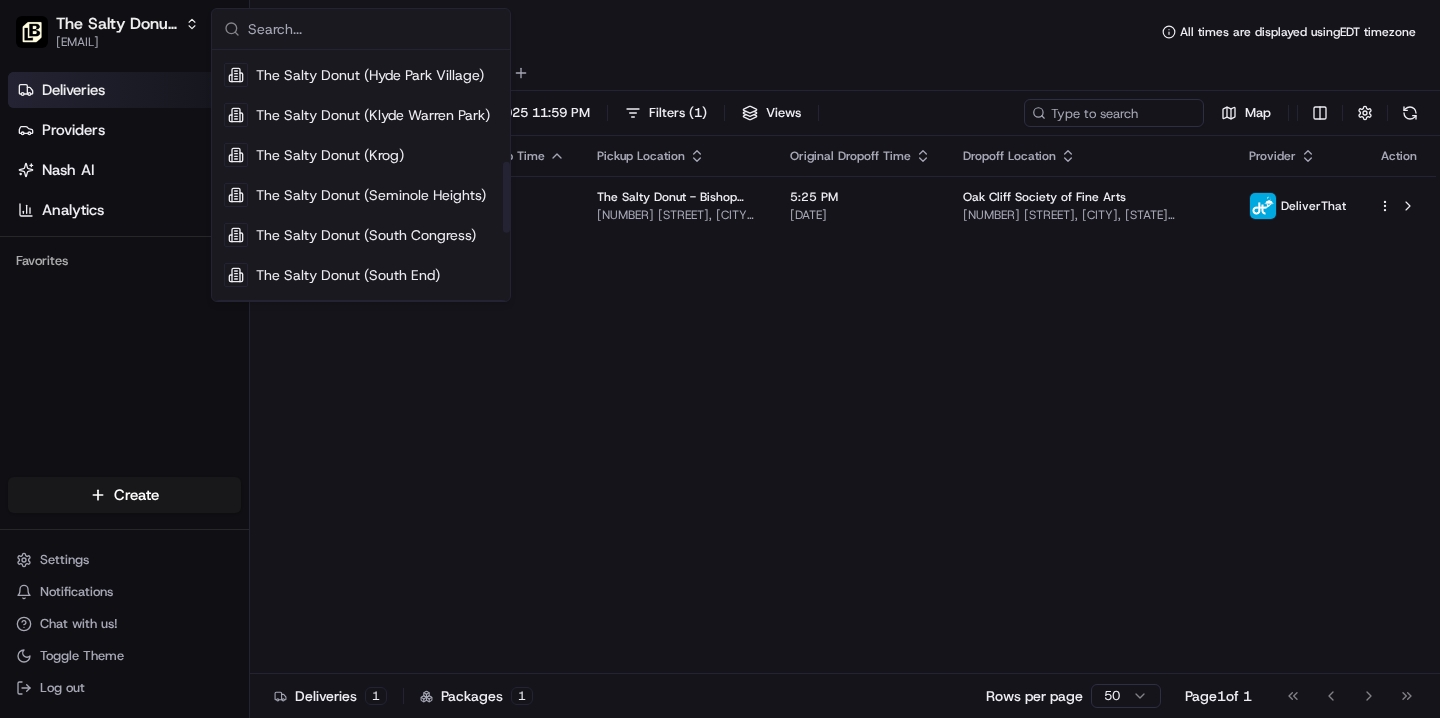 scroll, scrollTop: 393, scrollLeft: 0, axis: vertical 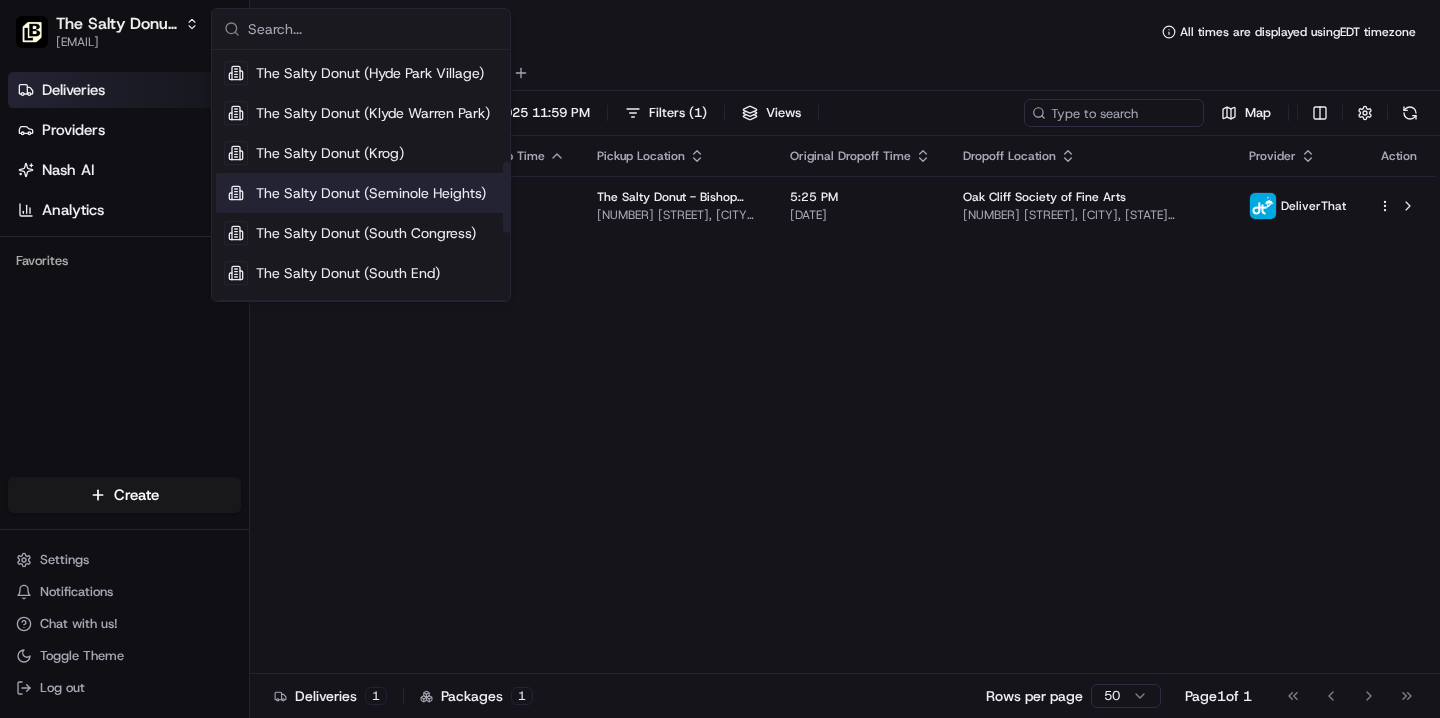 click on "The Salty Donut (Seminole Heights)" at bounding box center [371, 193] 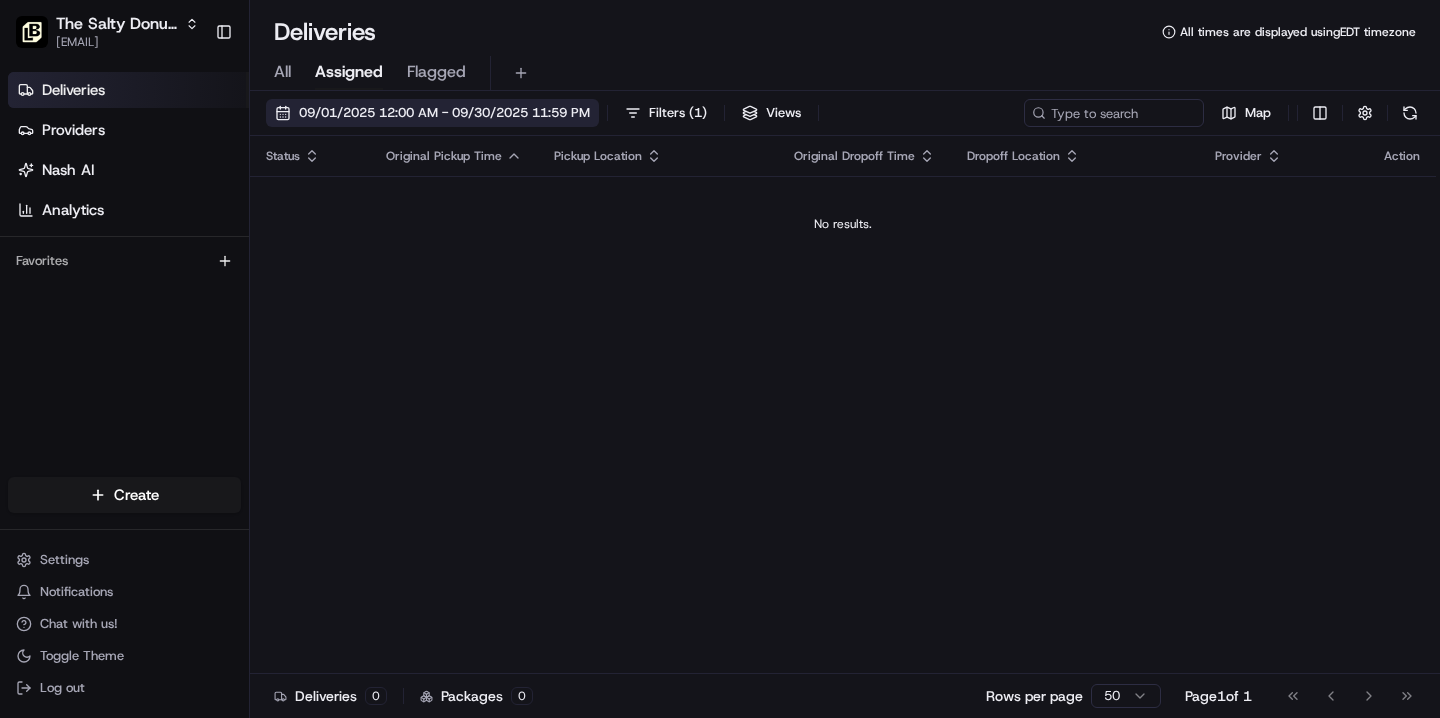 click on "09/01/2025 12:00 AM - 09/30/2025 11:59 PM" at bounding box center [444, 113] 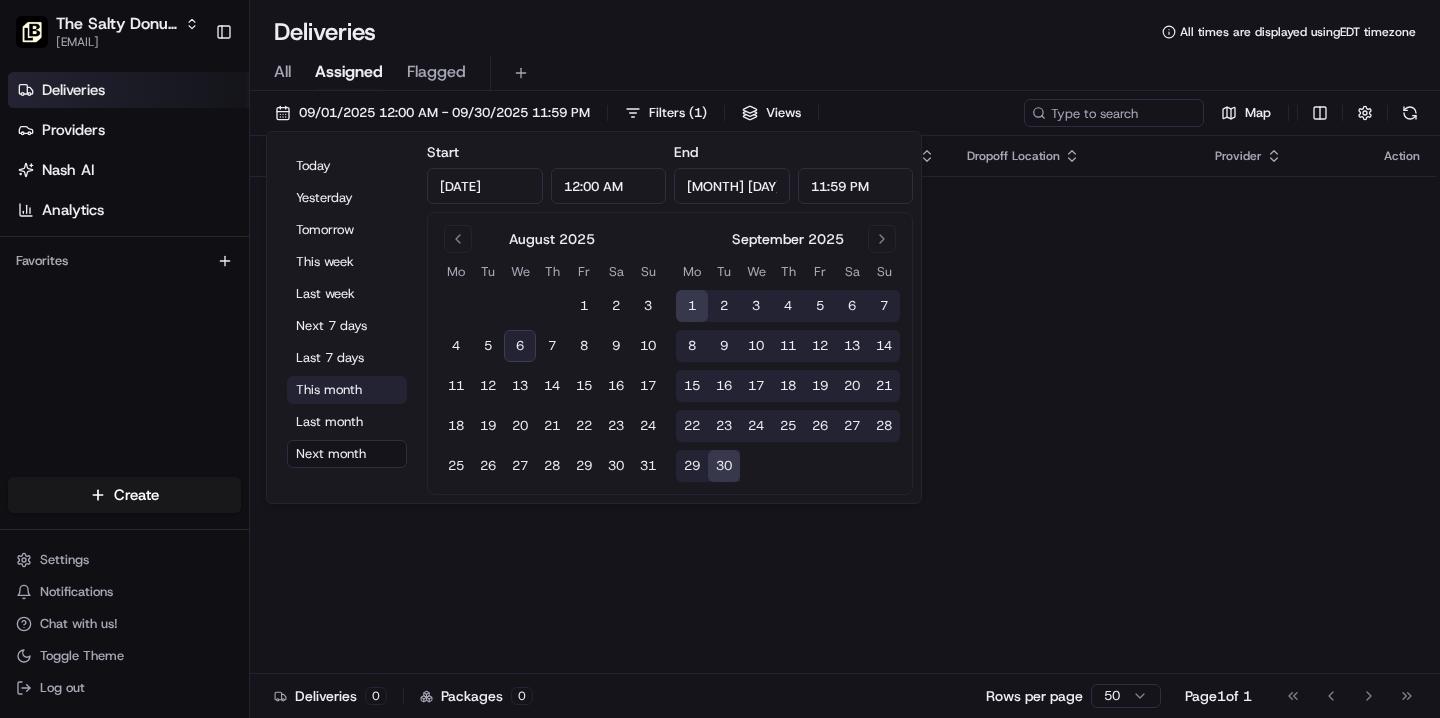 click on "This month" at bounding box center (347, 390) 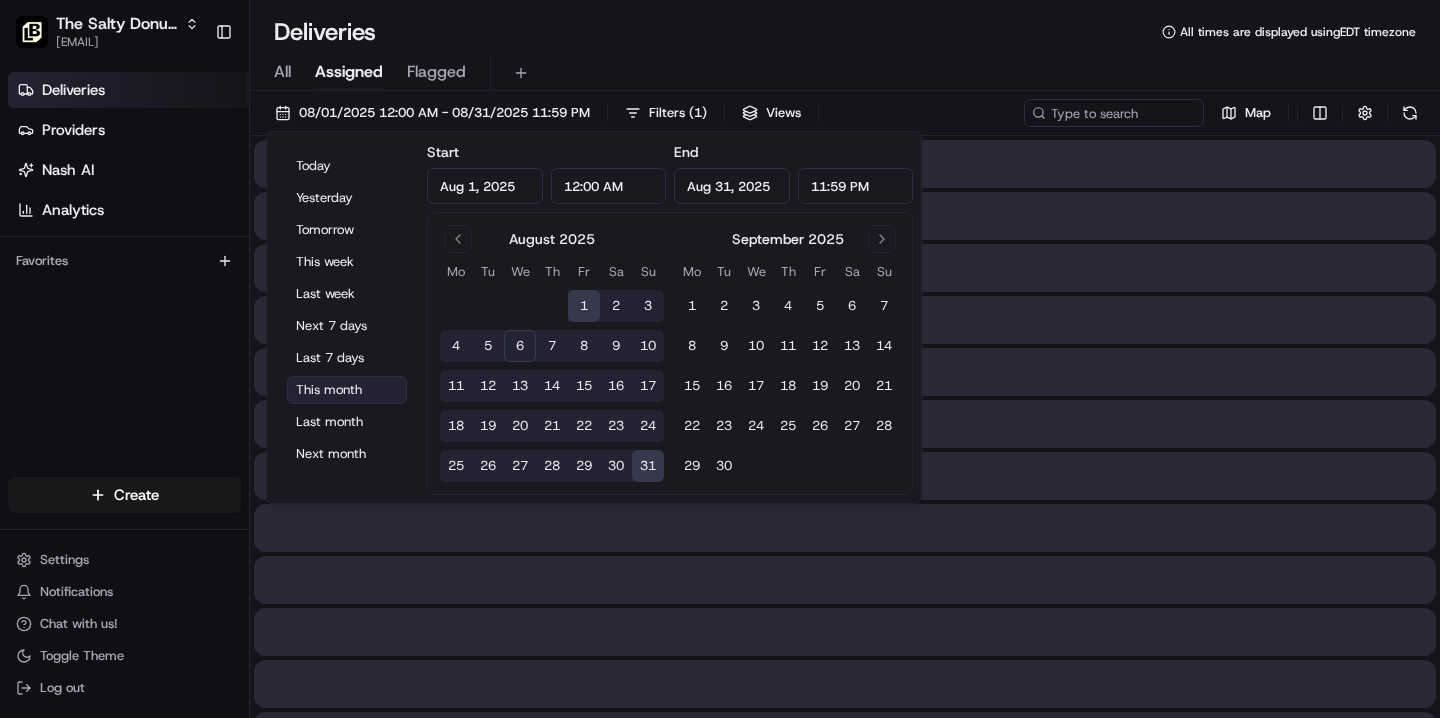 type on "Aug 1, 2025" 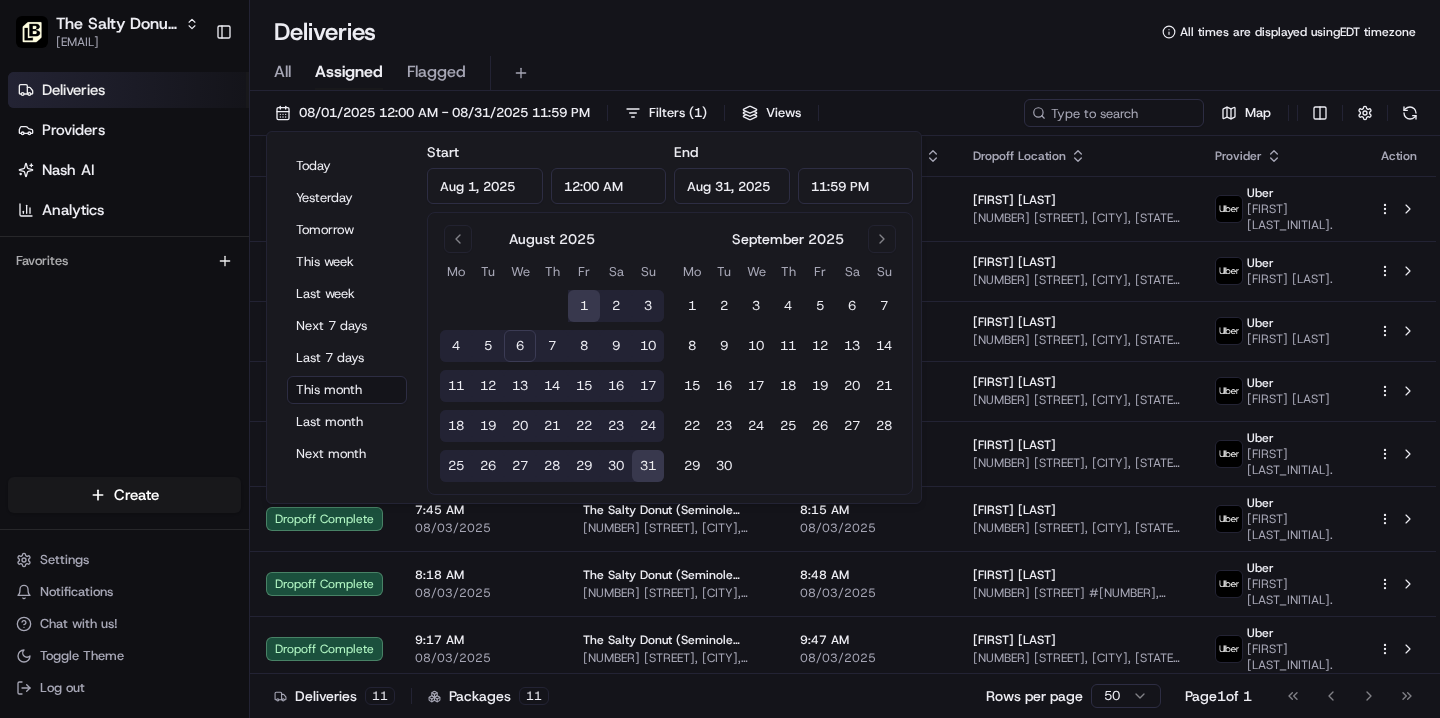 click on "Deliveries All times are displayed using  EDT   timezone" at bounding box center (845, 32) 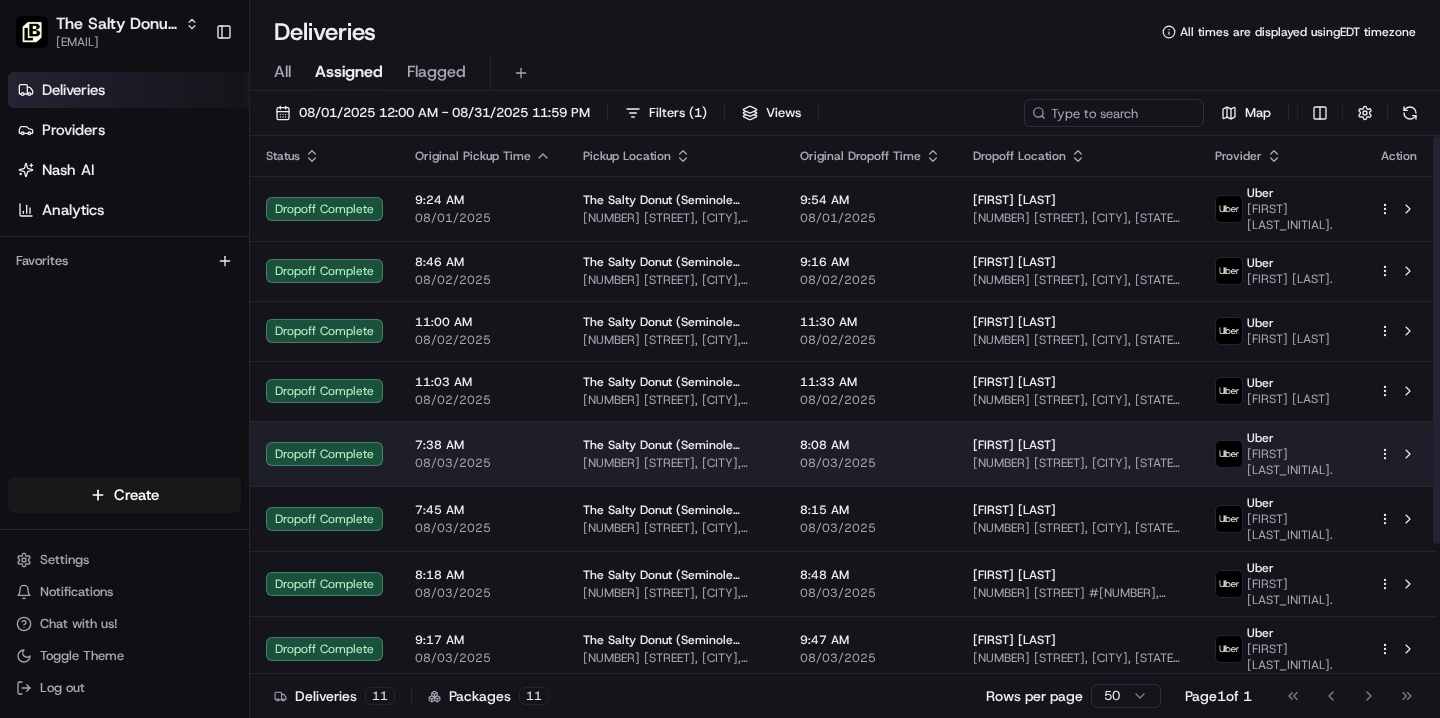 scroll, scrollTop: 172, scrollLeft: 0, axis: vertical 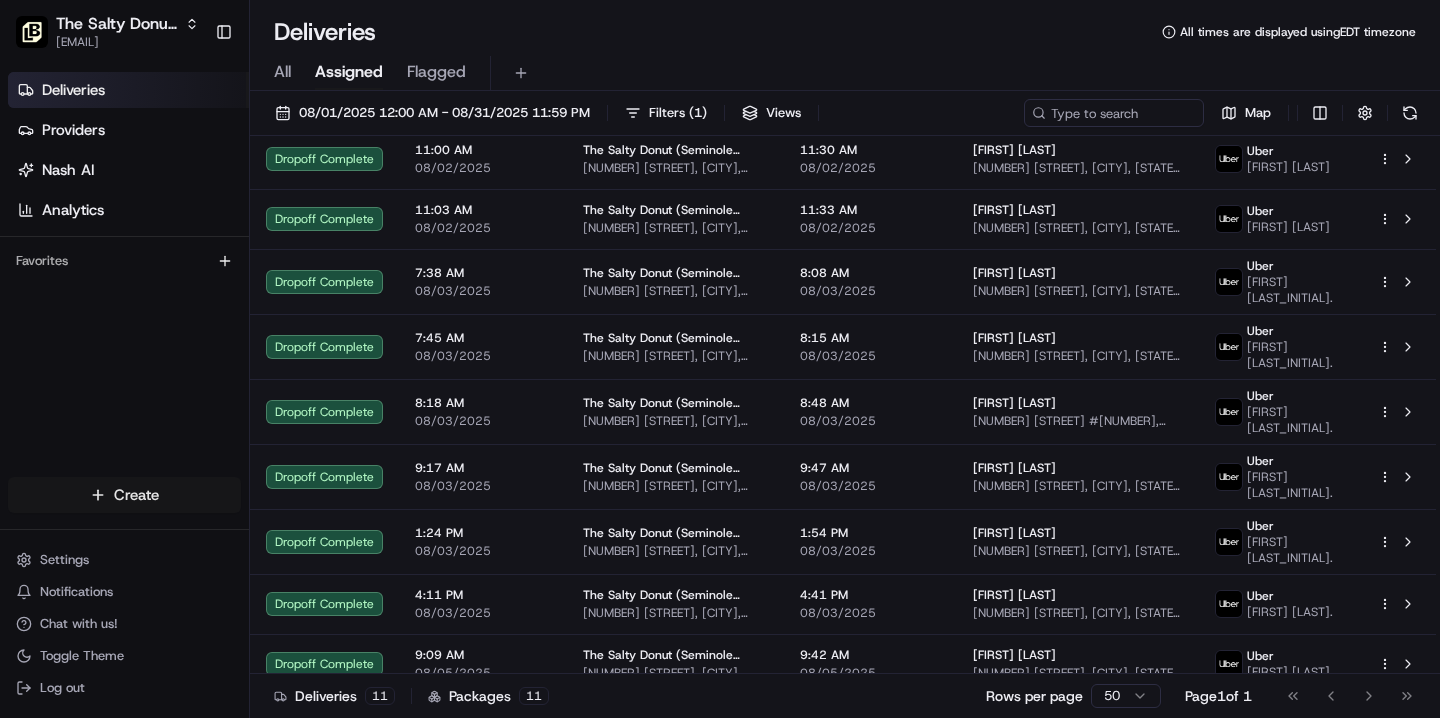 click on "The Salty Donut (Seminole Heights) [EMAIL] Toggle Sidebar Deliveries Providers Nash AI Analytics Favorites Main Menu Members & Organization Organization Users Roles Preferences Customization Tracking Orchestration Automations Locations Pickup Locations Dropoff Locations Billing Billing Refund Requests Integrations Notification Triggers Webhooks API Keys Request Logs Create Settings Notifications Chat with us! Toggle Theme Log out Deliveries All times are displayed using EDT timezone All Assigned Flagged [DATE] [TIME] The Salty Donut (Seminole Heights) [NUMBER] [STREET], [CITY], [STATE] [POSTAL_CODE], [COUNTRY] [TIME] [DATE] [FIRST] [LAST] [PROVIDER] Dropoff Complete [TIME] [DATE] The Salty Donut (Seminole Heights) [TIME] [DATE] [FIRST] [LAST] [NUMBER]" at bounding box center [720, 359] 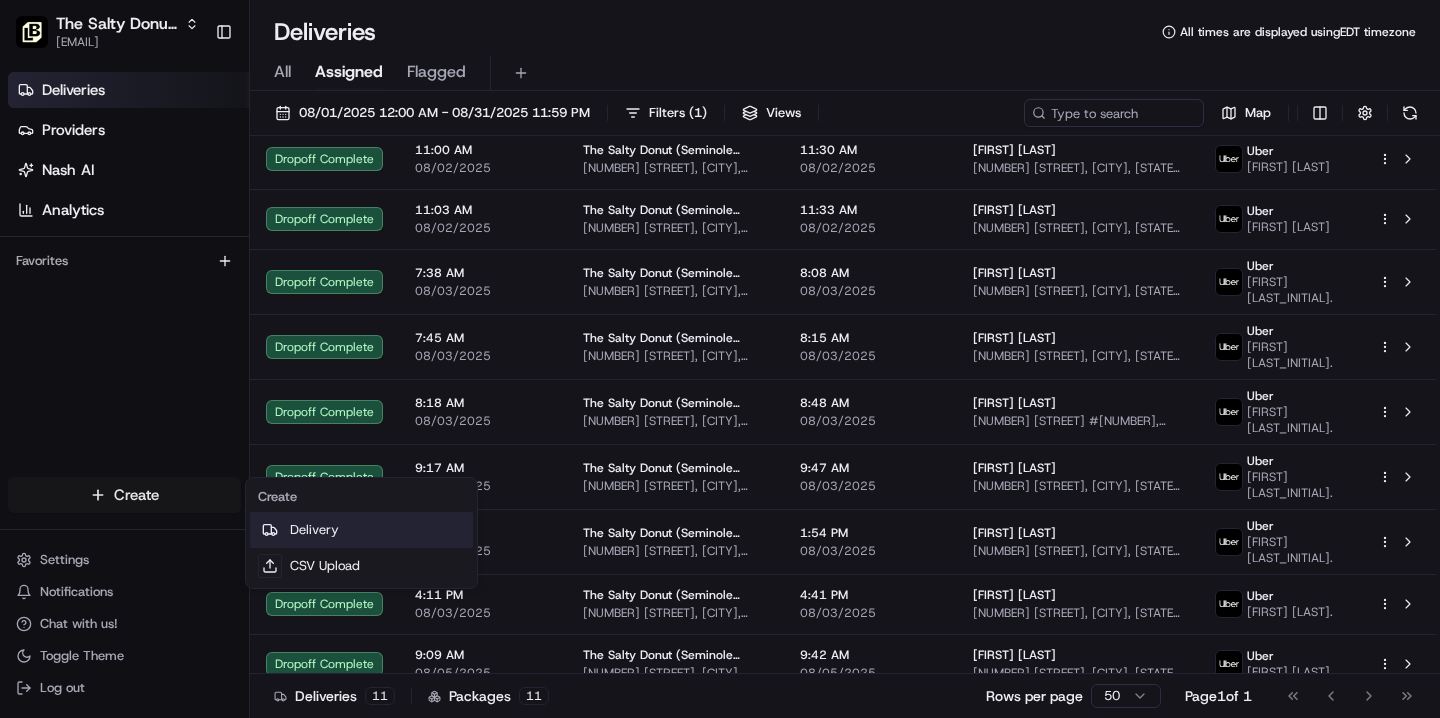 click on "Delivery" at bounding box center [361, 530] 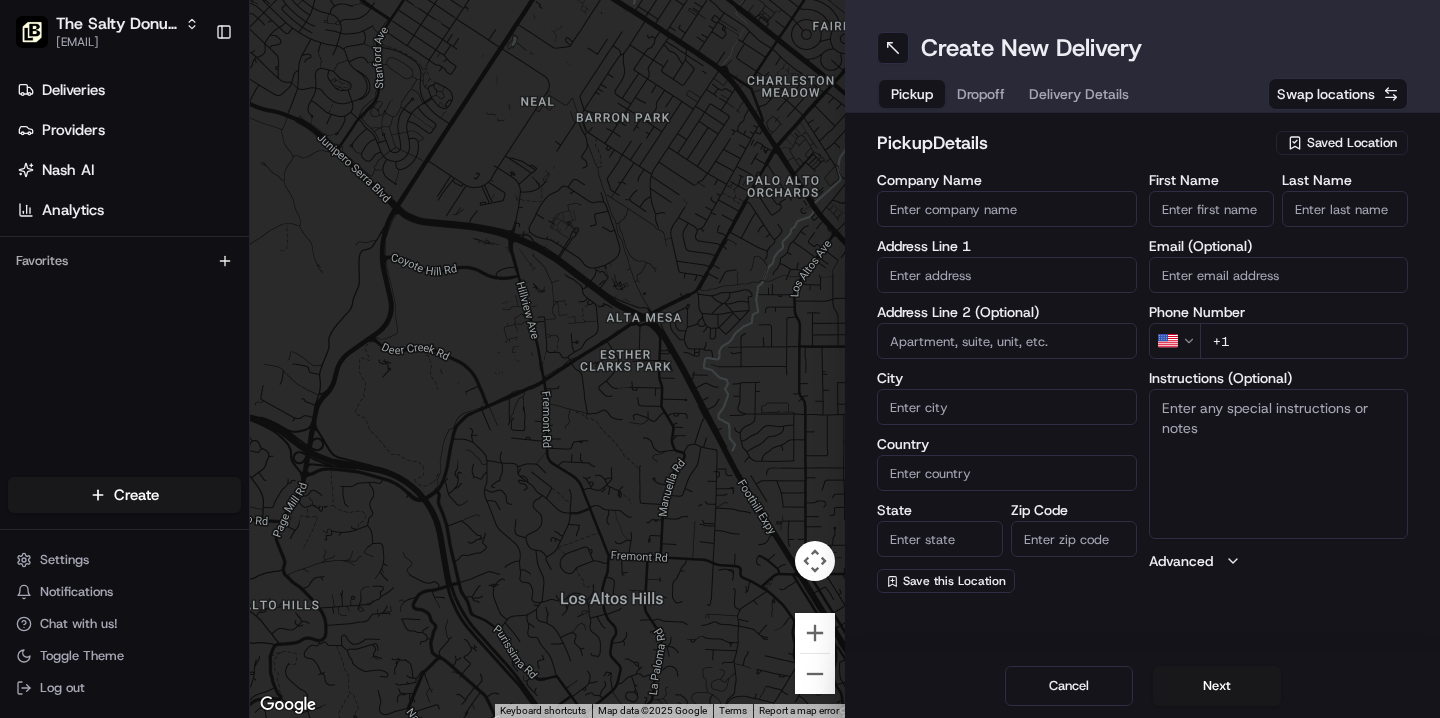 click on "Saved Location" at bounding box center [1352, 143] 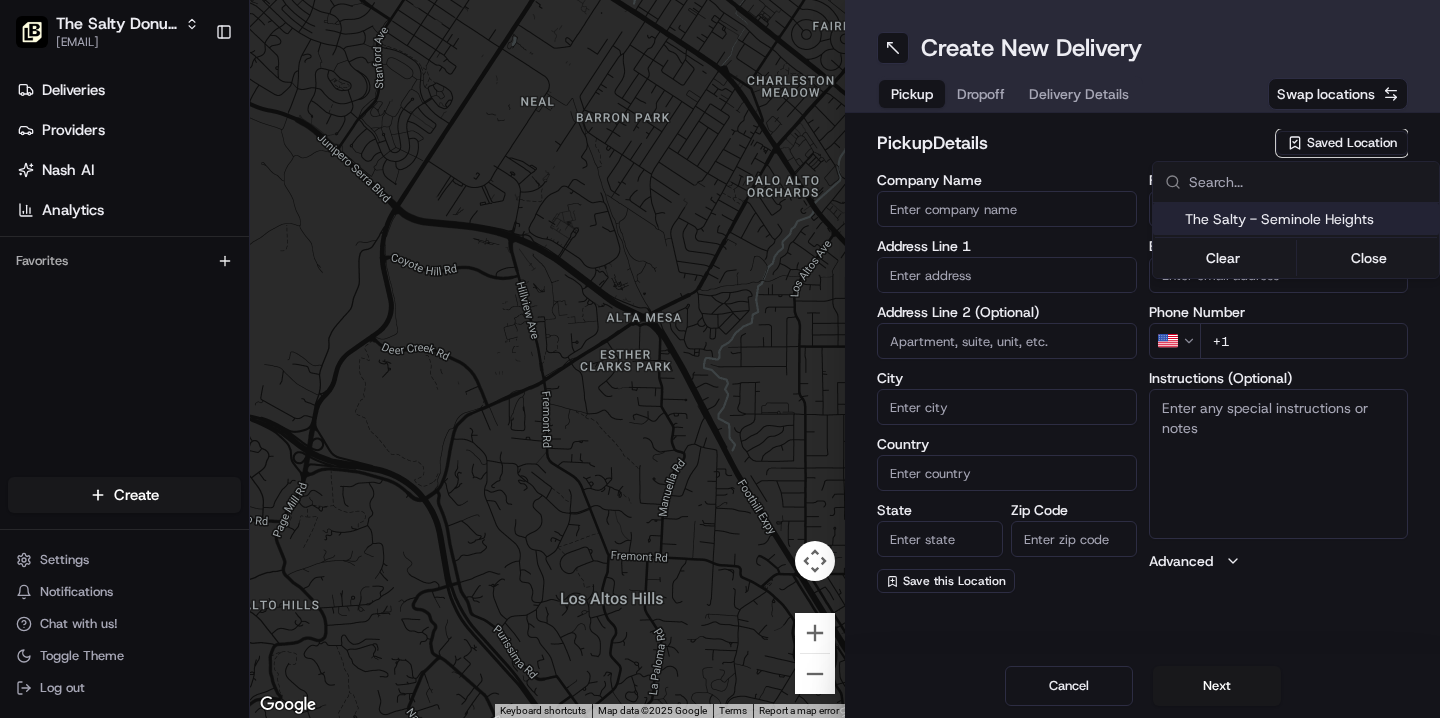 click on "The Salty - Seminole Heights" at bounding box center (1308, 219) 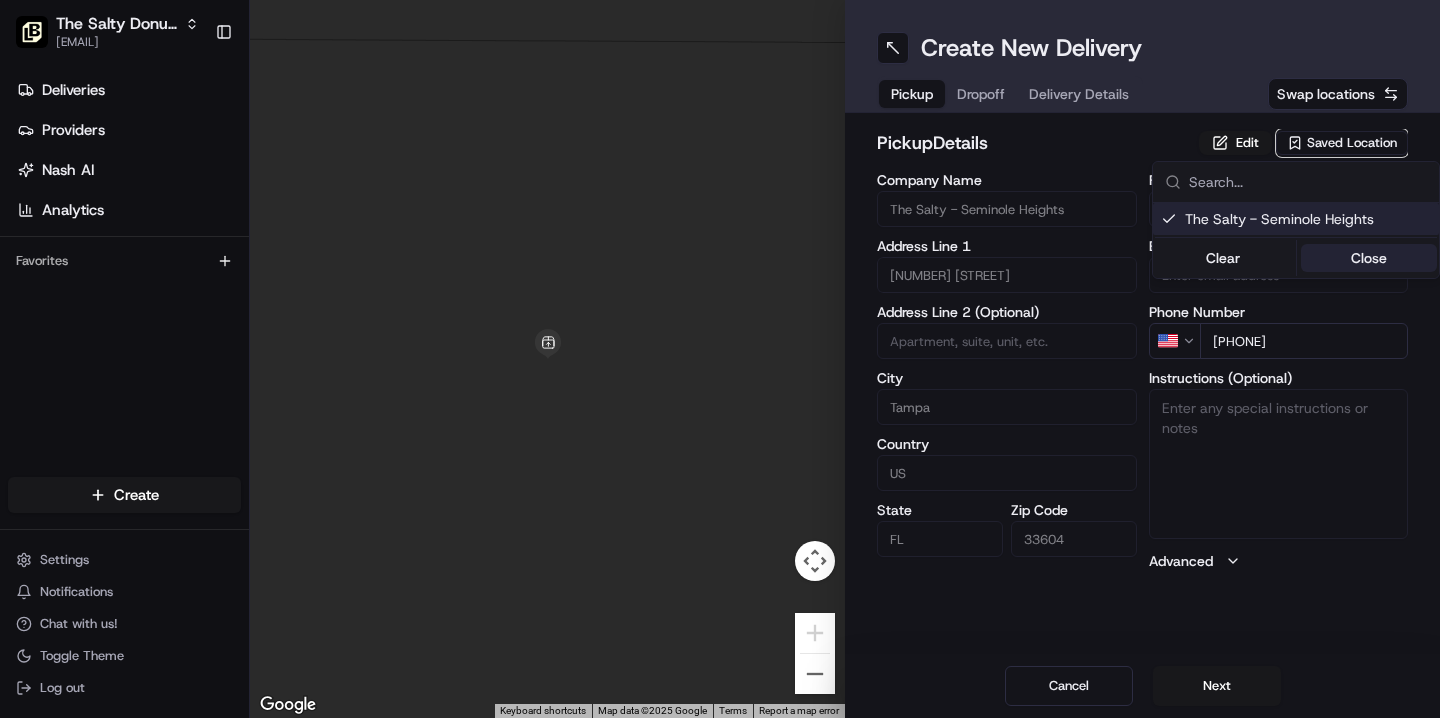 click on "Close" at bounding box center (1369, 258) 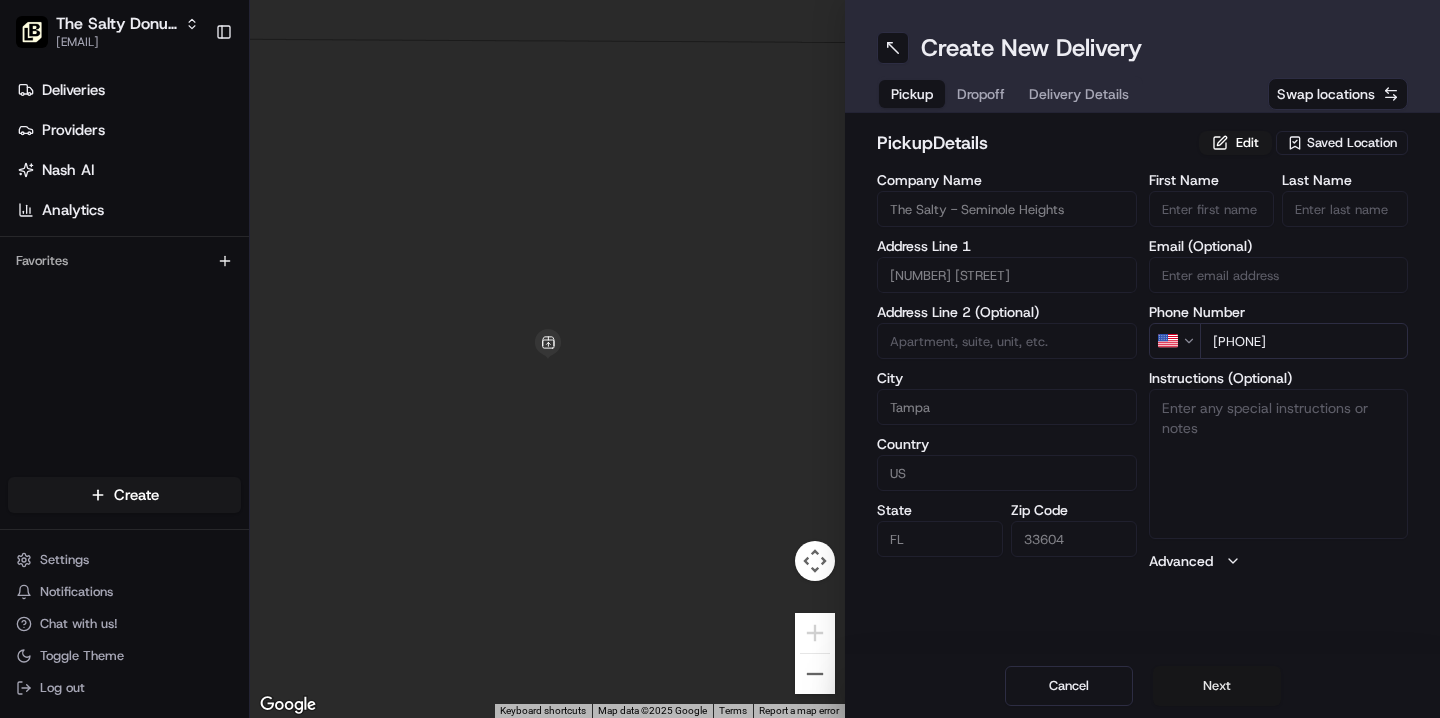 click on "Next" at bounding box center [1217, 686] 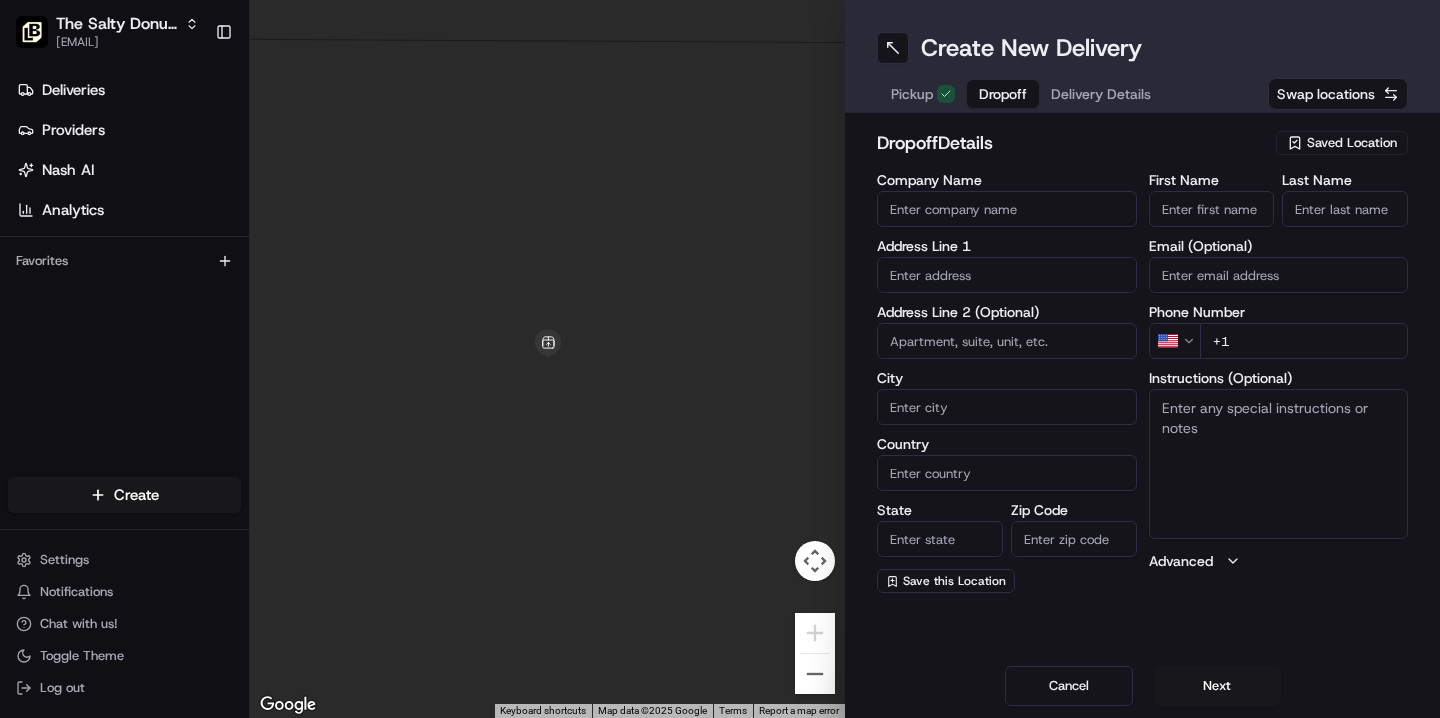 click on "Company Name" at bounding box center [1007, 209] 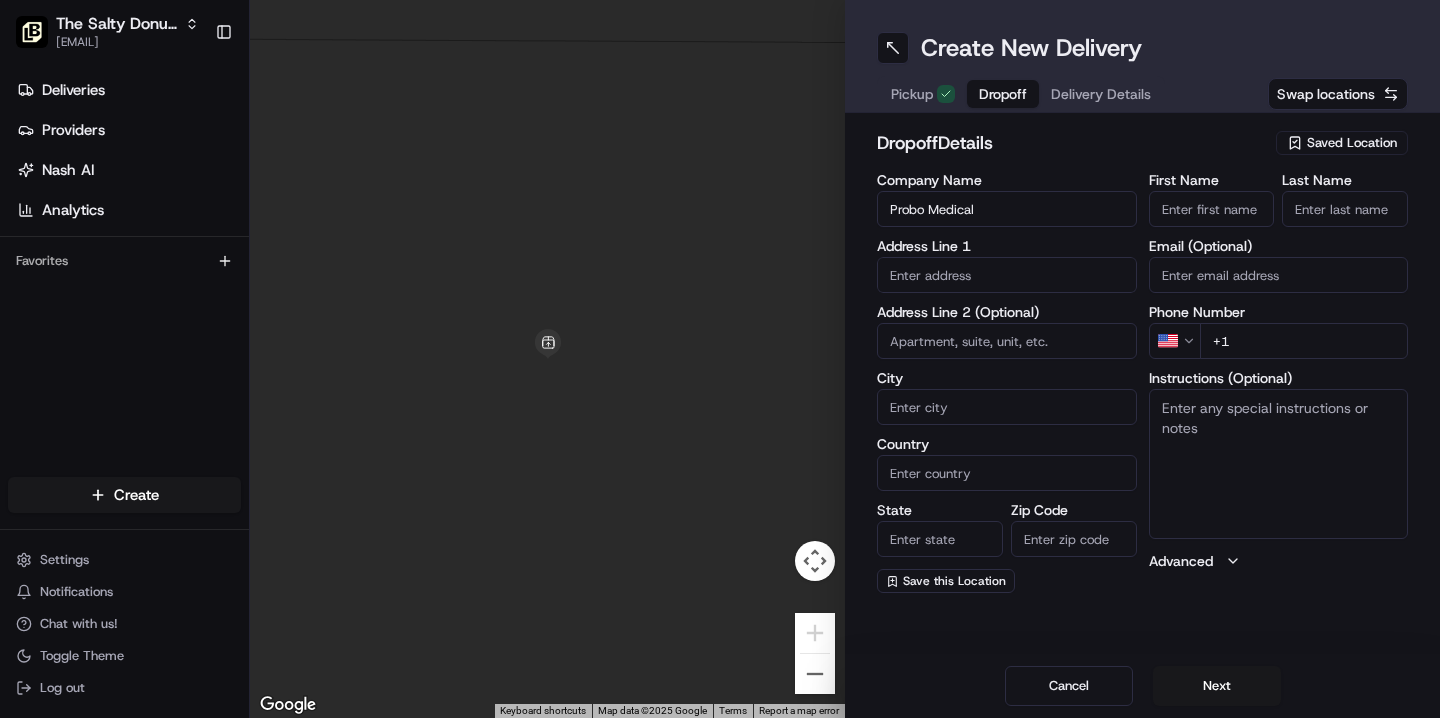 type on "Probo Medical" 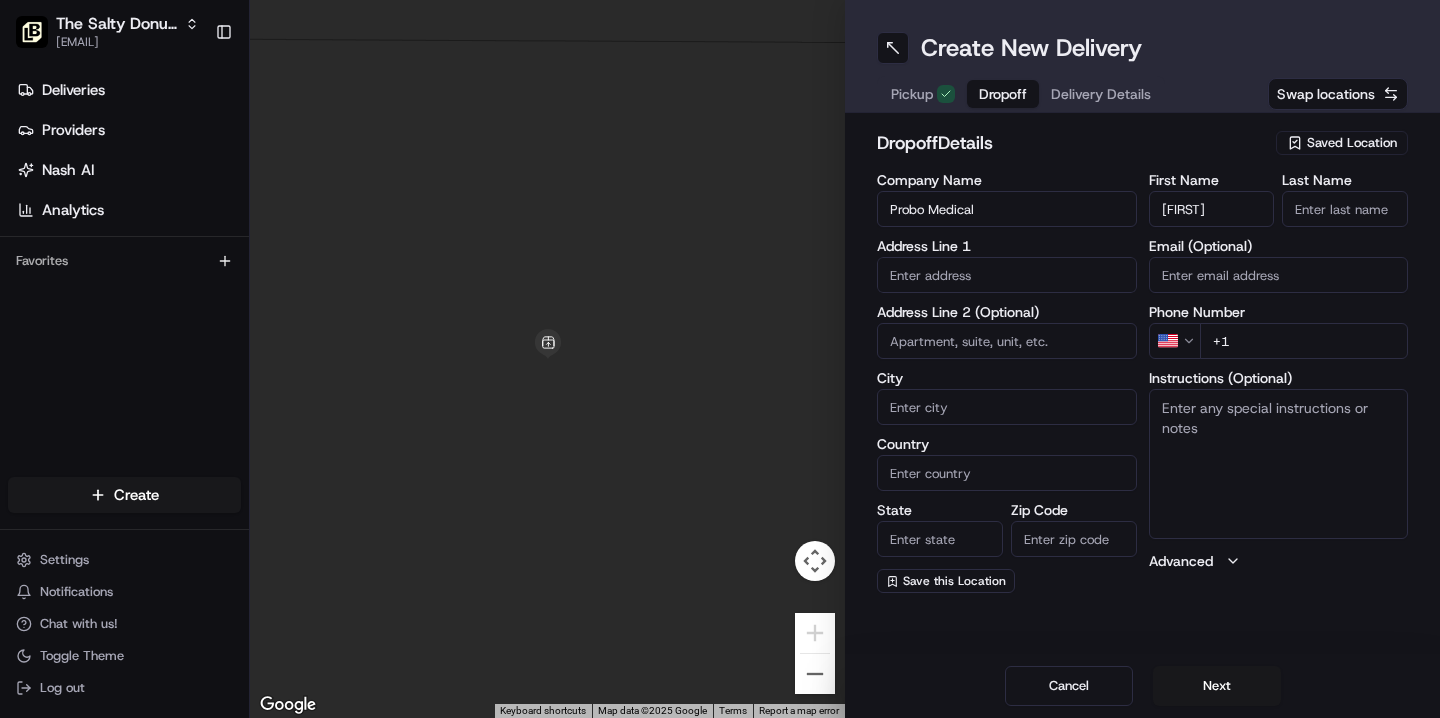 type on "[FIRST]" 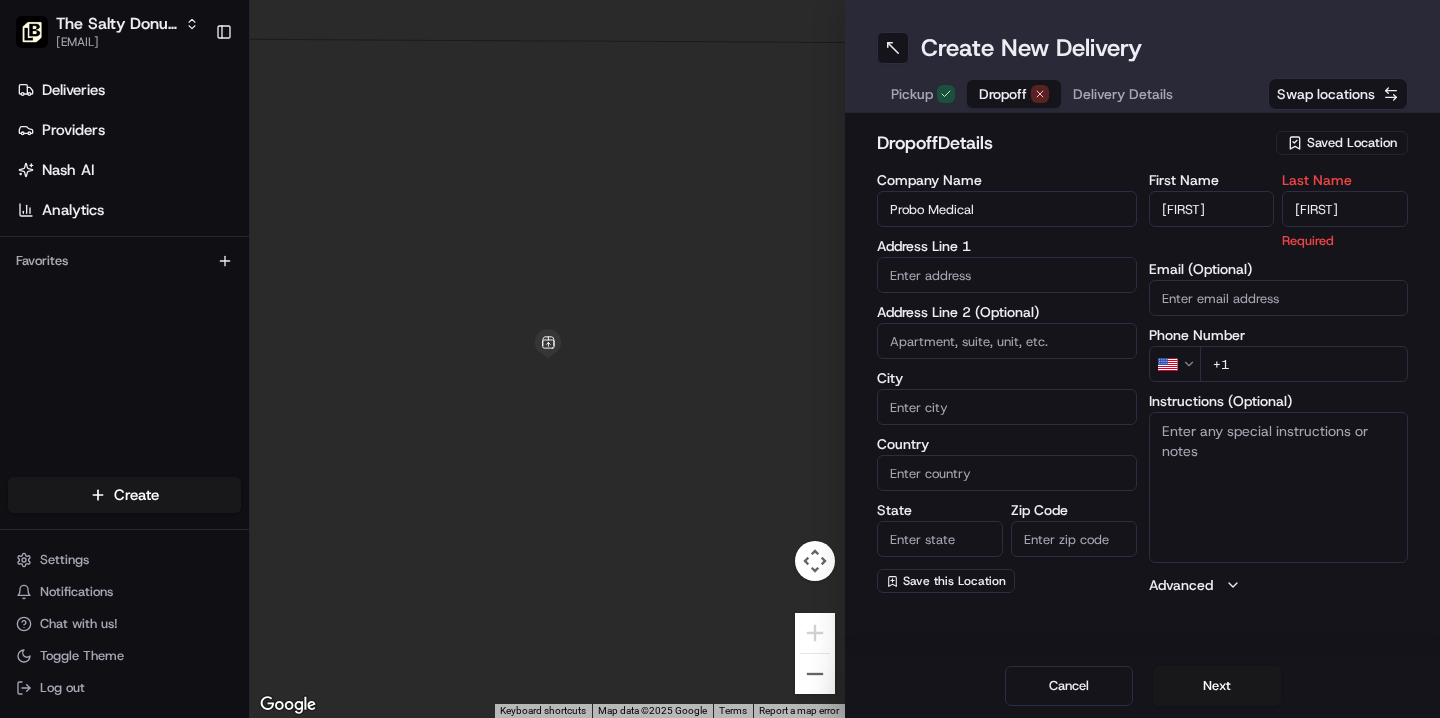 type on "[FIRST]" 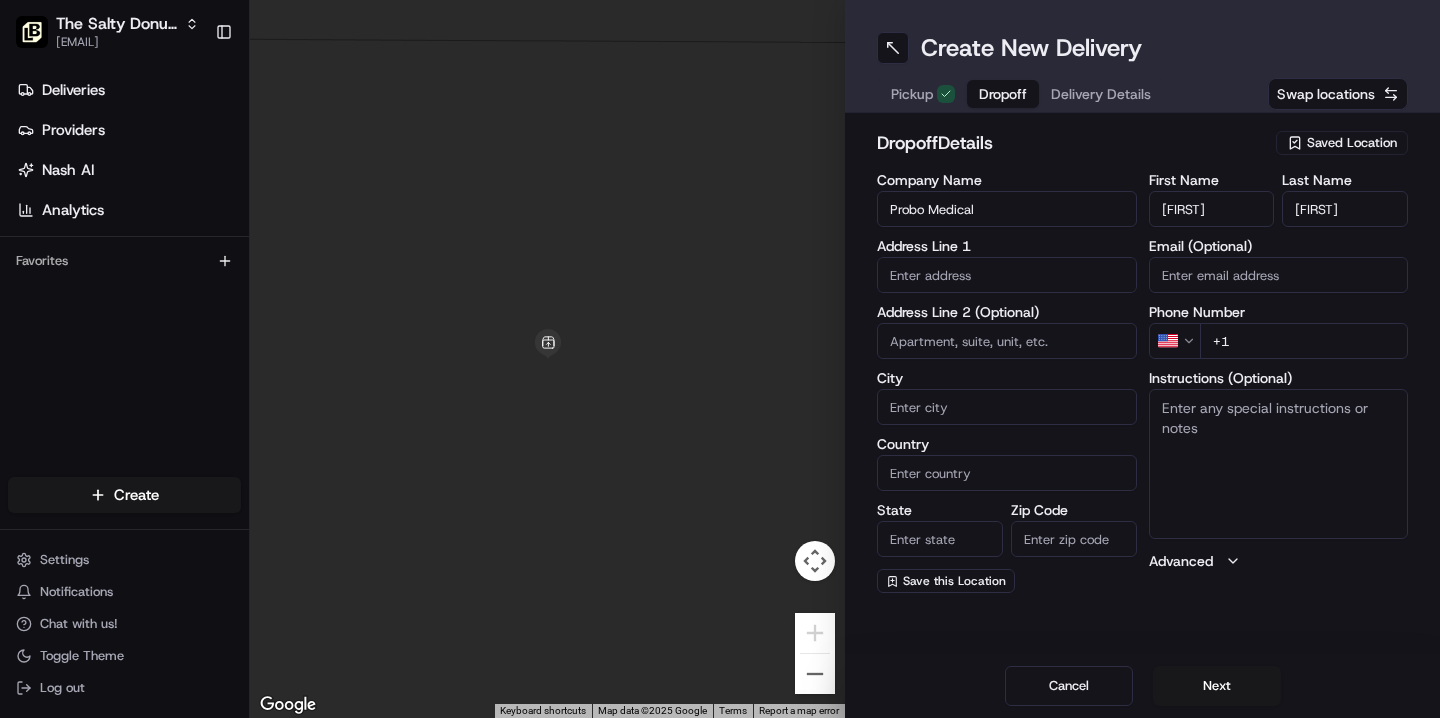 click on "+1" at bounding box center (1304, 341) 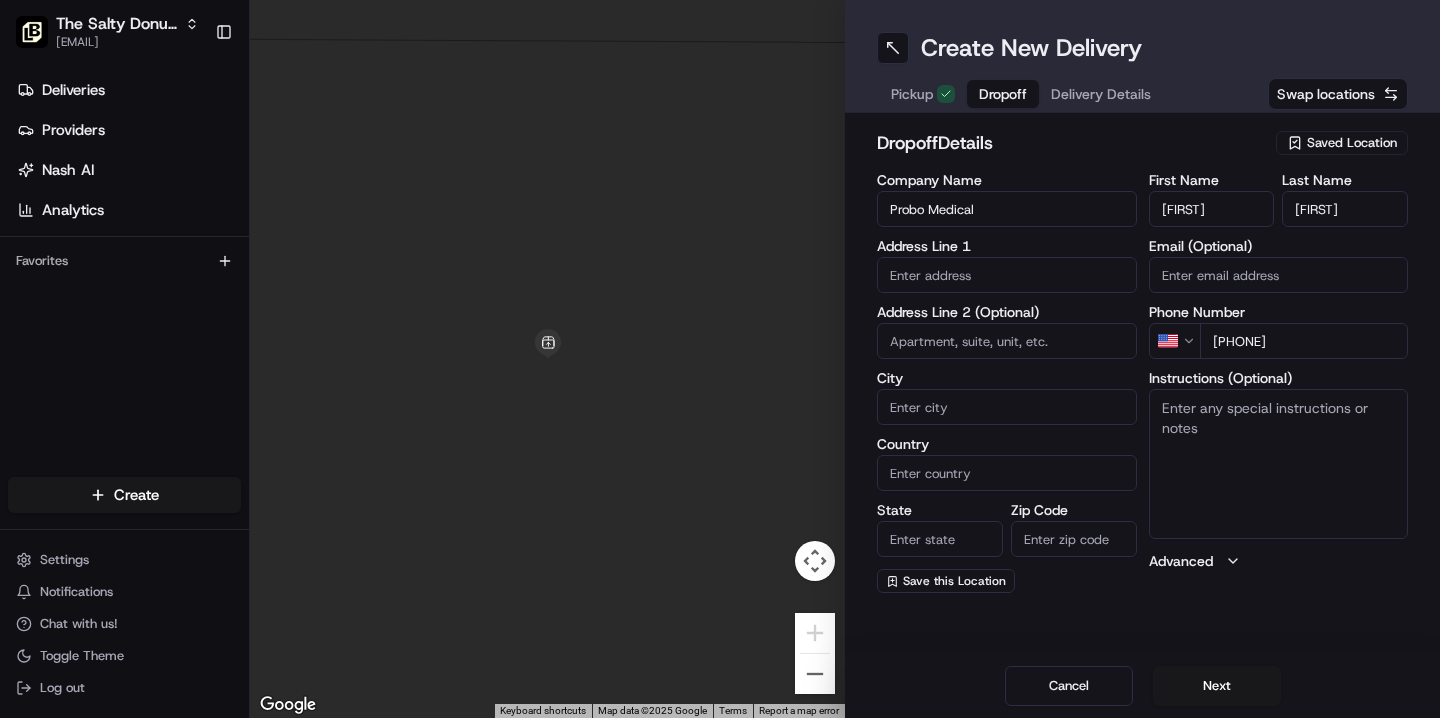 type on "[PHONE]" 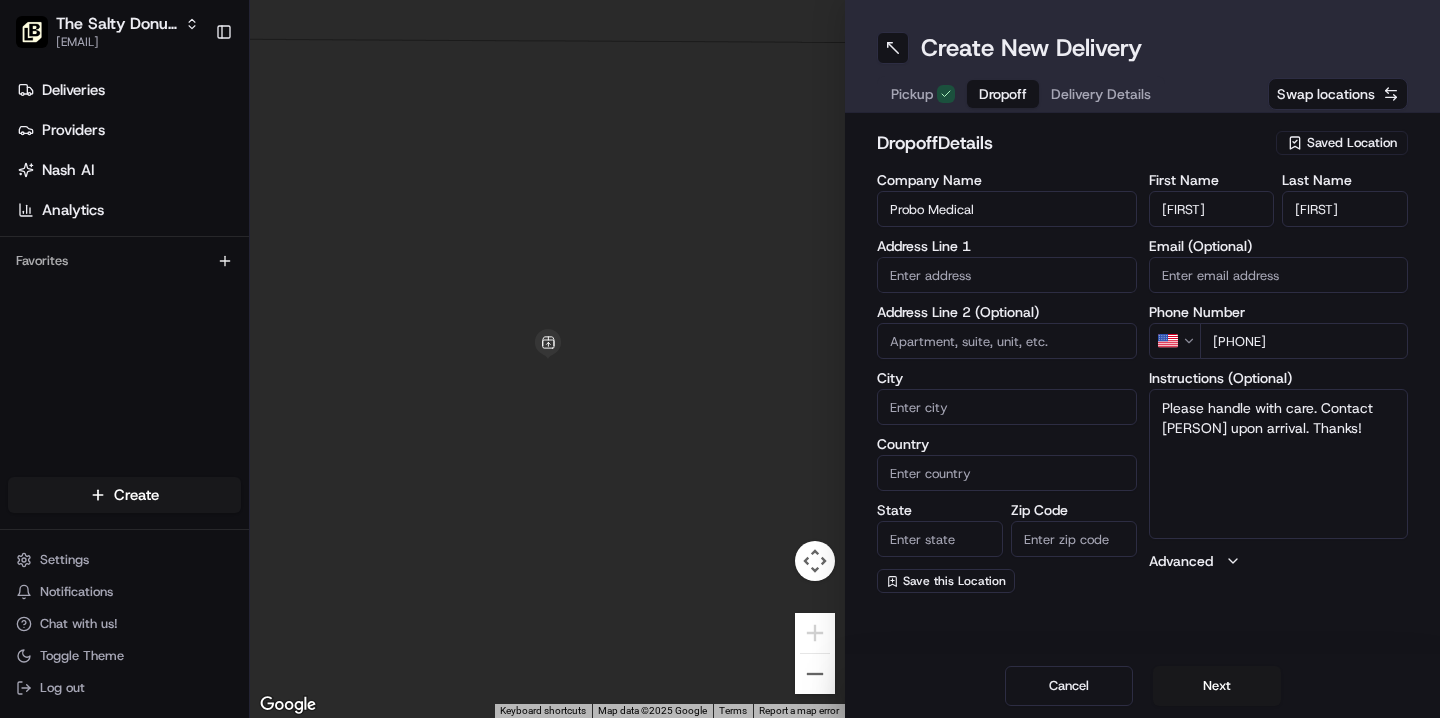 type on "Please handle with care. Contact [PERSON] upon arrival. Thanks!" 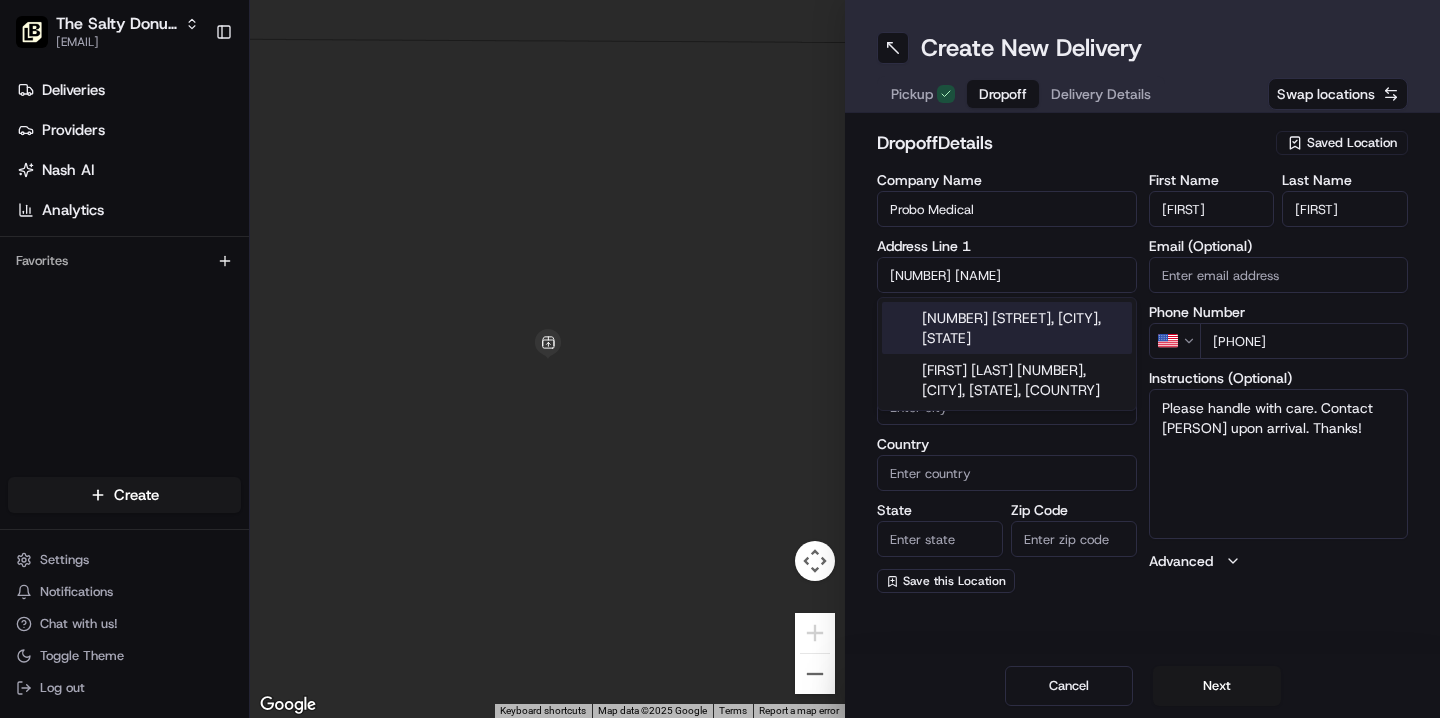 click on "[NUMBER] [STREET], [CITY], [STATE]" at bounding box center (1007, 328) 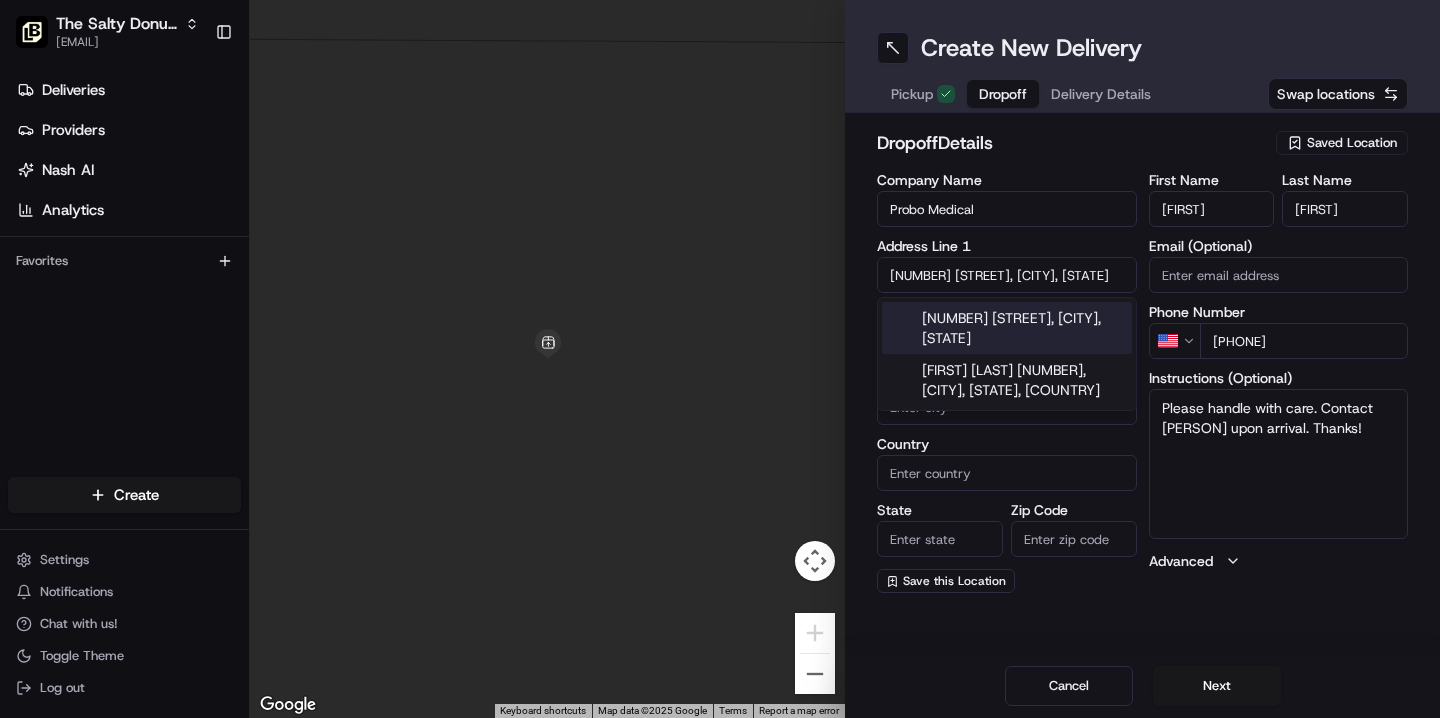 type on "[NUMBER] [STREET], [CITY], [STATE] [POSTAL_CODE], [COUNTRY]" 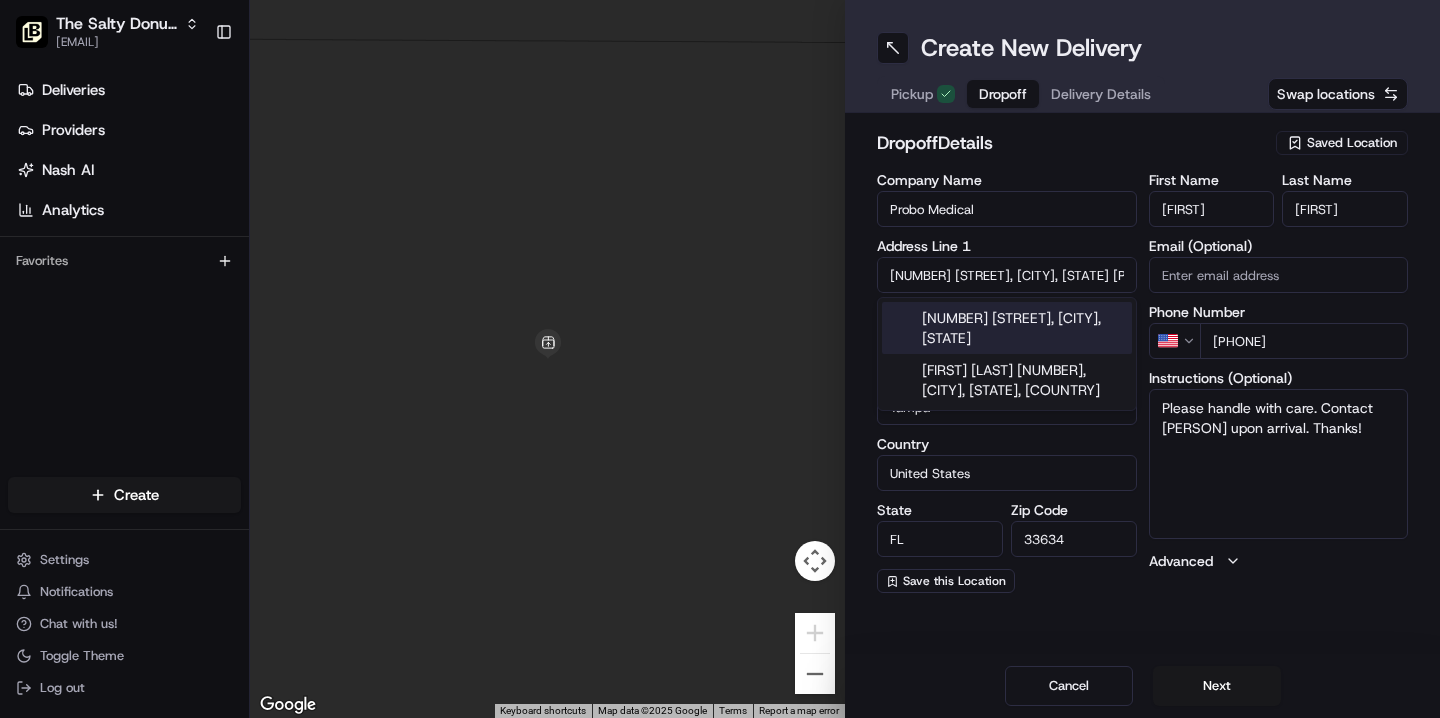 type on "[NUMBER] [STREET]" 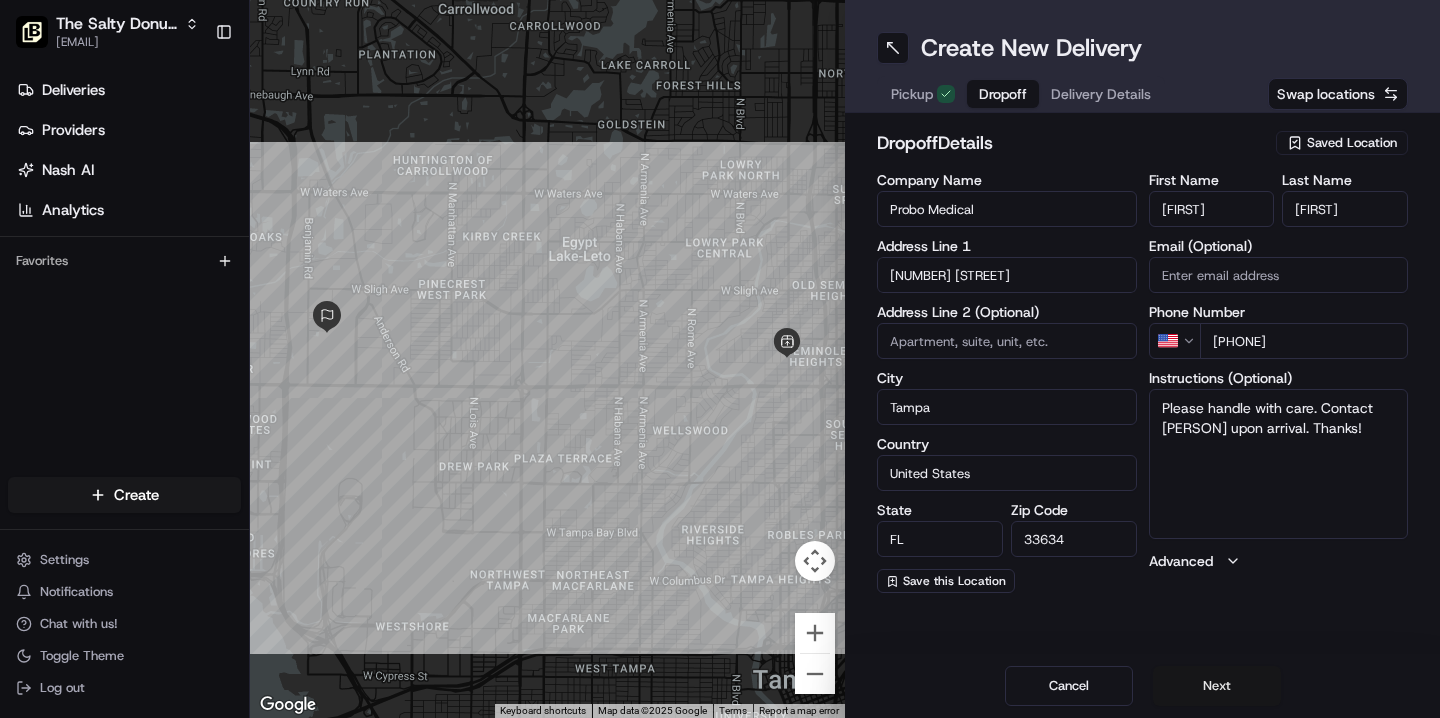 click on "Next" at bounding box center [1217, 686] 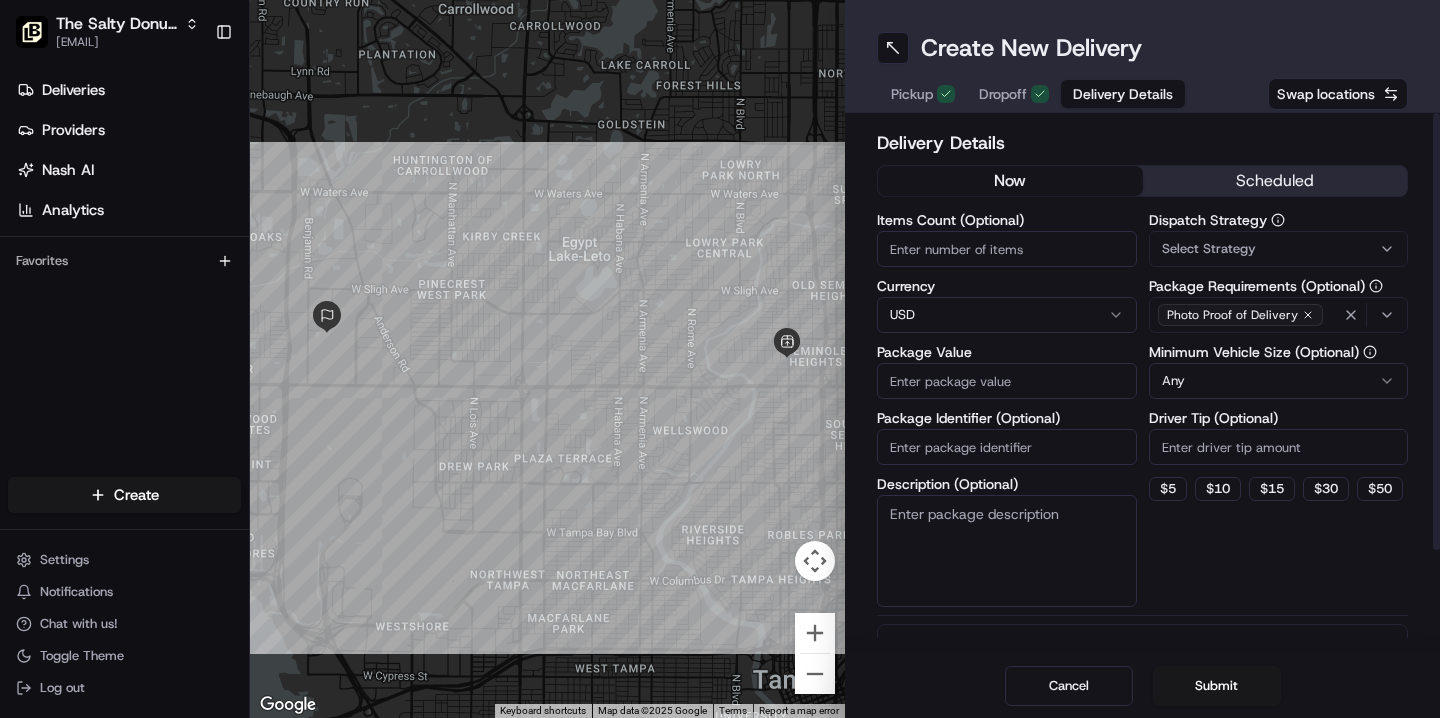 click on "scheduled" at bounding box center [1275, 181] 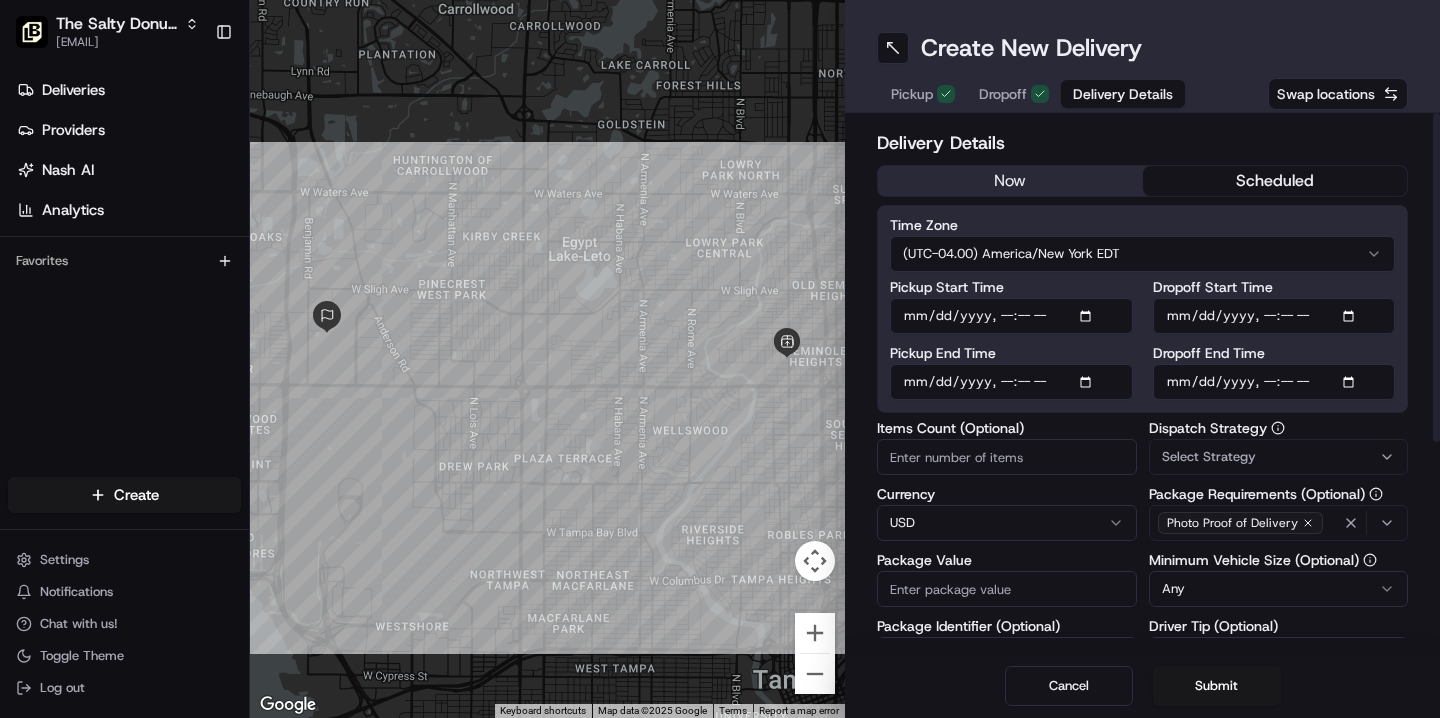 click on "Dropoff Start Time" at bounding box center [1274, 316] 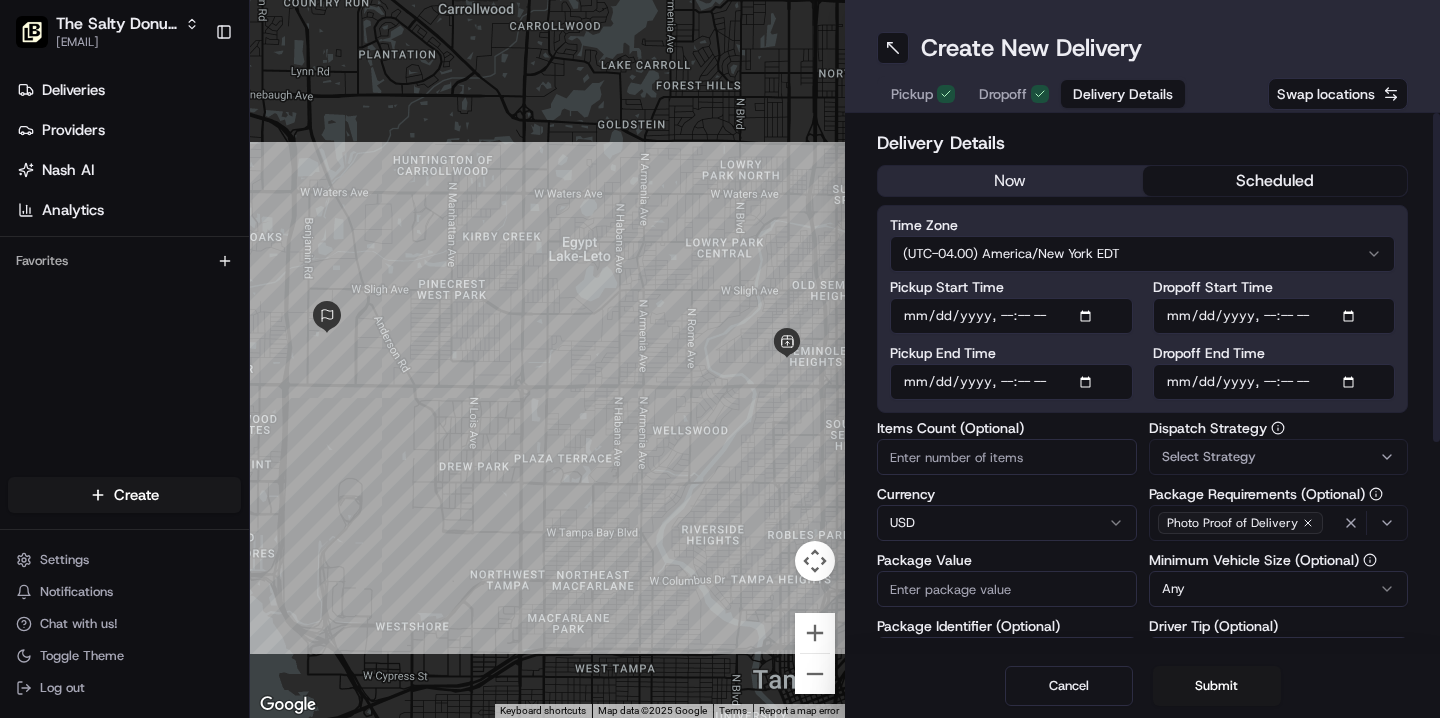 type on "[DATE]T[TIME]" 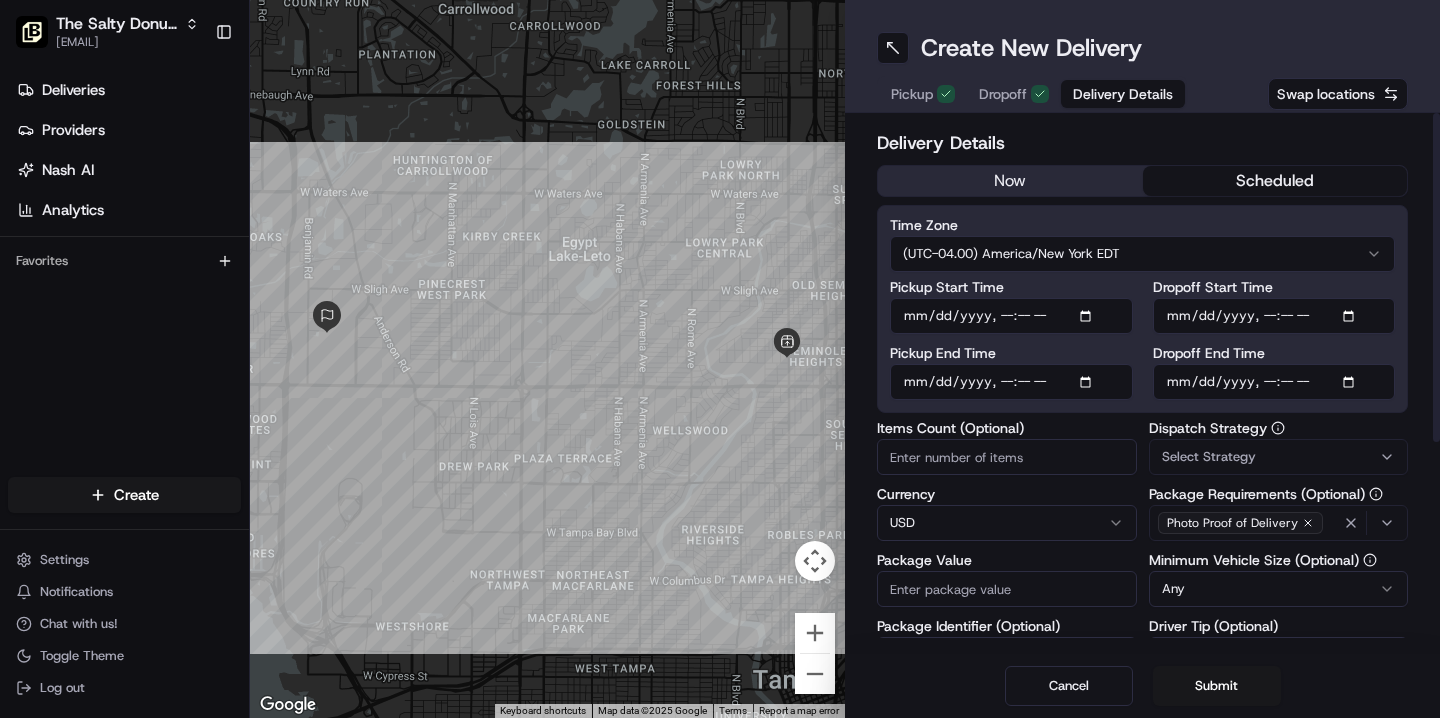 click on "Dropoff End Time" at bounding box center [1274, 382] 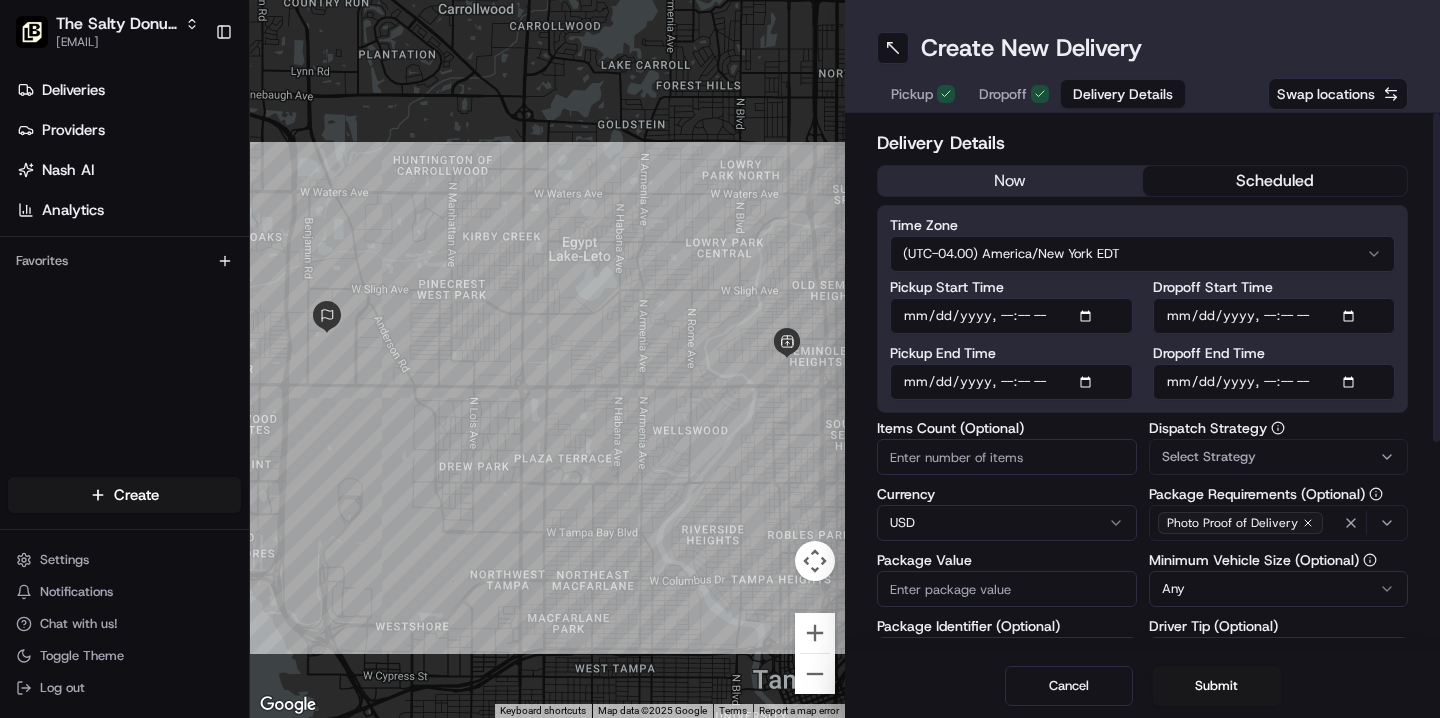 type on "[DATE]T[TIME]" 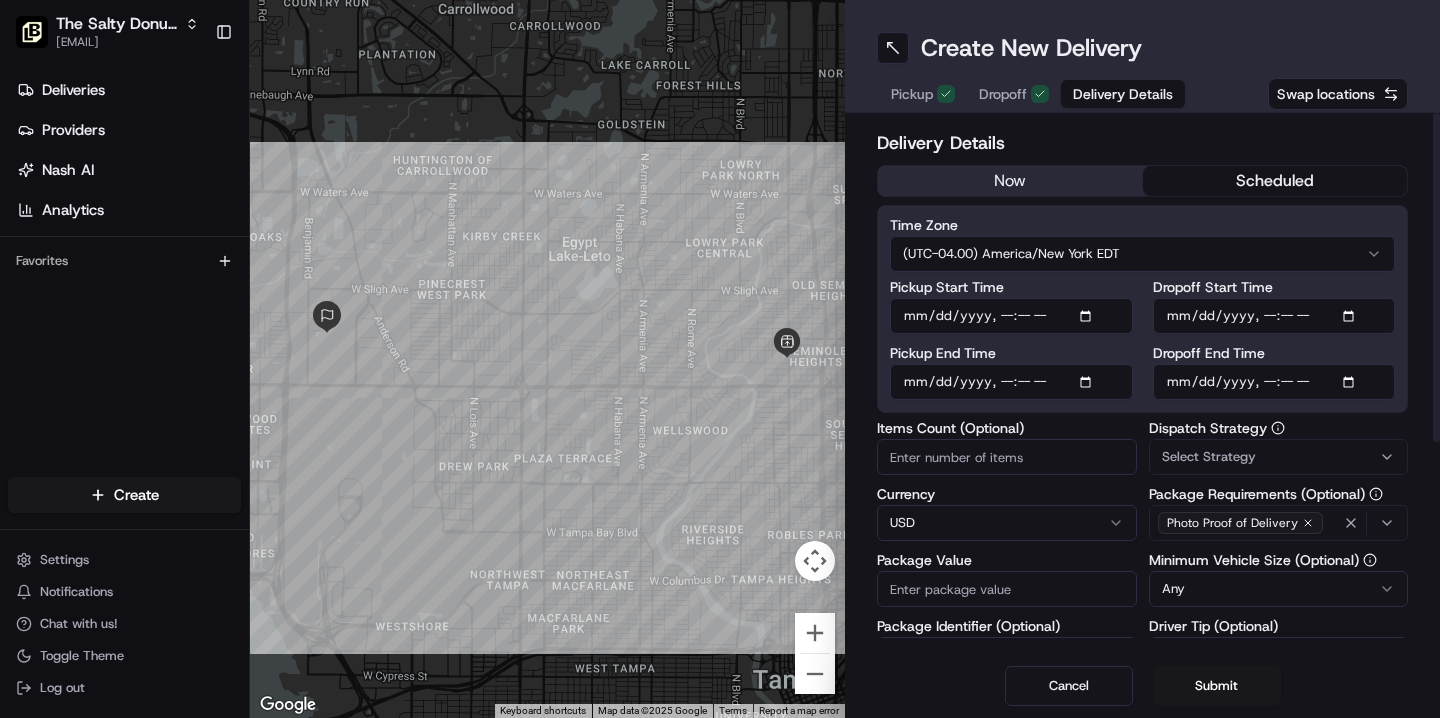 click on "Select Strategy" at bounding box center (1209, 457) 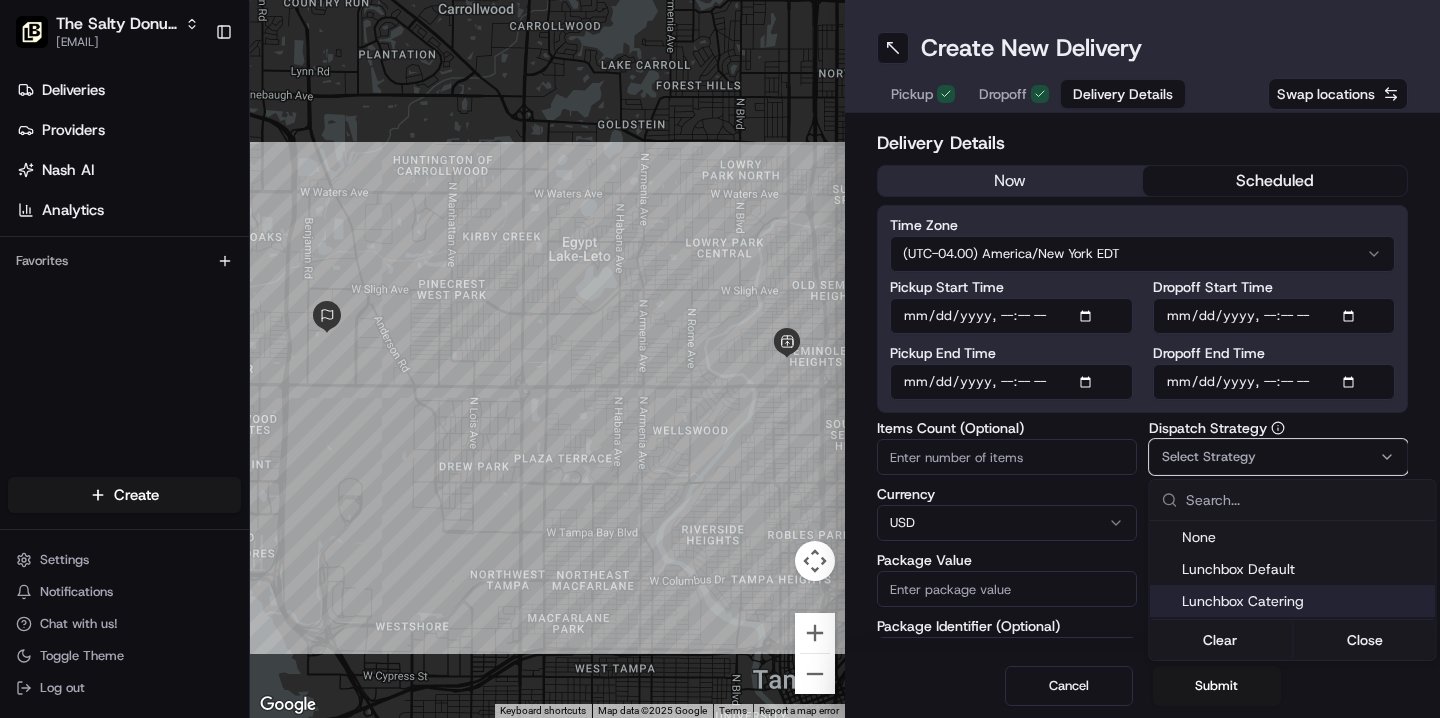 click on "Lunchbox Catering" at bounding box center (1305, 601) 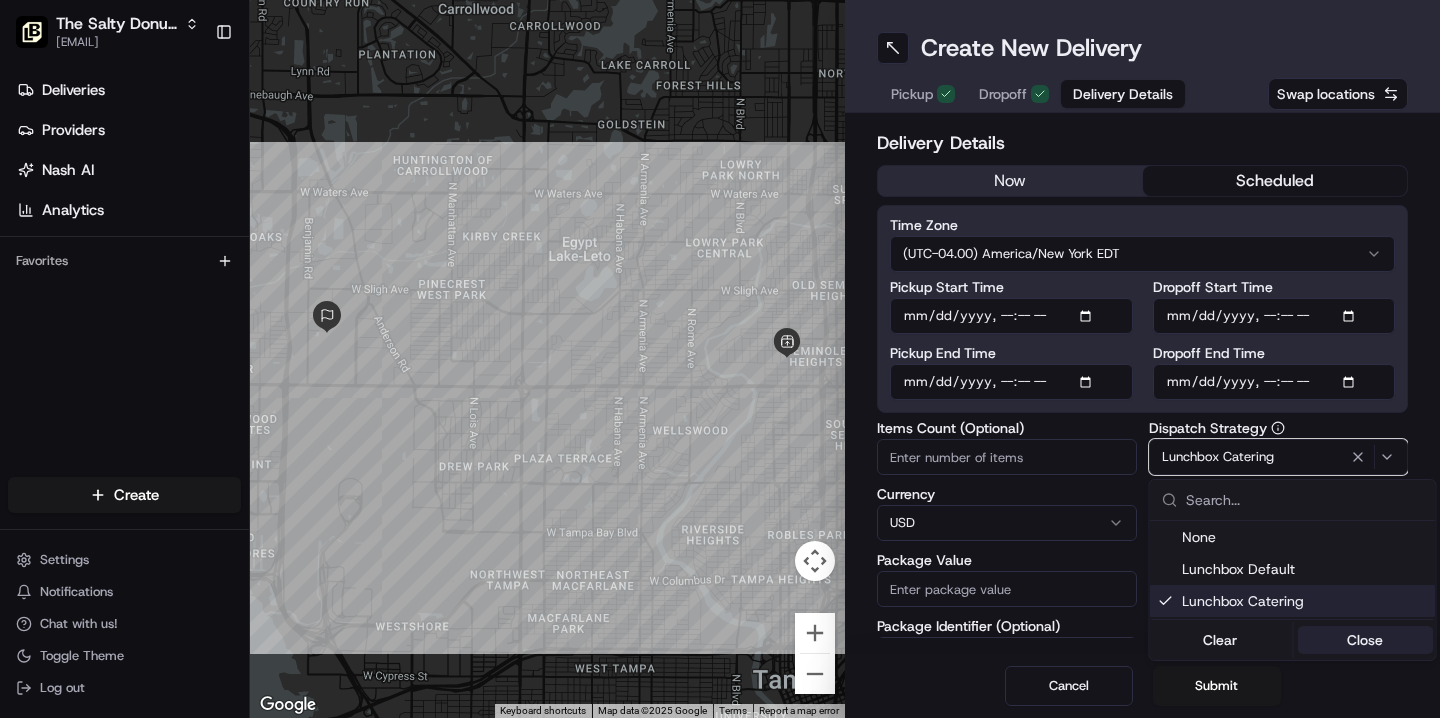 click on "Close" at bounding box center (1365, 640) 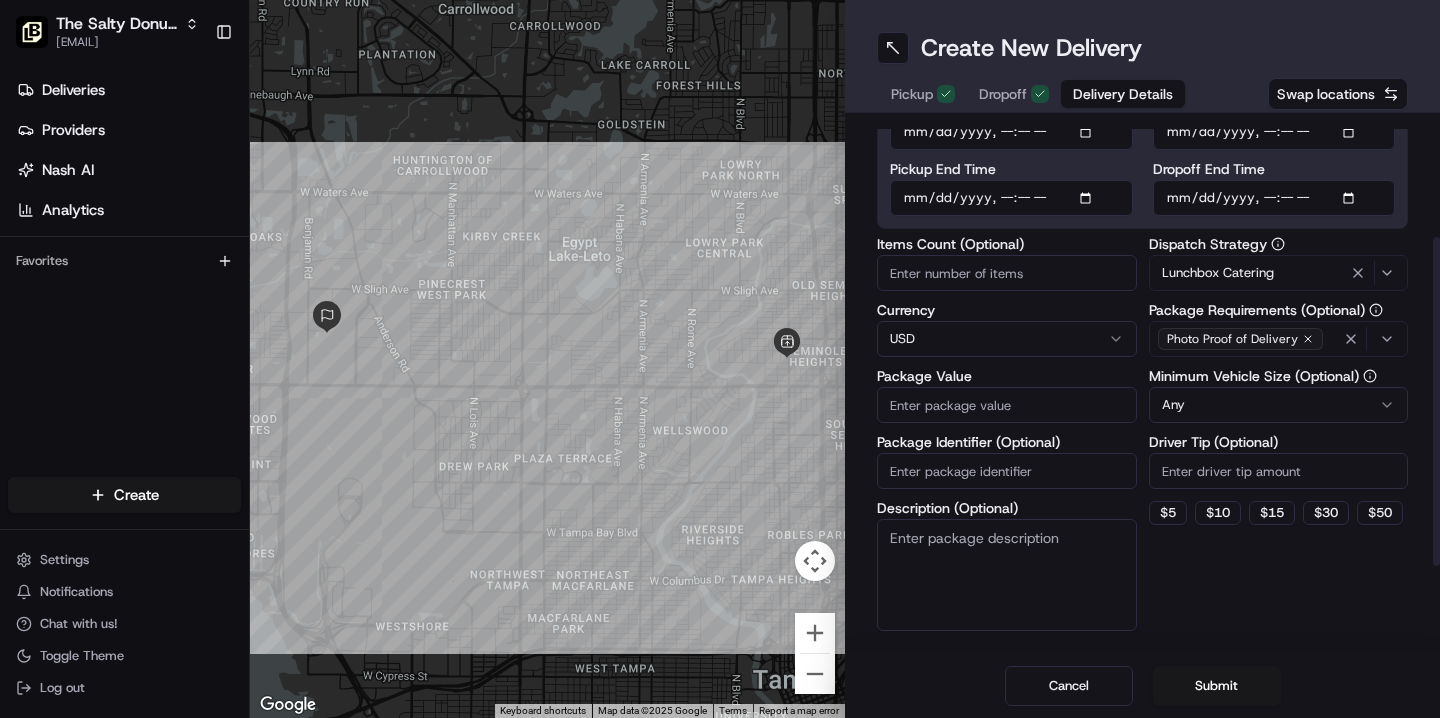 scroll, scrollTop: 192, scrollLeft: 0, axis: vertical 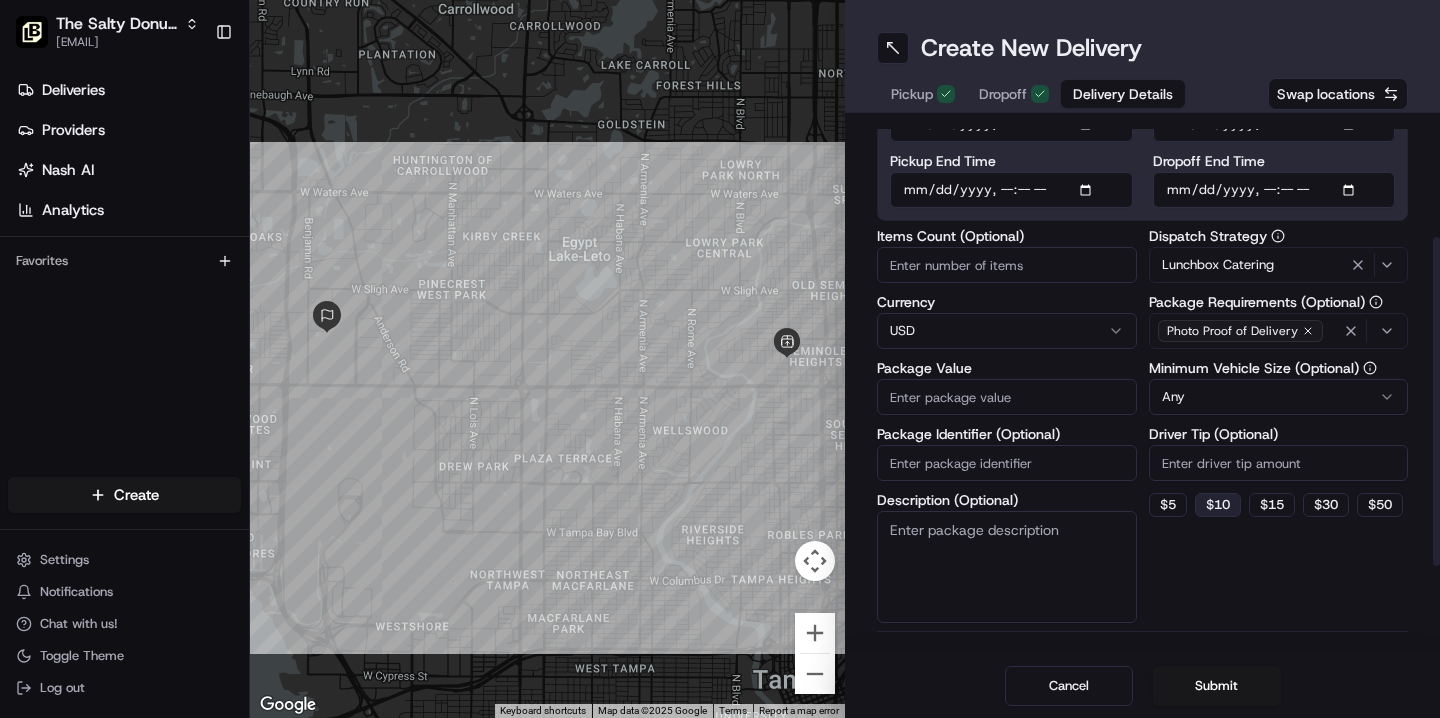 click on "$ 10" at bounding box center (1218, 505) 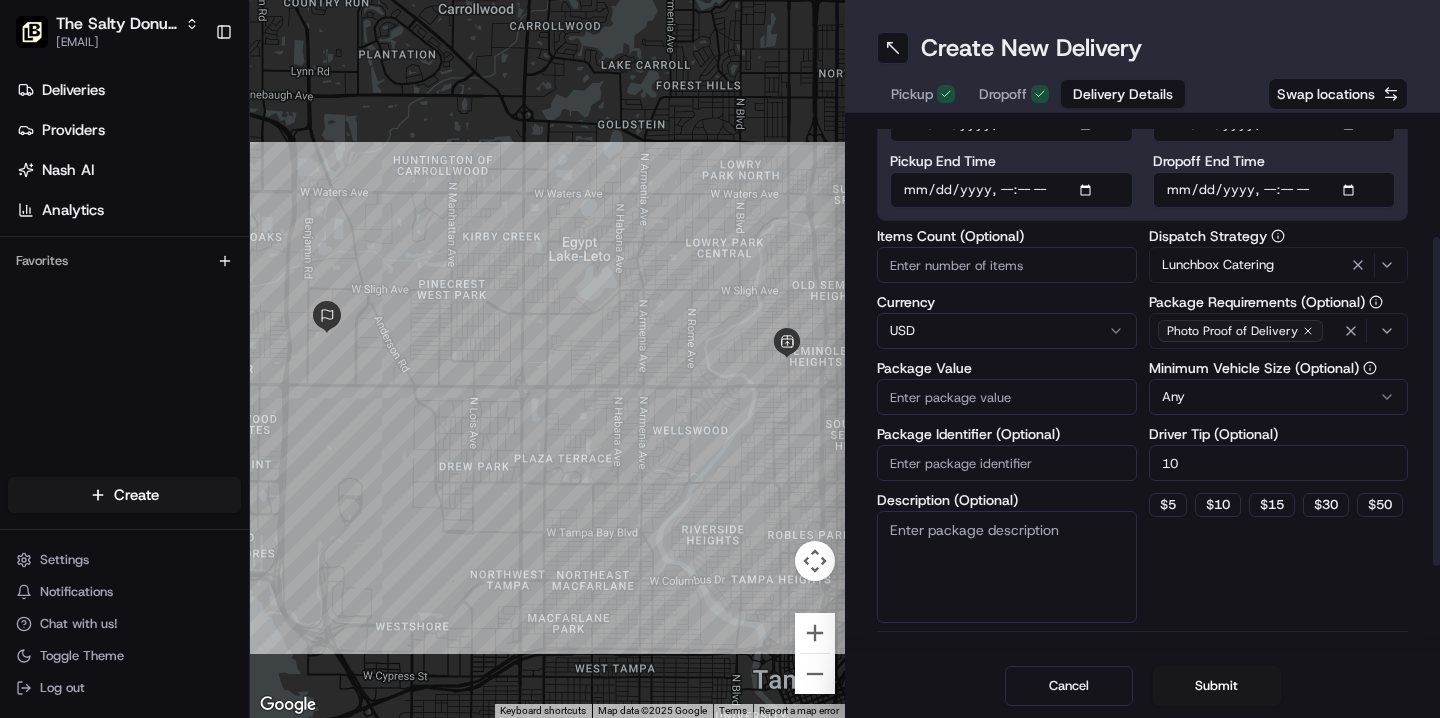click on "Description (Optional)" at bounding box center (1007, 567) 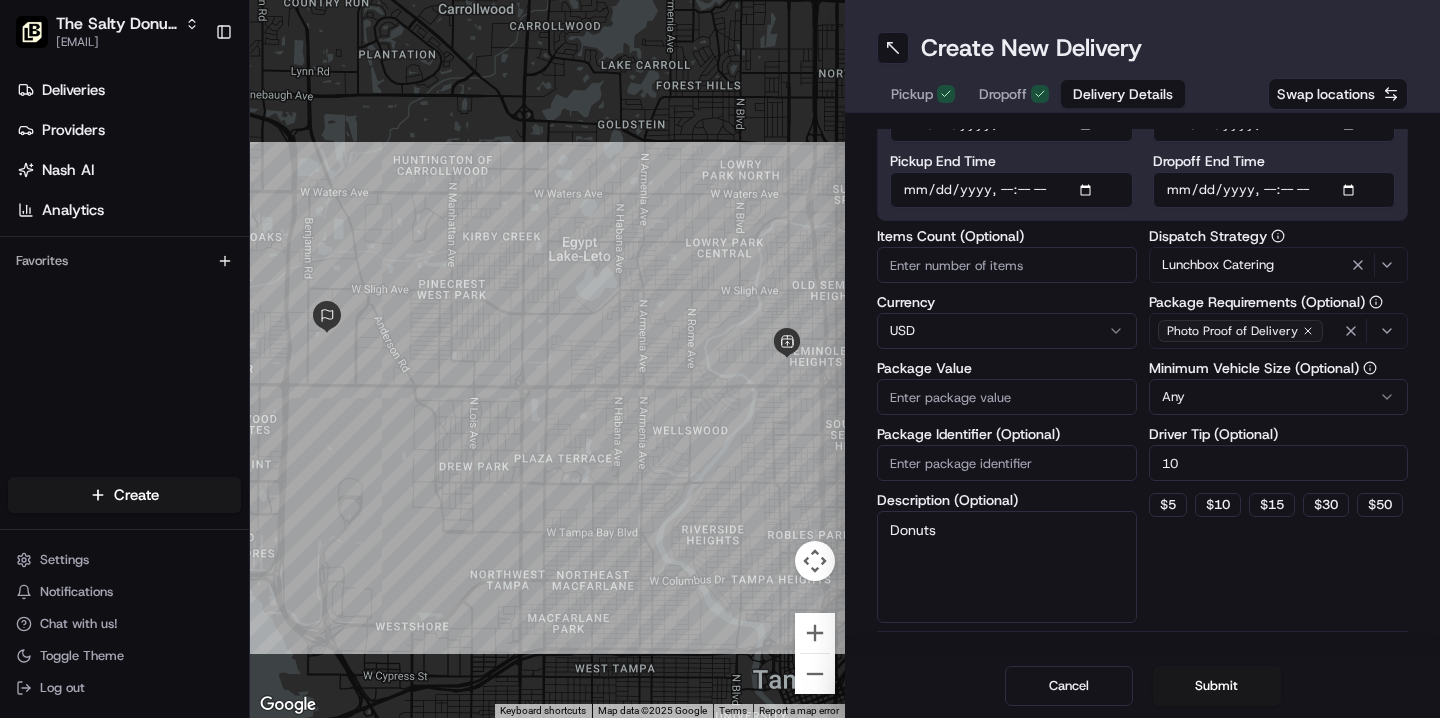 type on "Donuts" 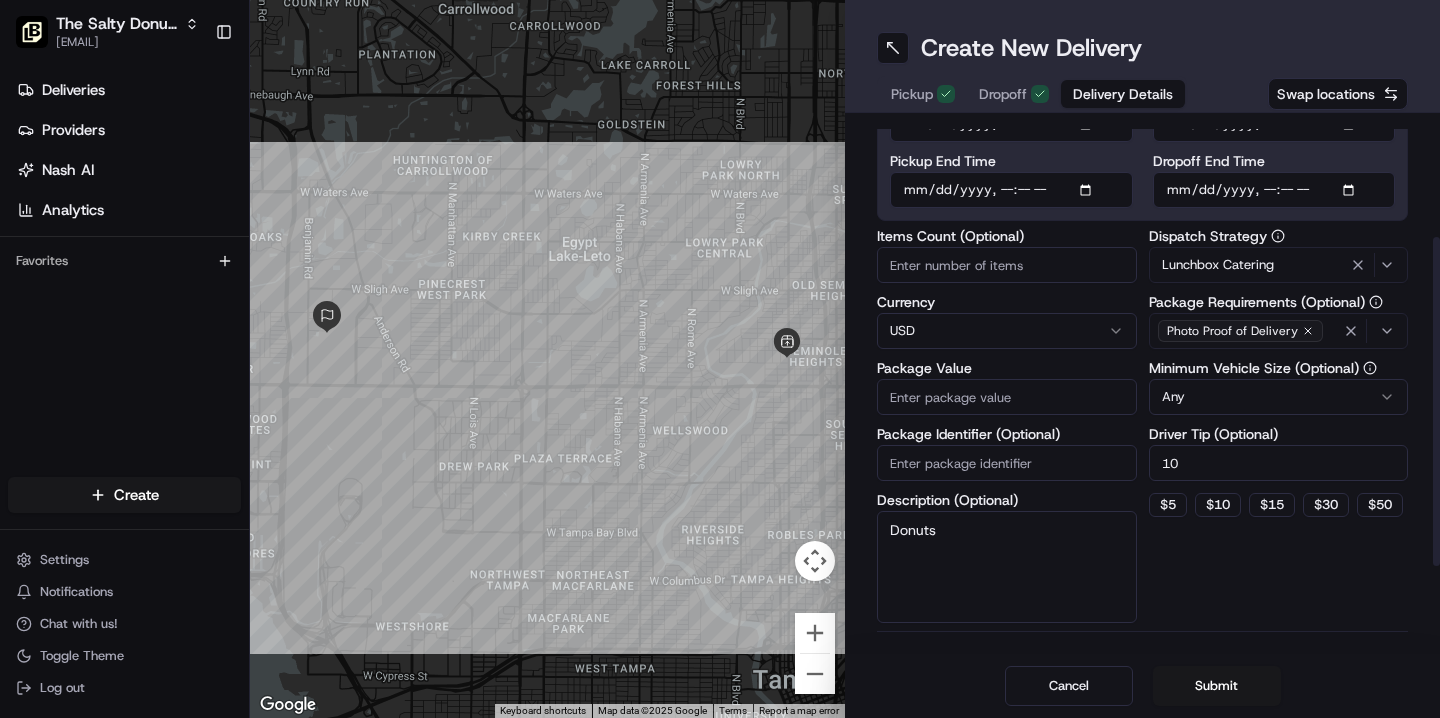 click on "Package Value" at bounding box center [1007, 397] 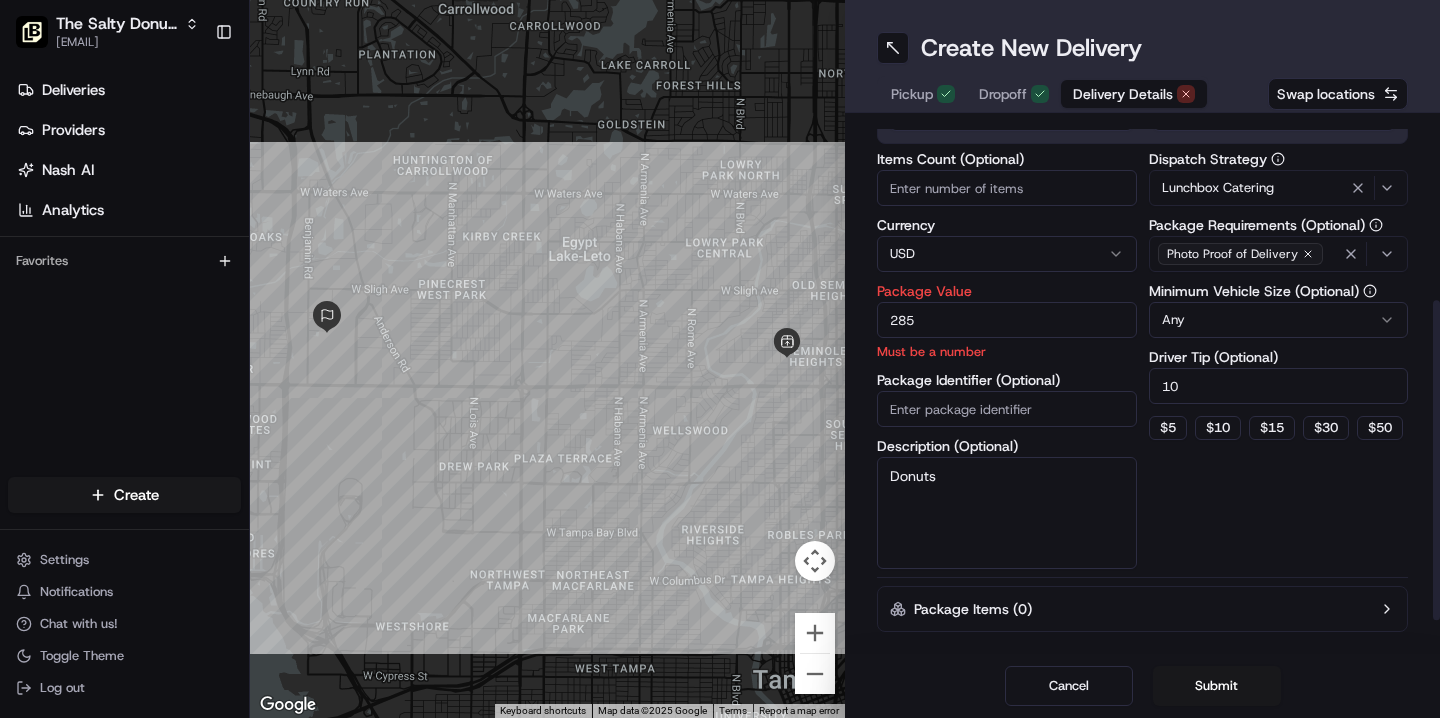 scroll, scrollTop: 298, scrollLeft: 0, axis: vertical 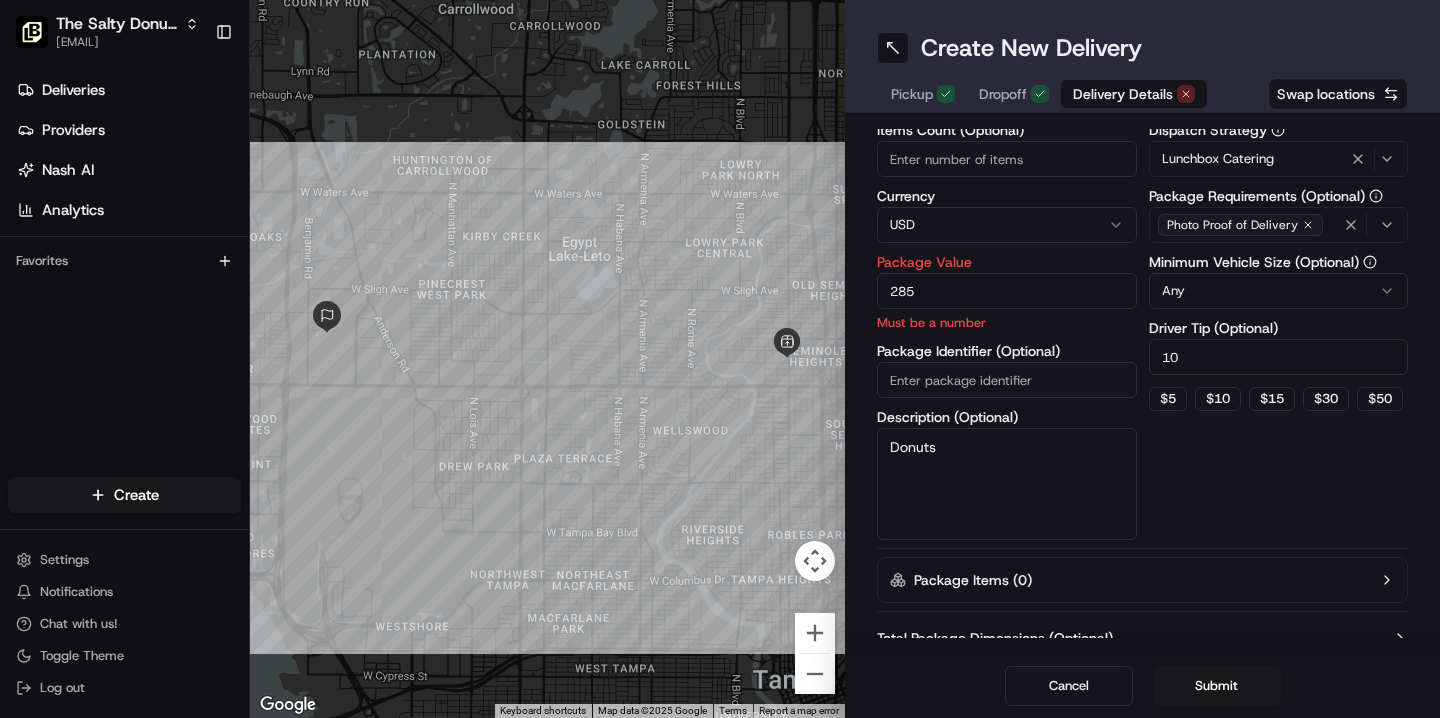 type on "285" 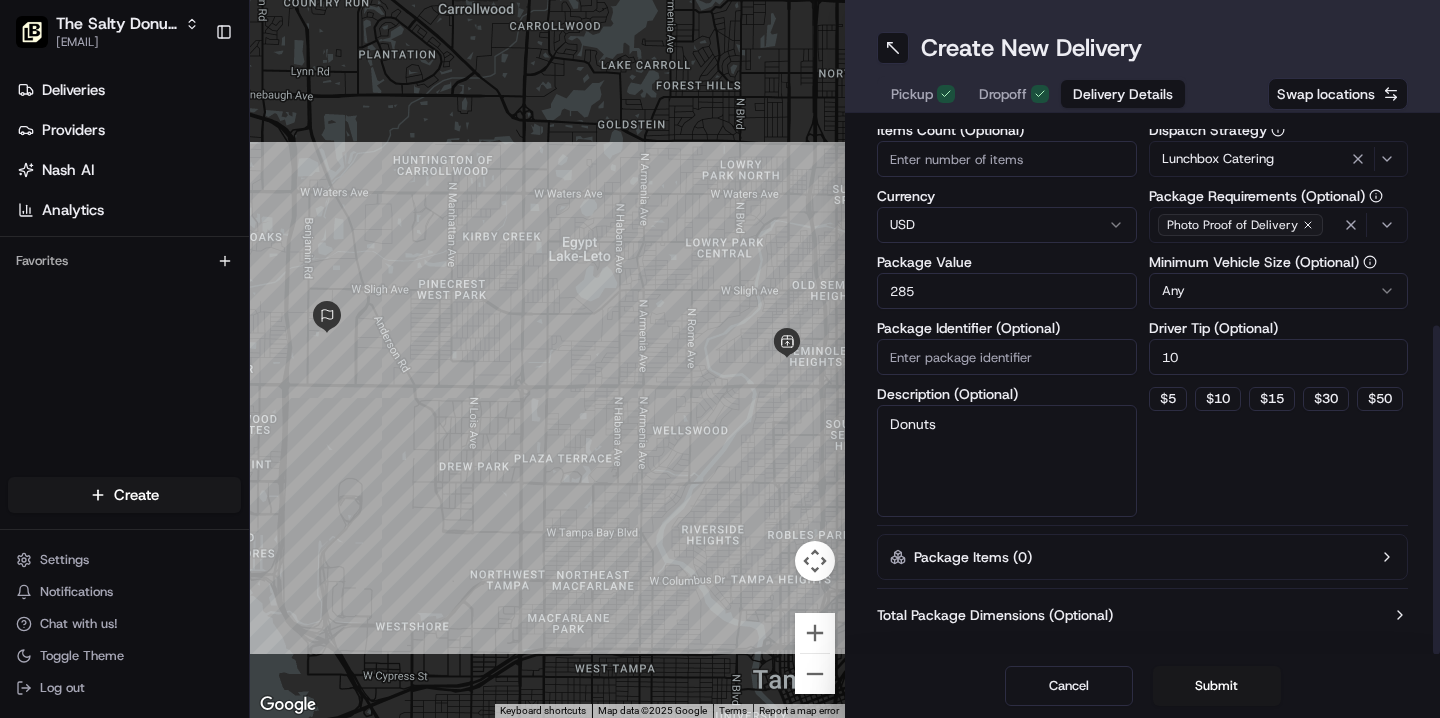 scroll, scrollTop: 329, scrollLeft: 0, axis: vertical 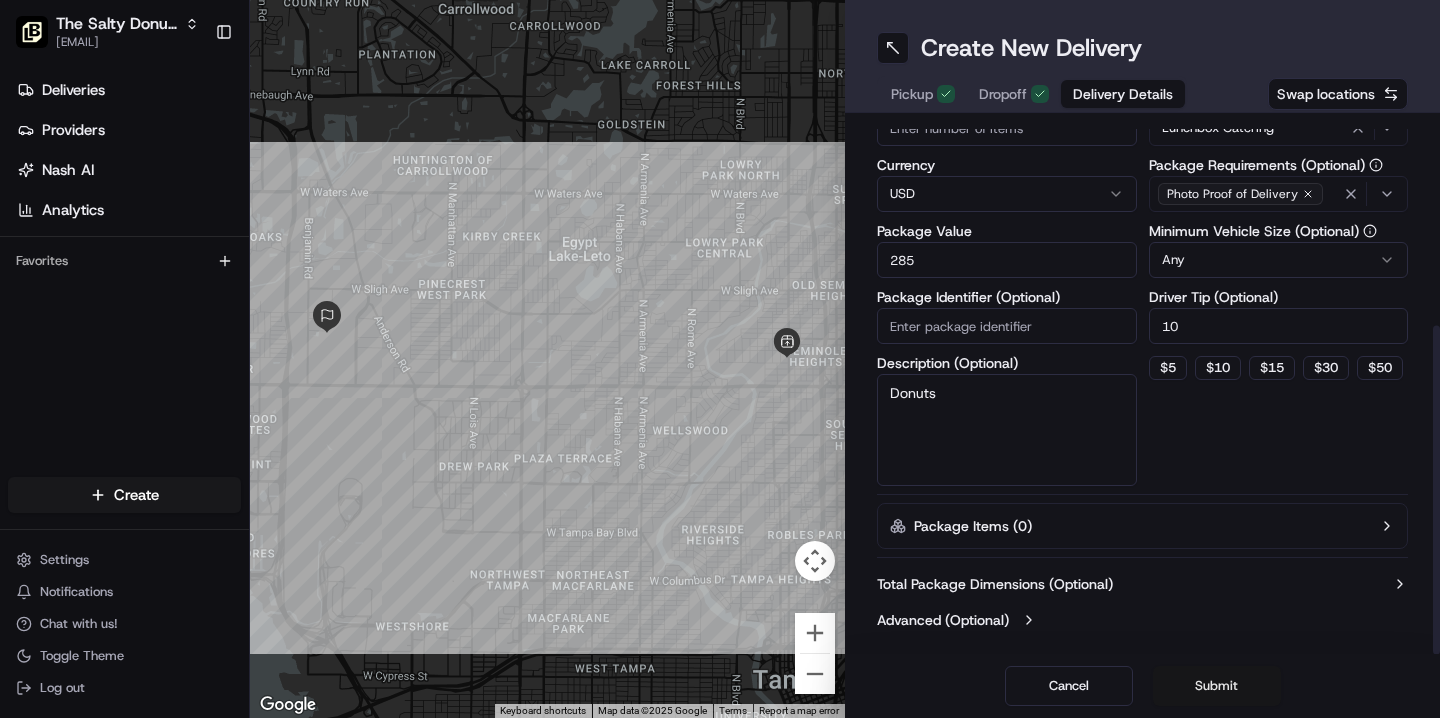 click on "Submit" at bounding box center (1217, 686) 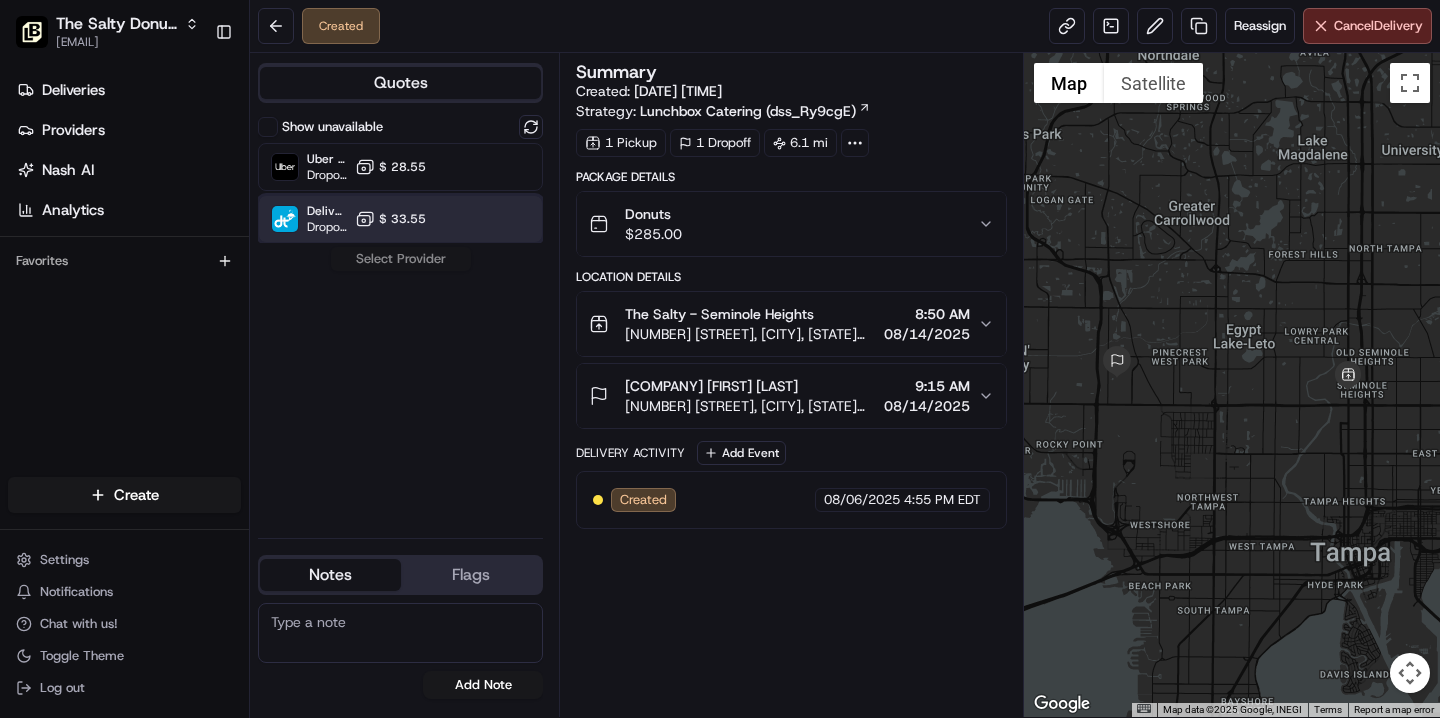 click on "DeliverThat Dropoff ETA   - $   33.55" at bounding box center [400, 219] 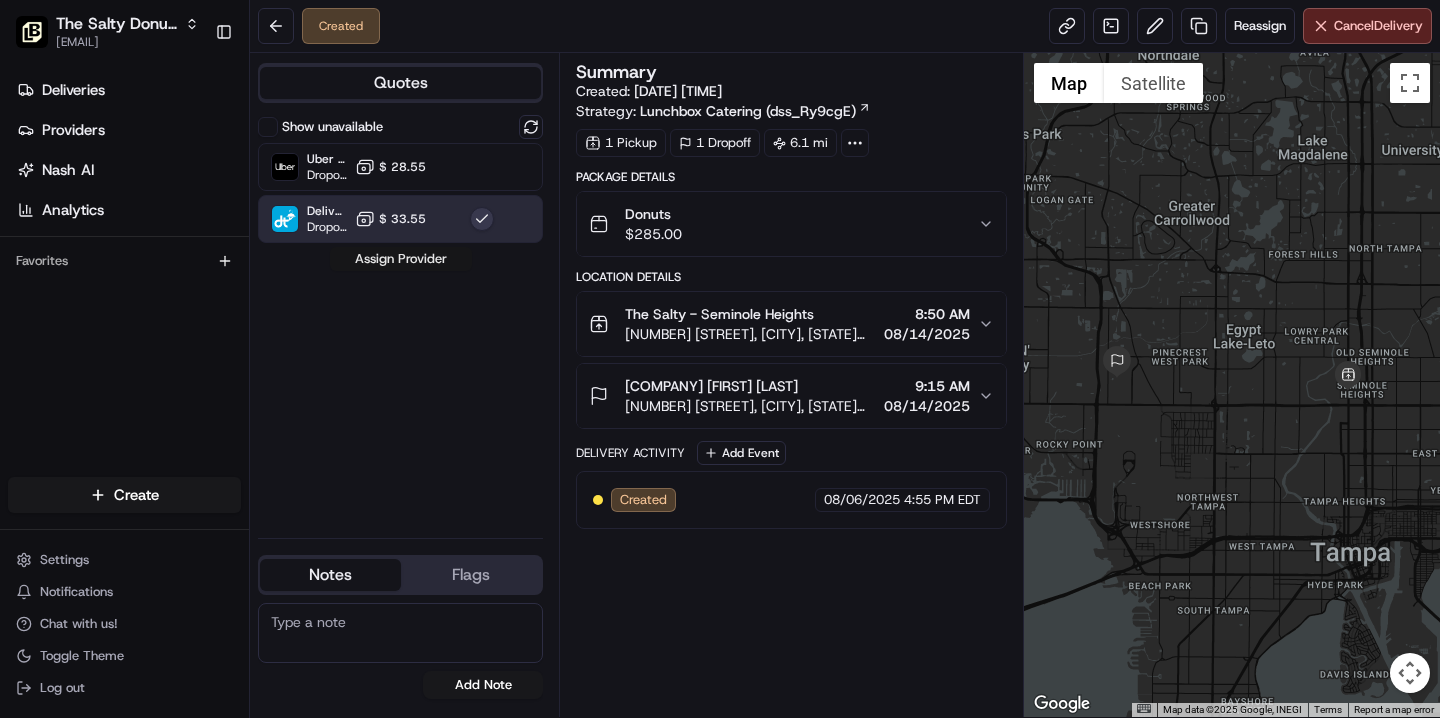 click on "Assign Provider" at bounding box center (401, 259) 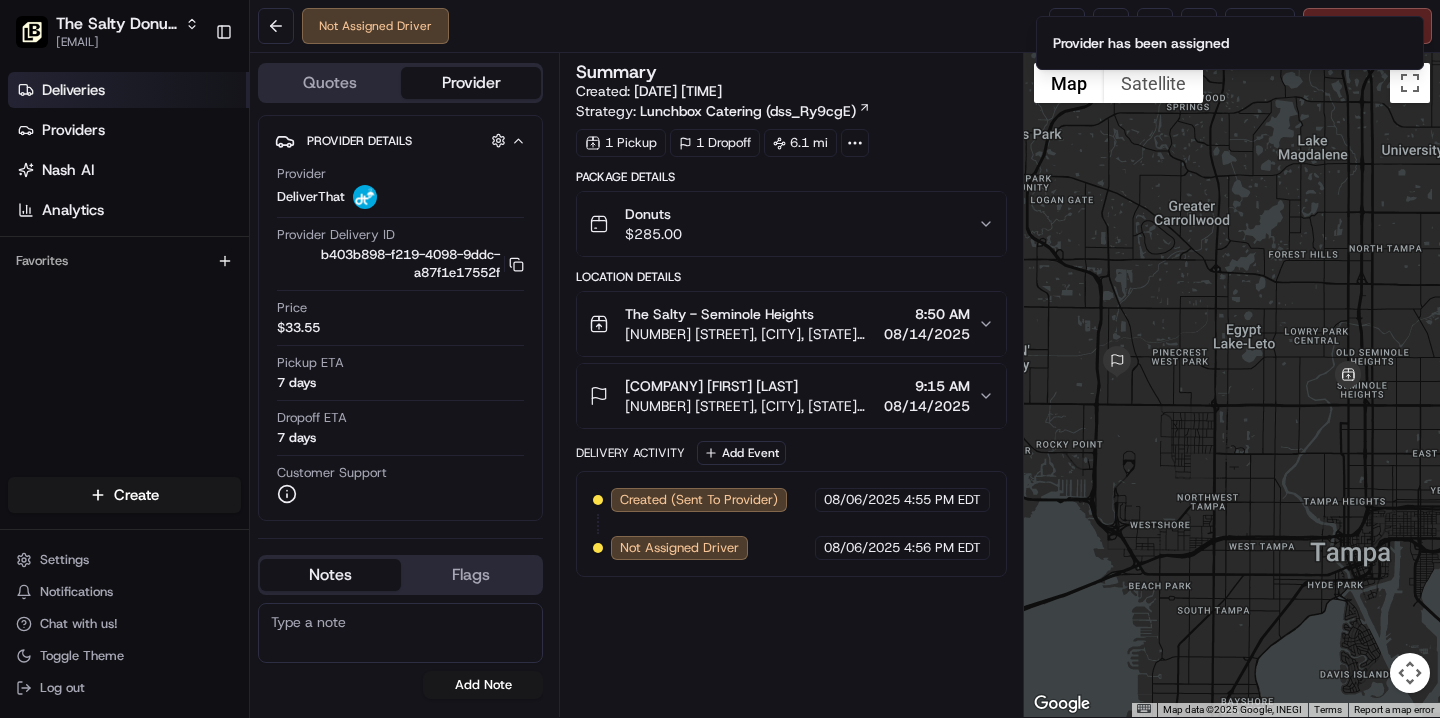click on "Deliveries" at bounding box center [73, 90] 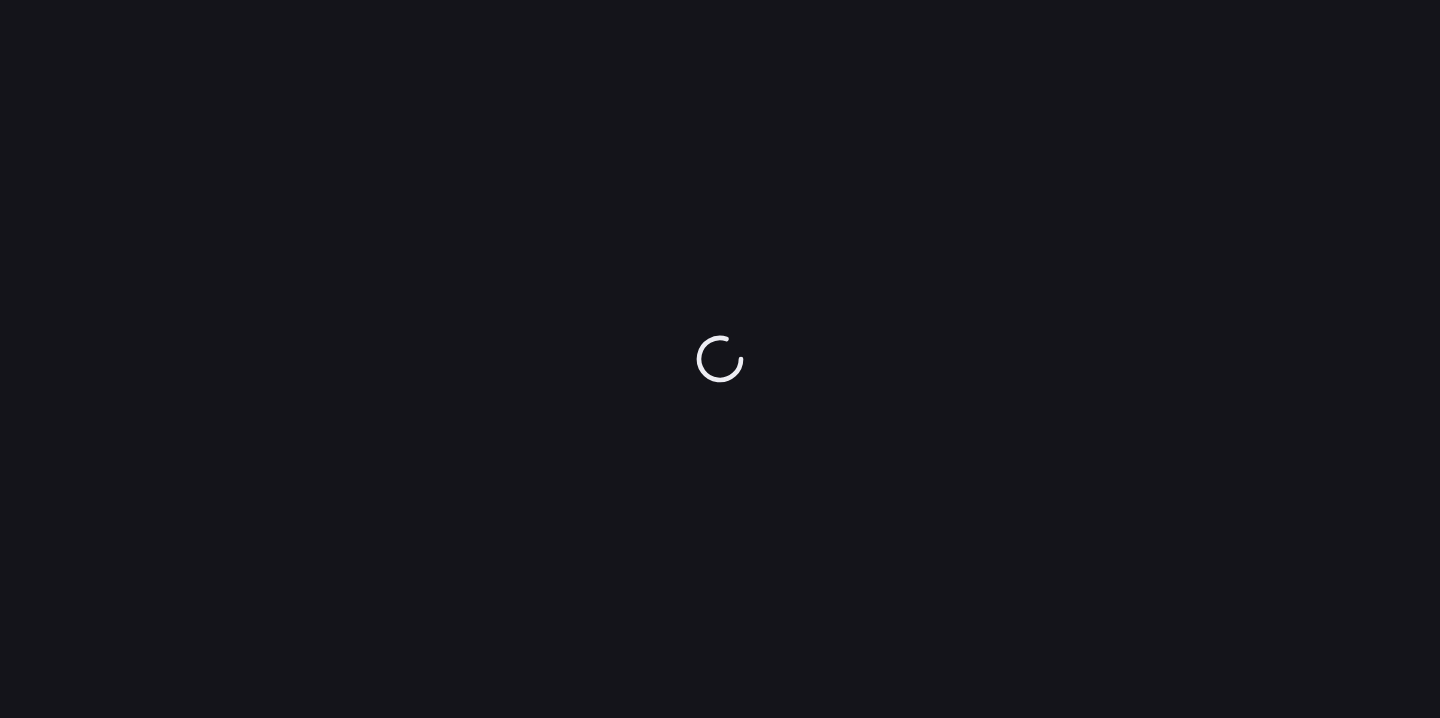 scroll, scrollTop: 0, scrollLeft: 0, axis: both 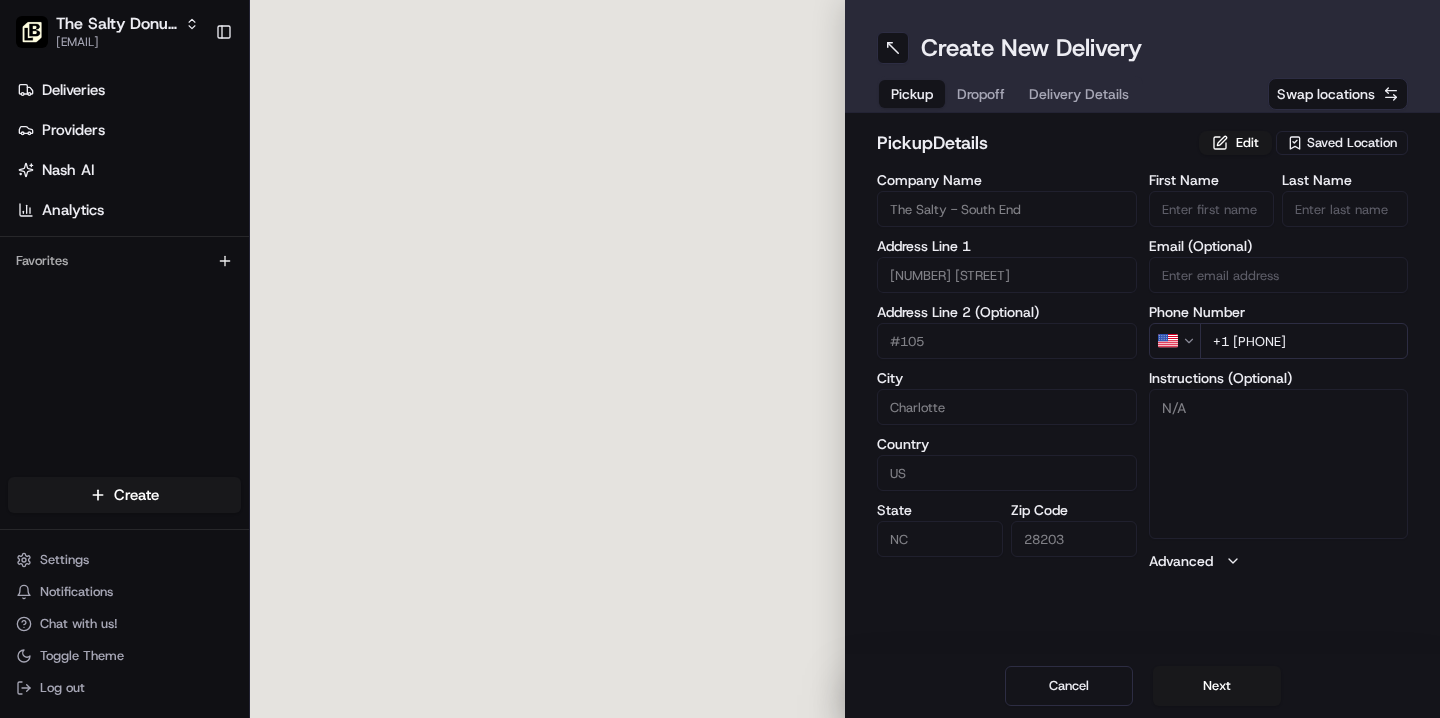 type on "[NUMBER] [STREET]" 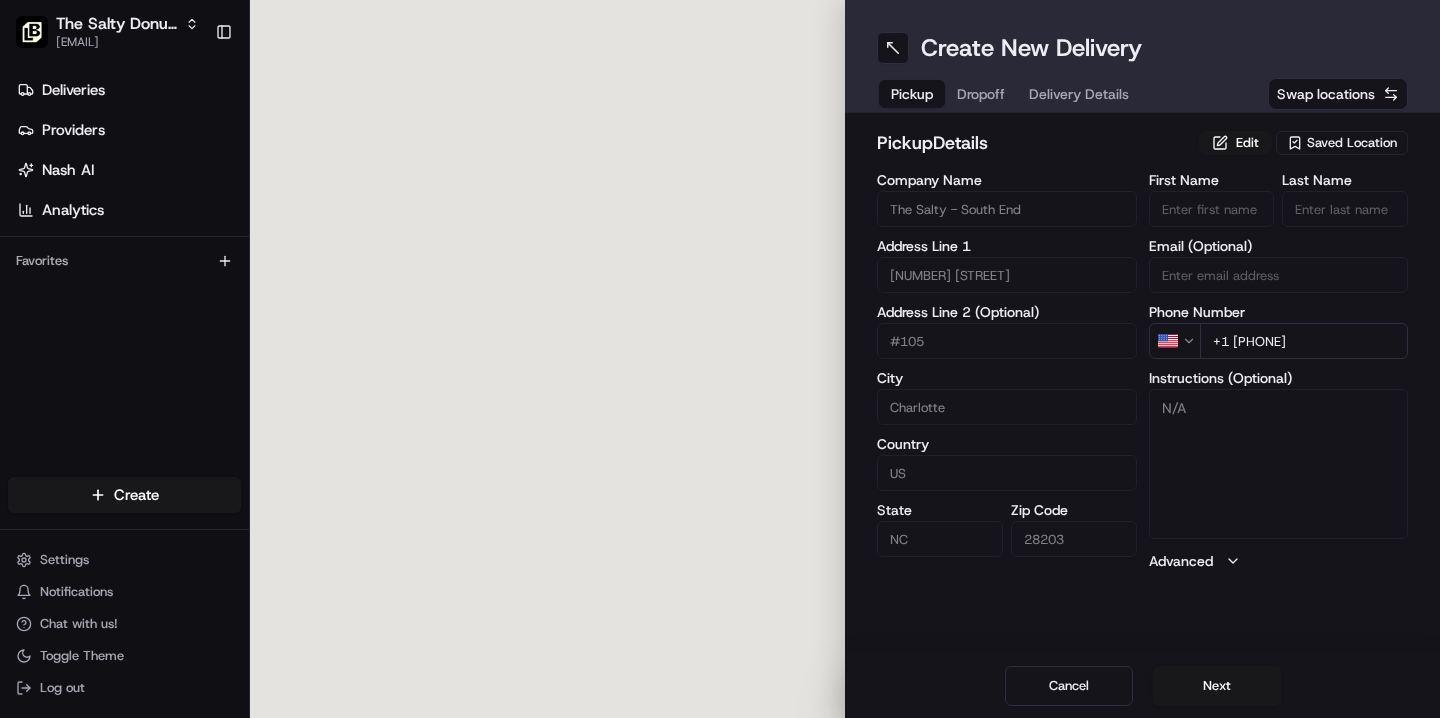 scroll, scrollTop: 0, scrollLeft: 0, axis: both 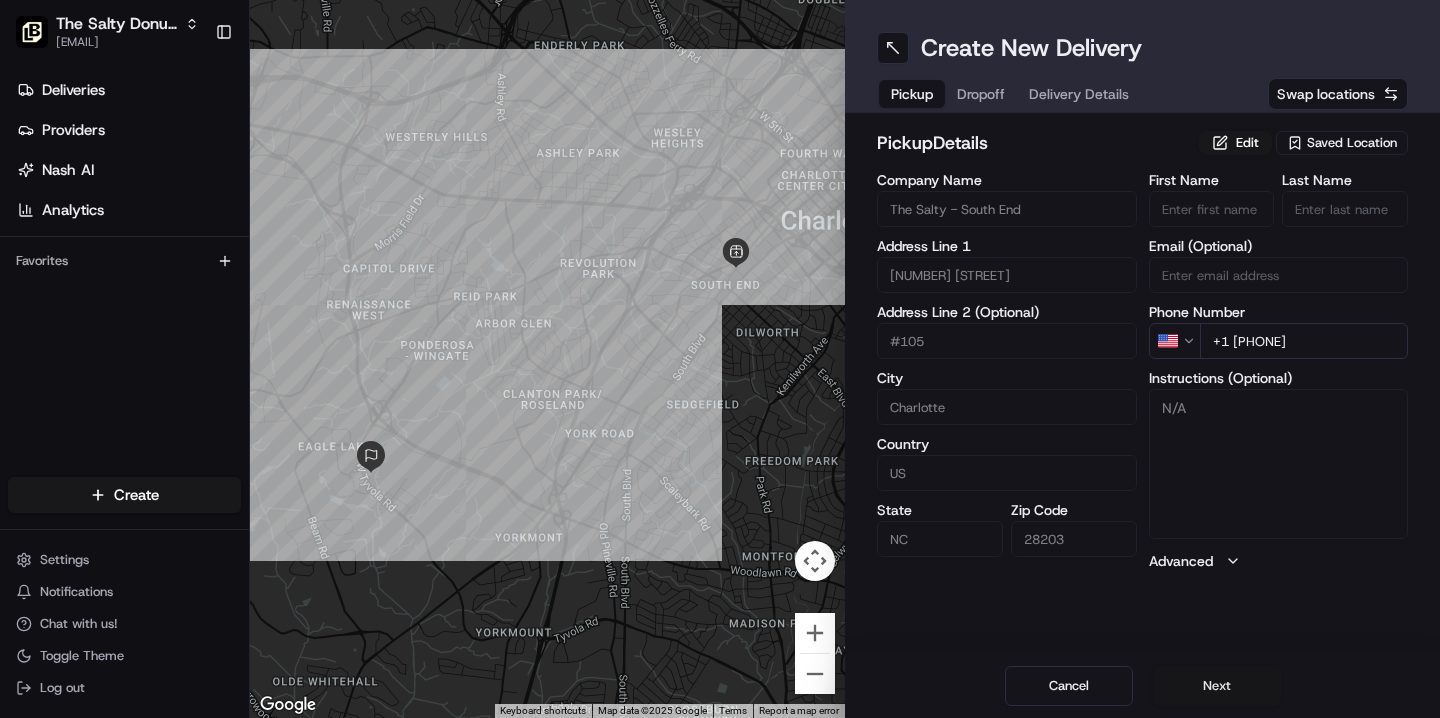 click on "Next" at bounding box center (1217, 686) 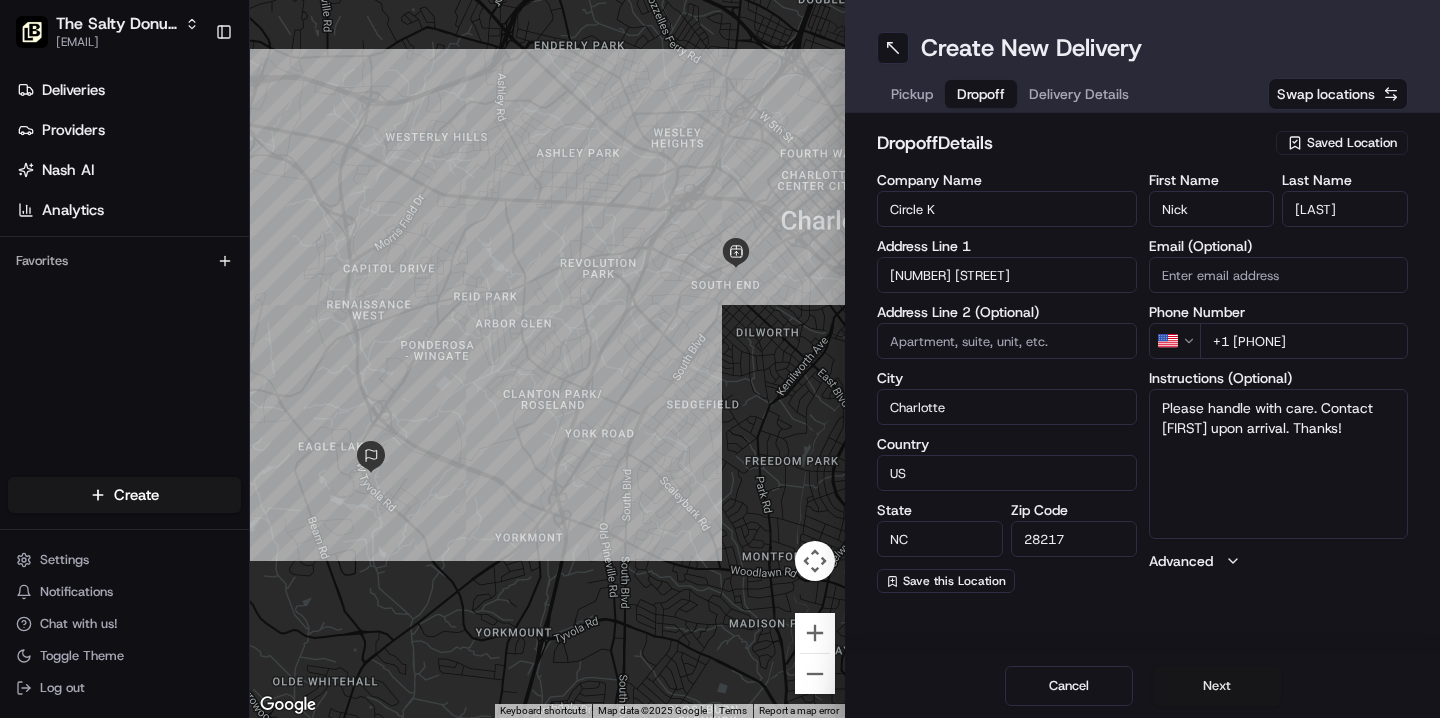 click on "Next" at bounding box center [1217, 686] 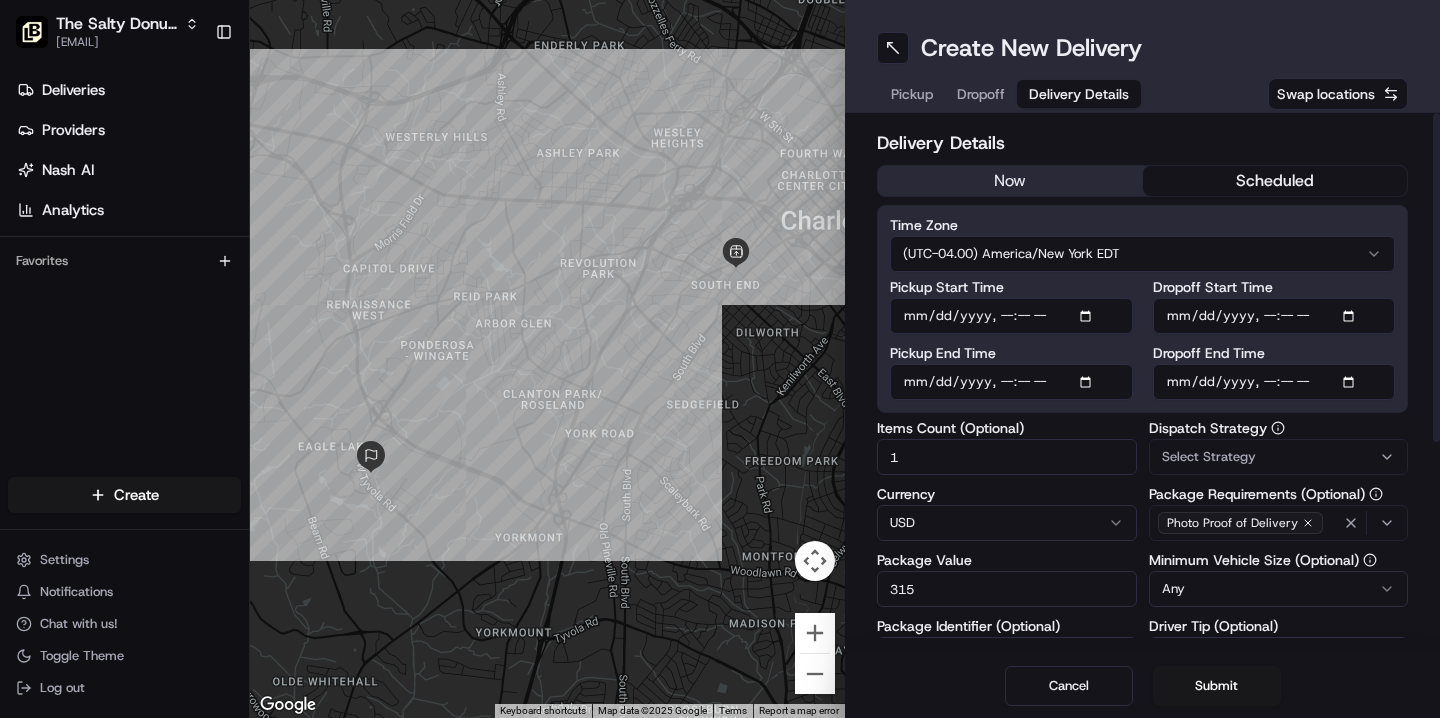 click on "Pickup Start Time" at bounding box center (1011, 316) 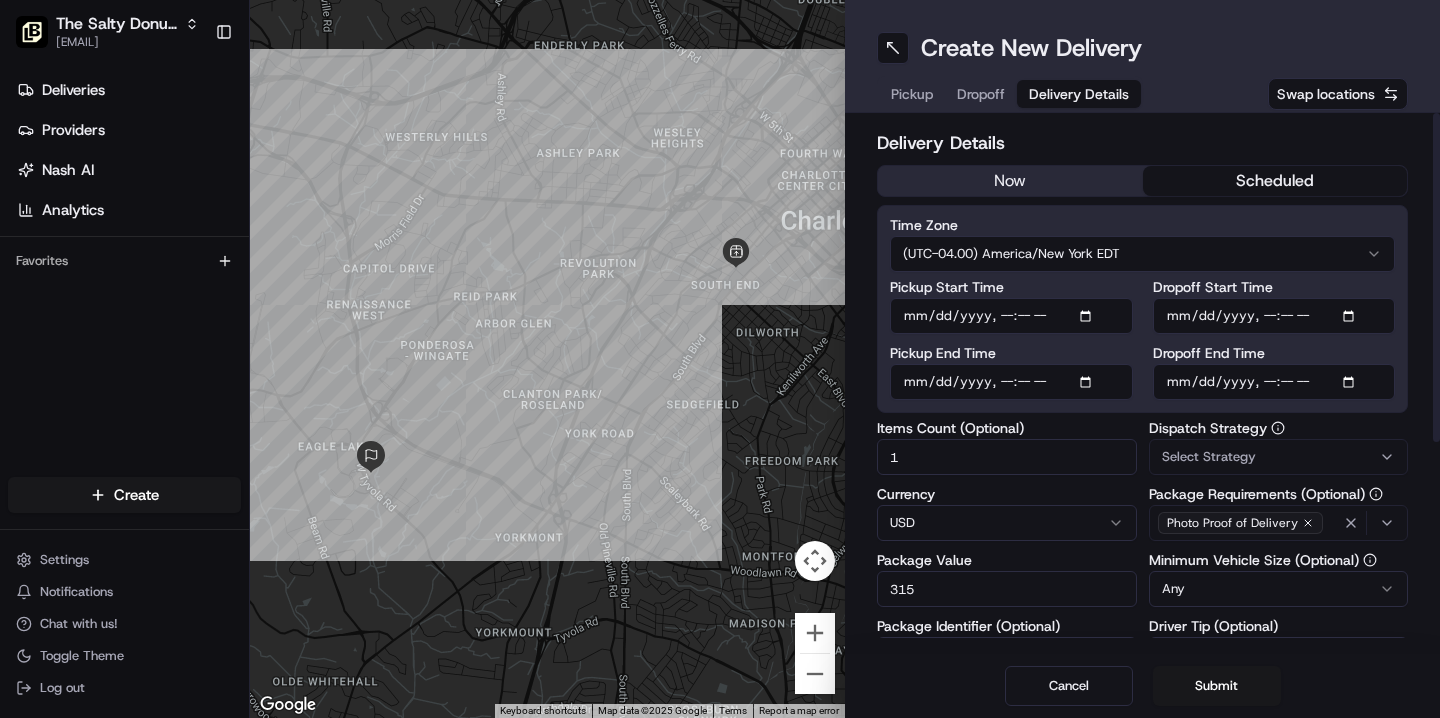 type on "[DATE]T[TIME]" 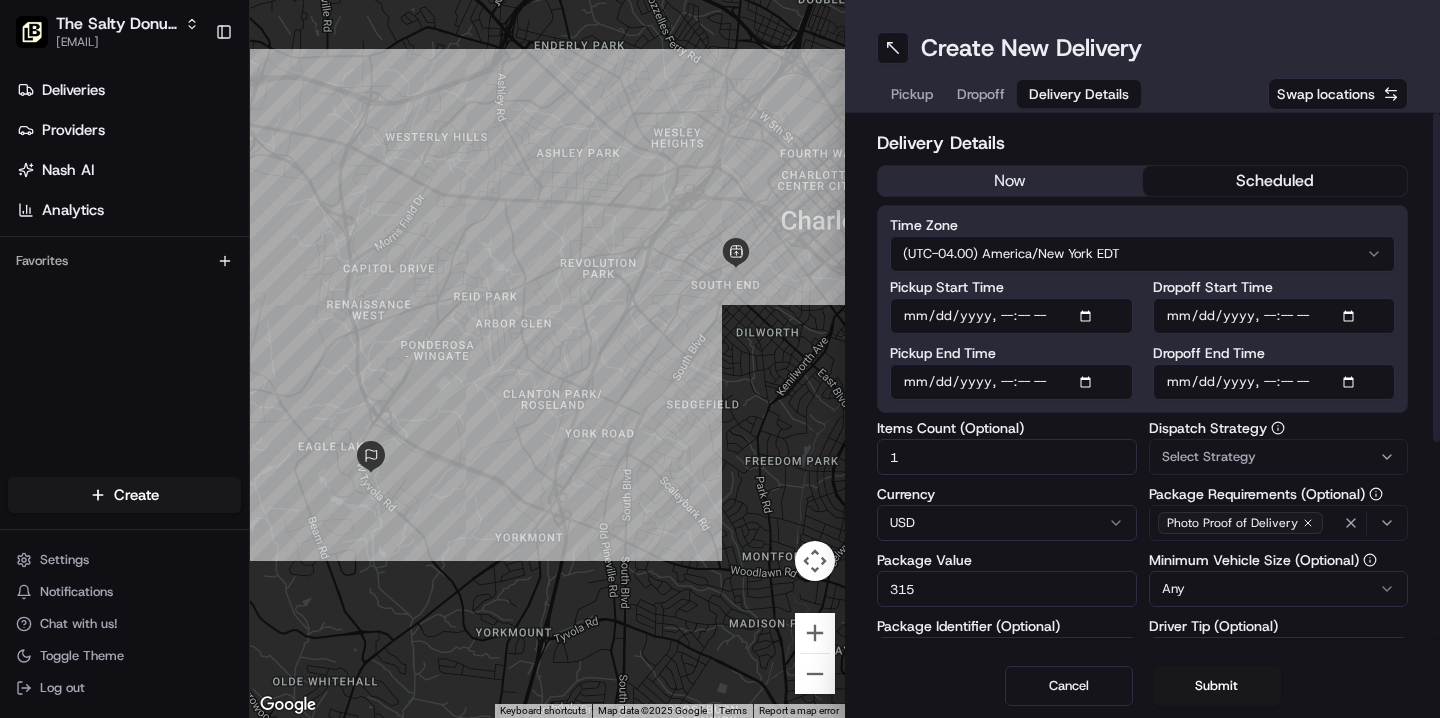 click on "Pickup End Time" at bounding box center [1011, 373] 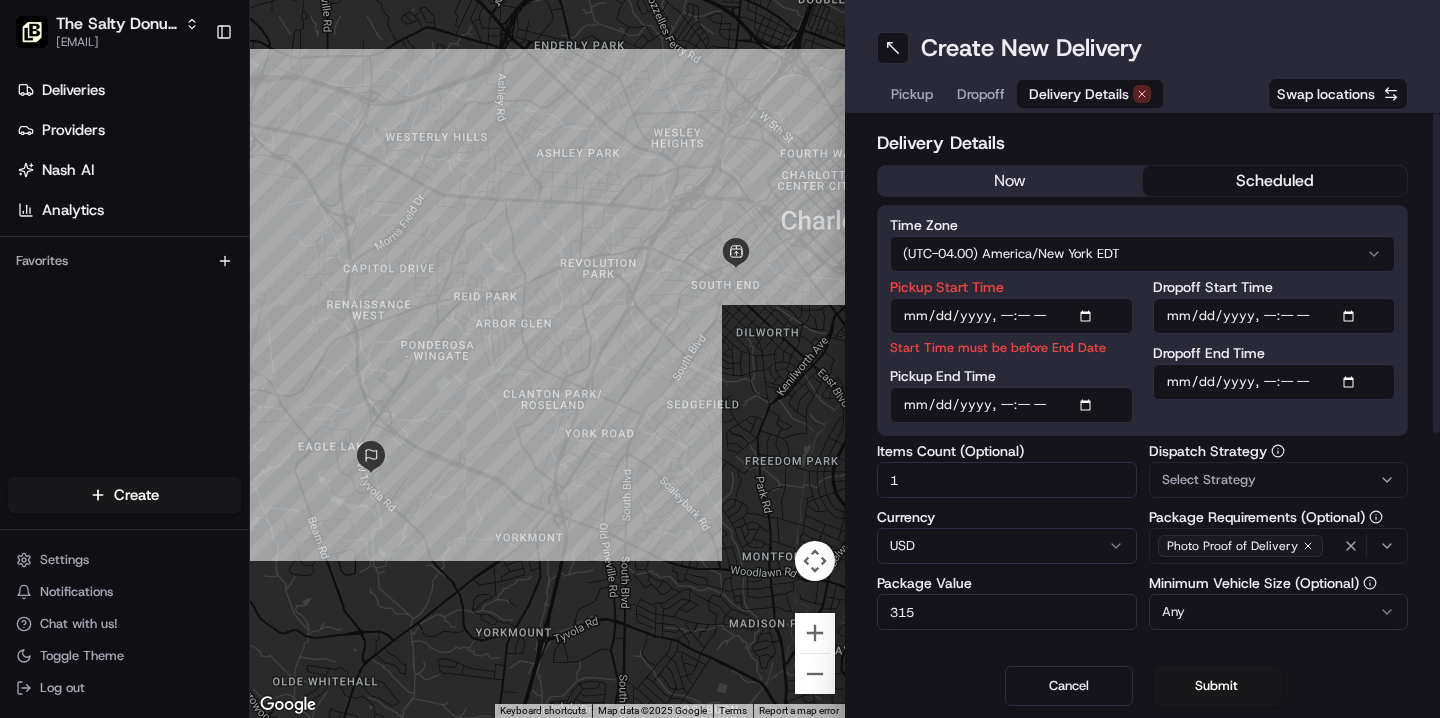 type on "[DATE]T[TIME]" 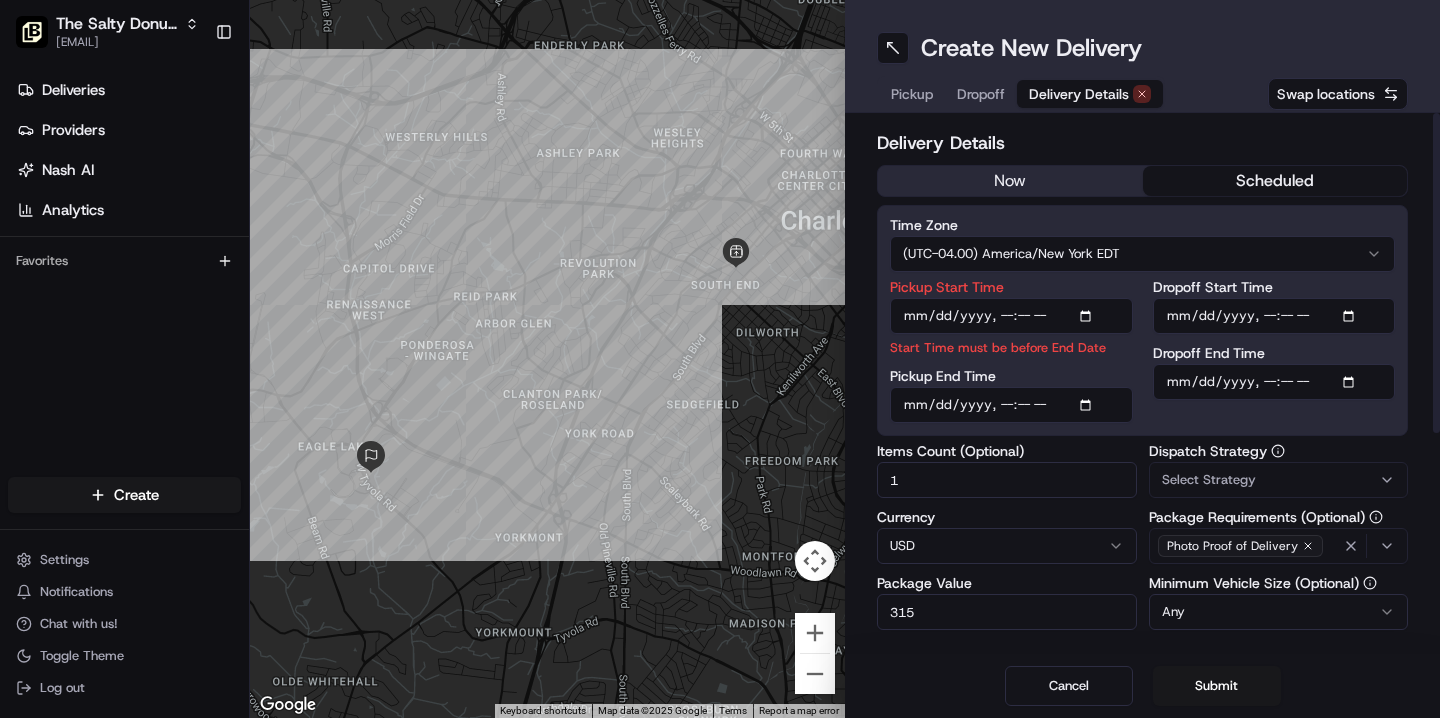 click on "Dropoff Start Time" at bounding box center [1274, 316] 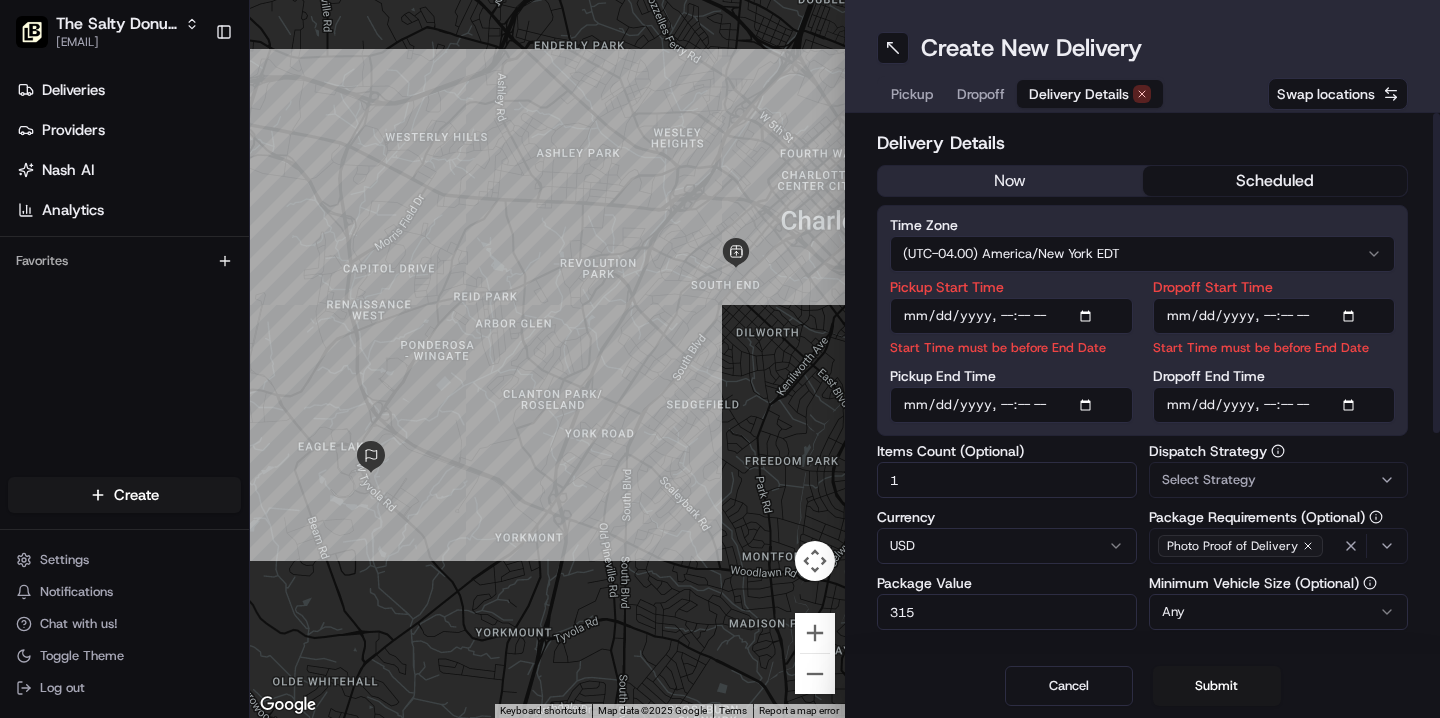 type on "2025-08-27T07:55" 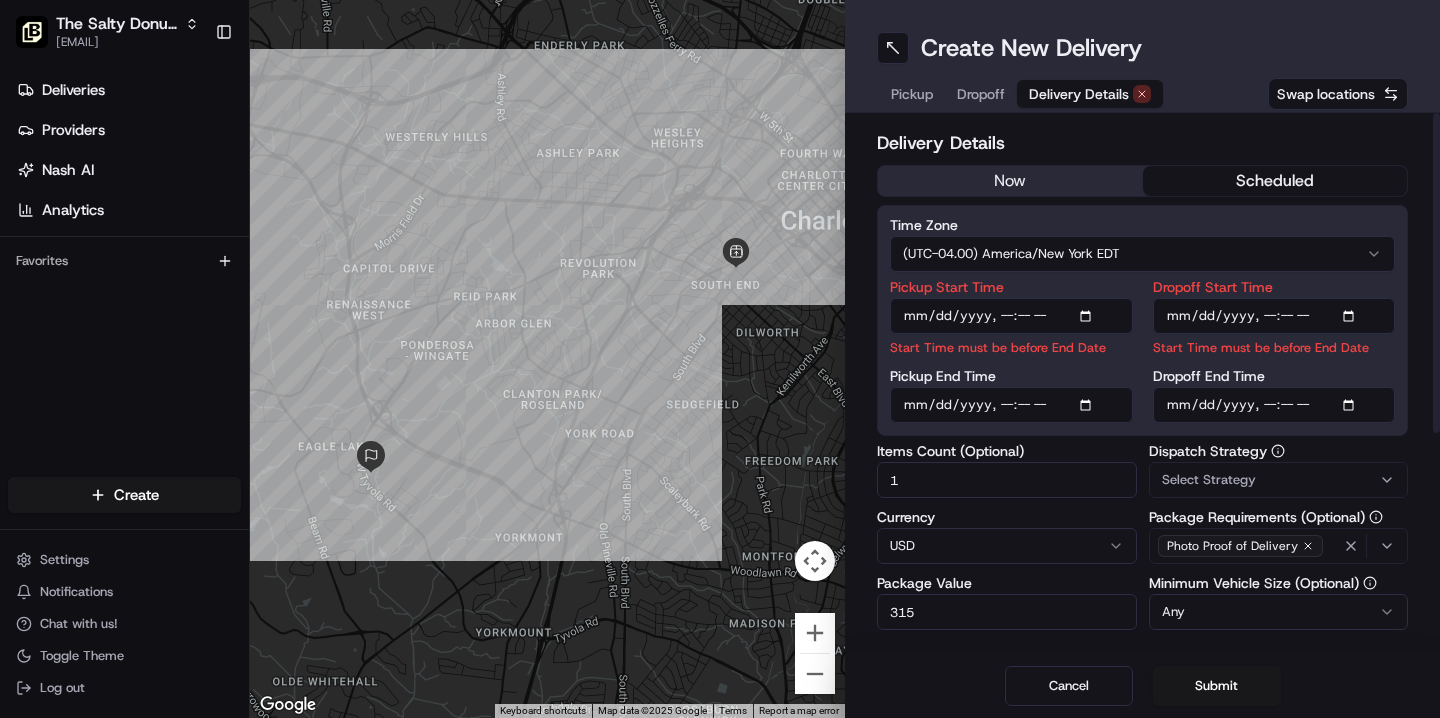 click on "Select Strategy" at bounding box center (1209, 480) 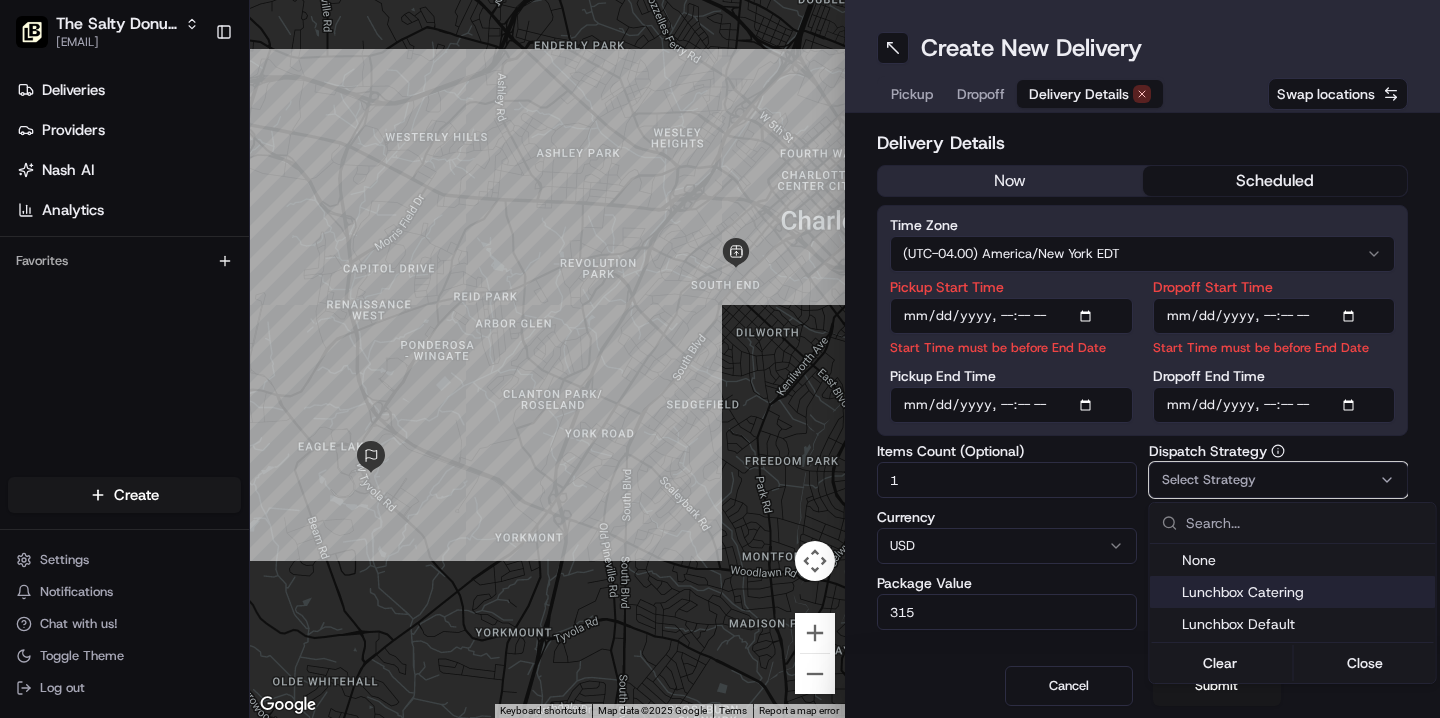 click on "Lunchbox Catering" at bounding box center [1305, 592] 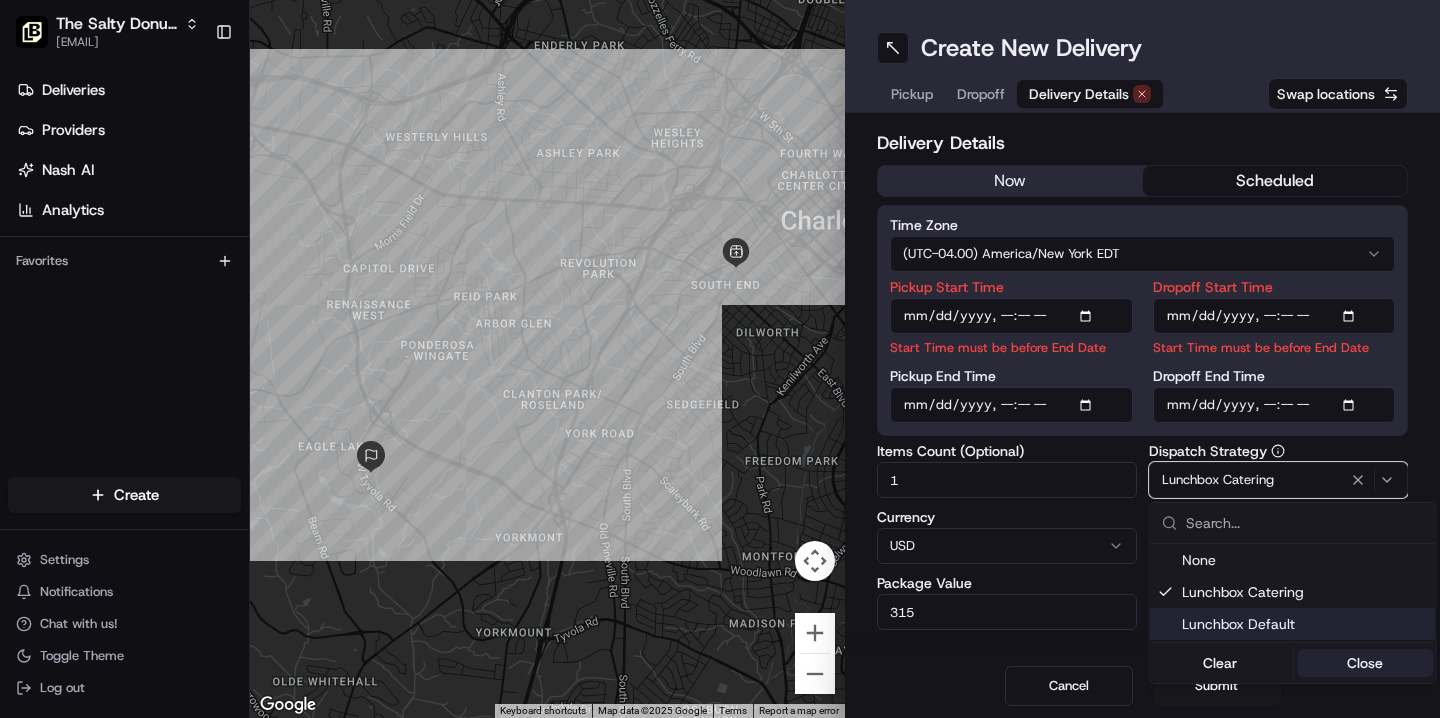 click on "Close" at bounding box center (1365, 663) 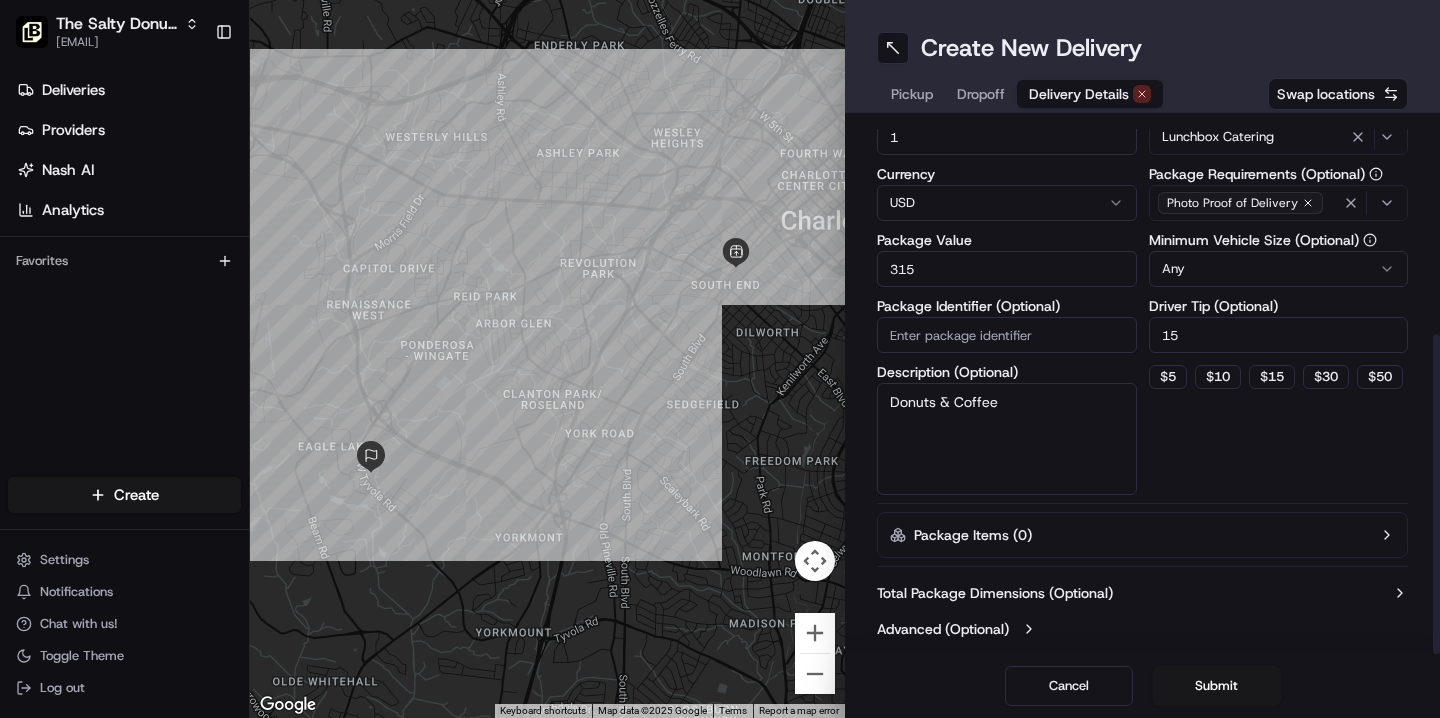 scroll, scrollTop: 352, scrollLeft: 0, axis: vertical 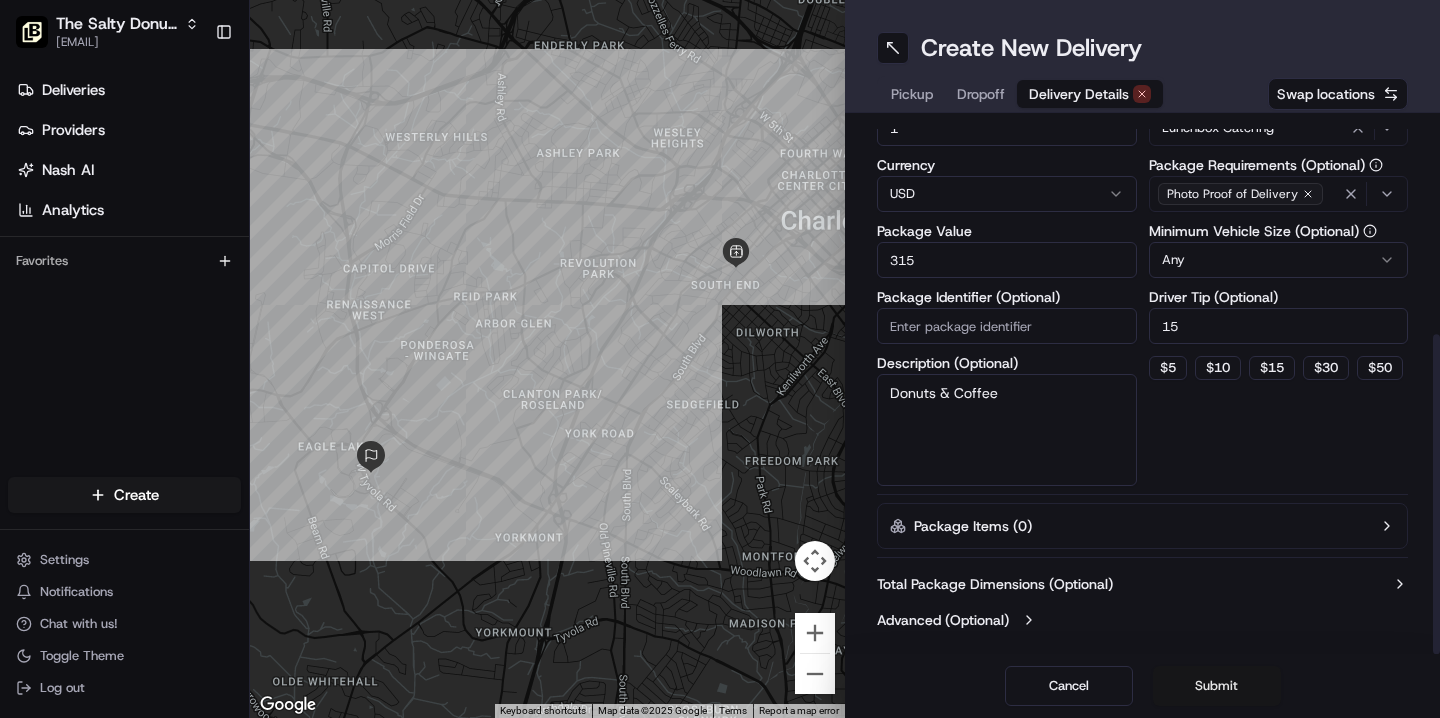 click on "Submit" at bounding box center (1217, 686) 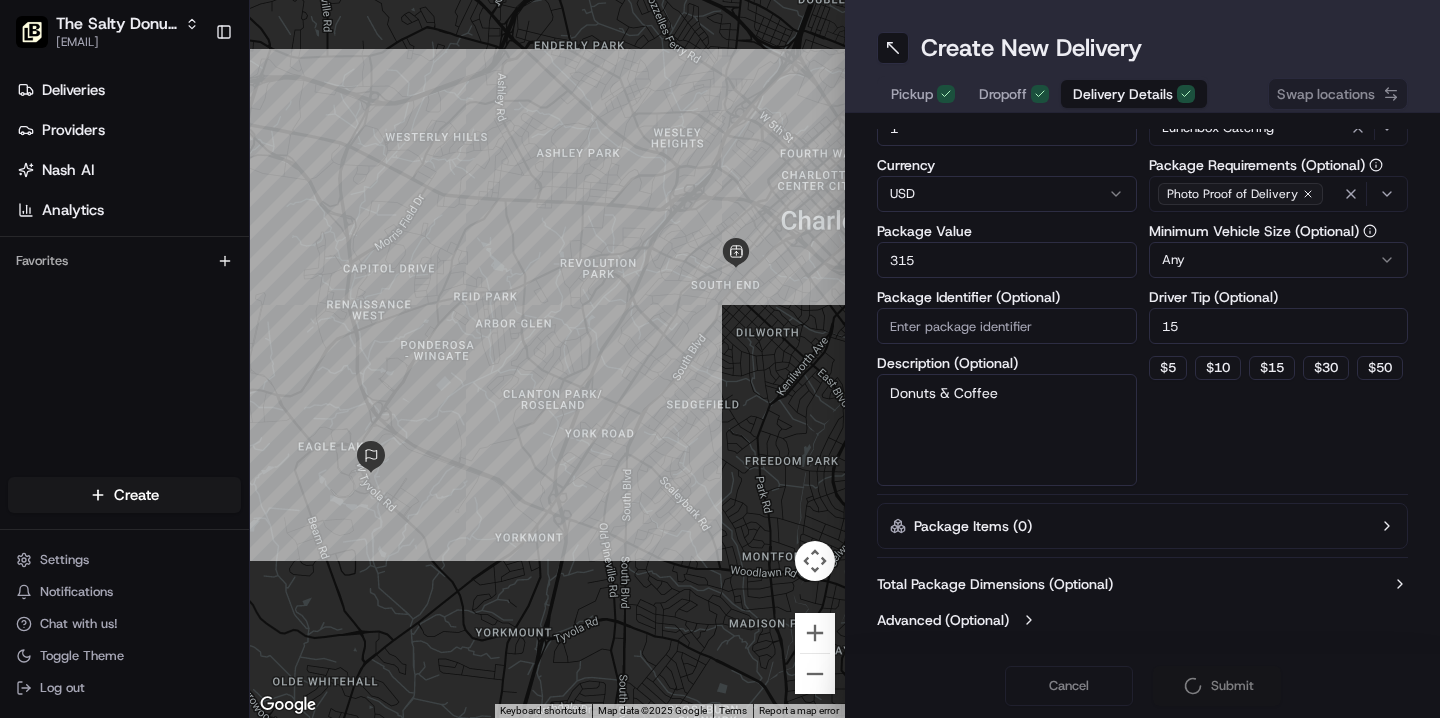 scroll, scrollTop: 329, scrollLeft: 0, axis: vertical 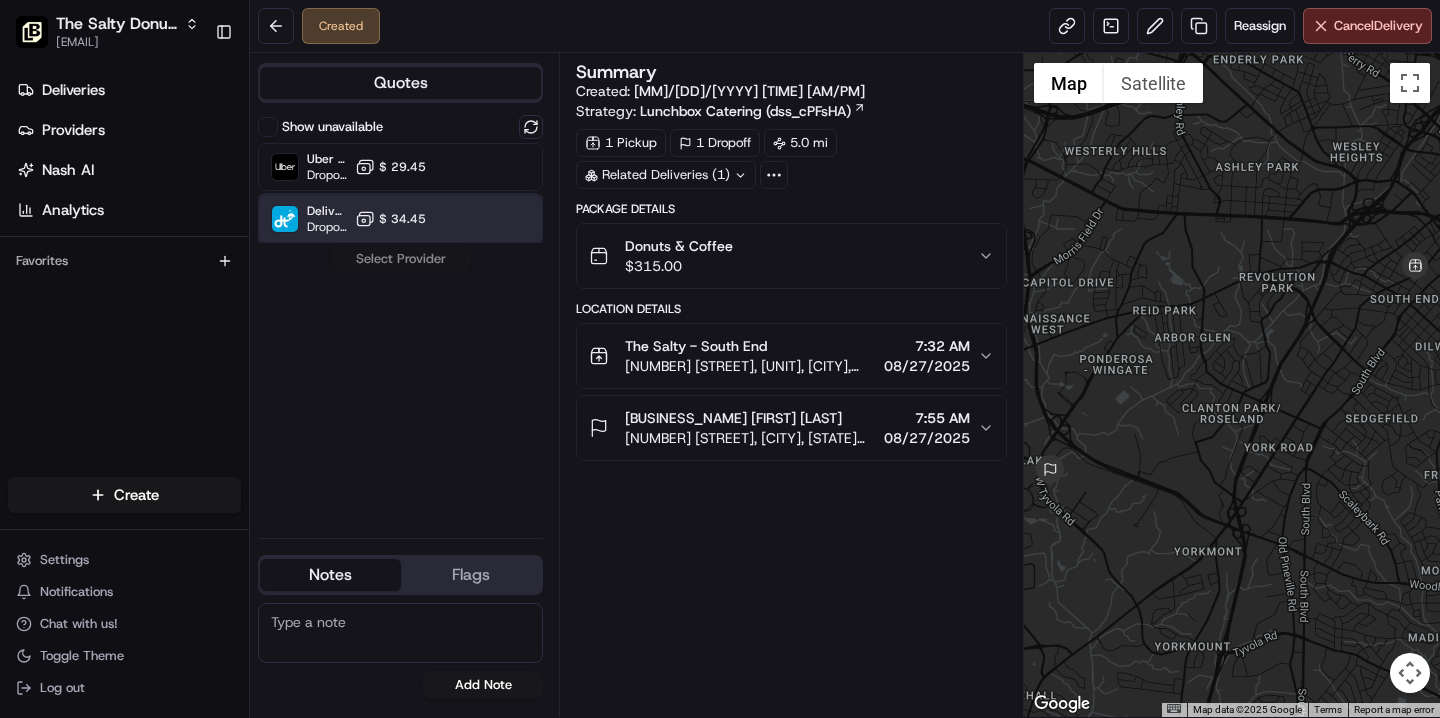 click at bounding box center (482, 219) 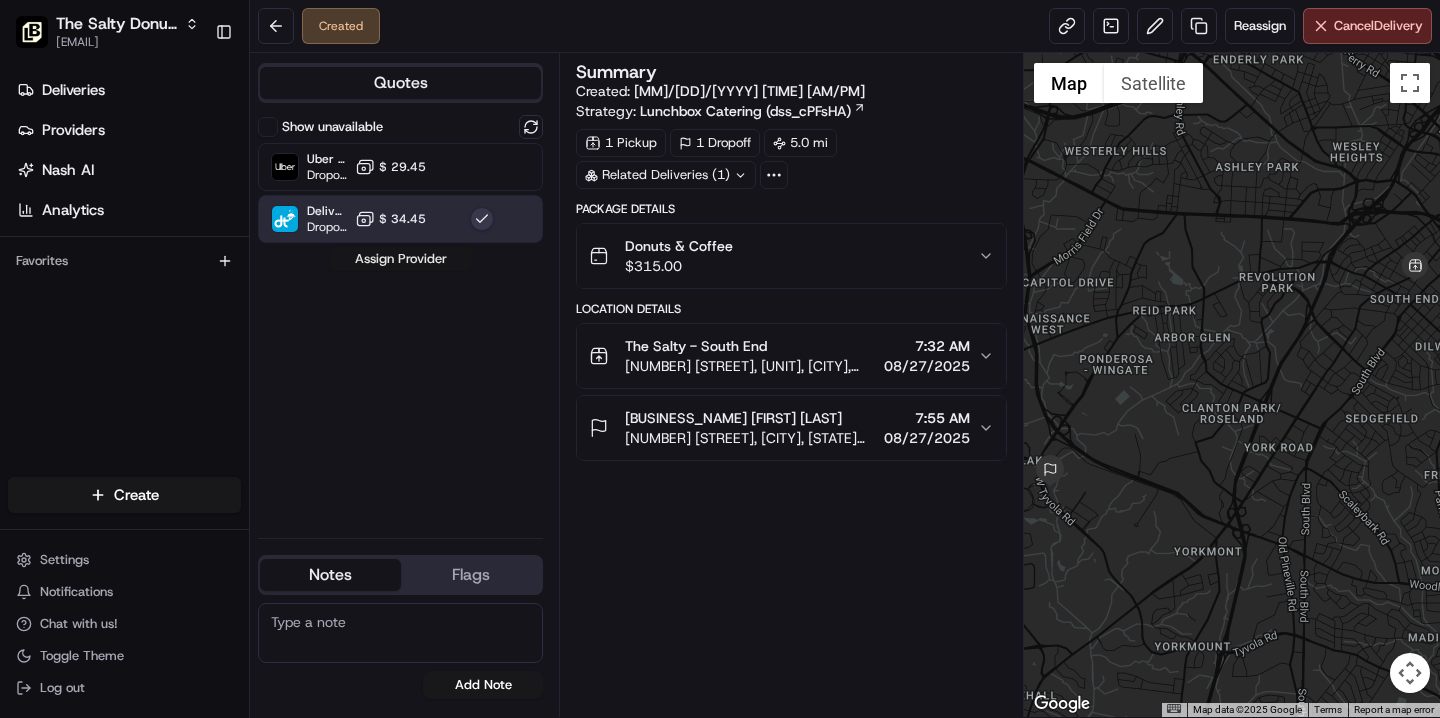 click on "Assign Provider" at bounding box center (401, 259) 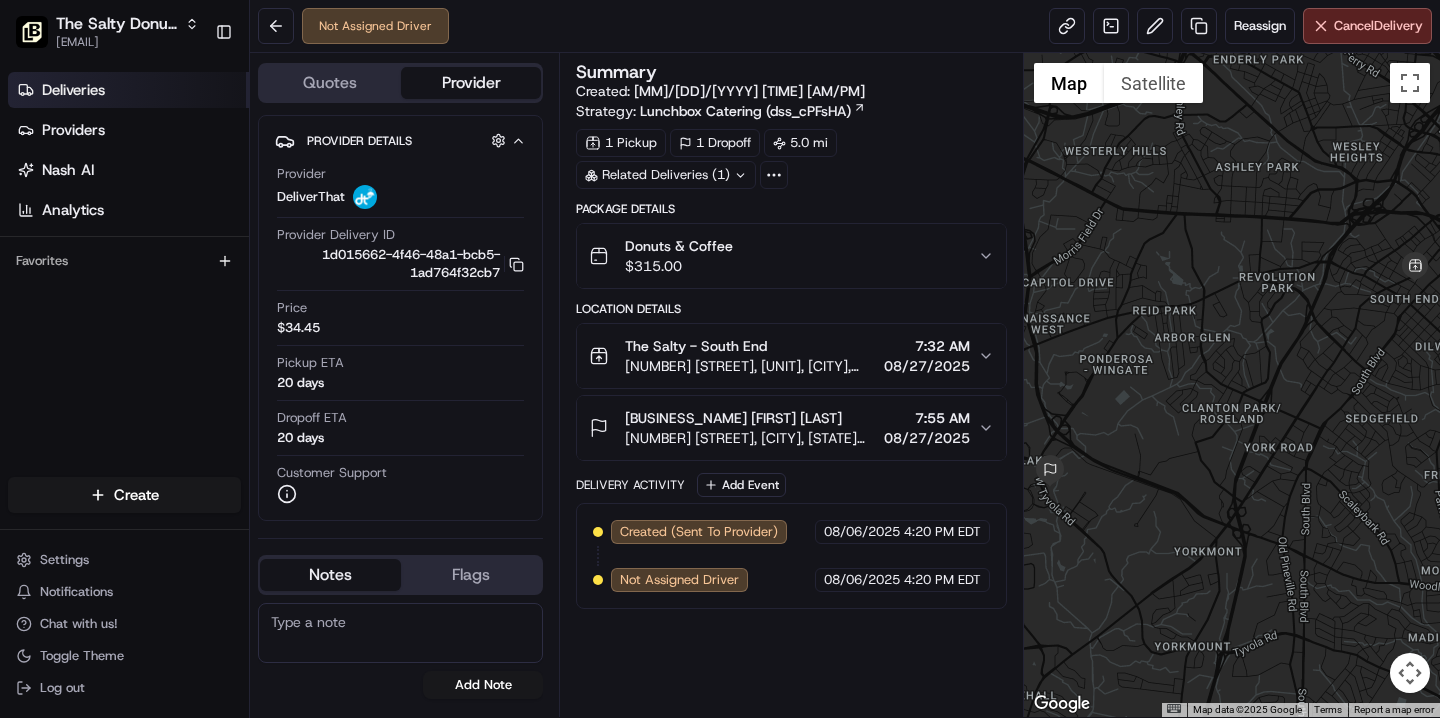click on "Deliveries" at bounding box center (128, 90) 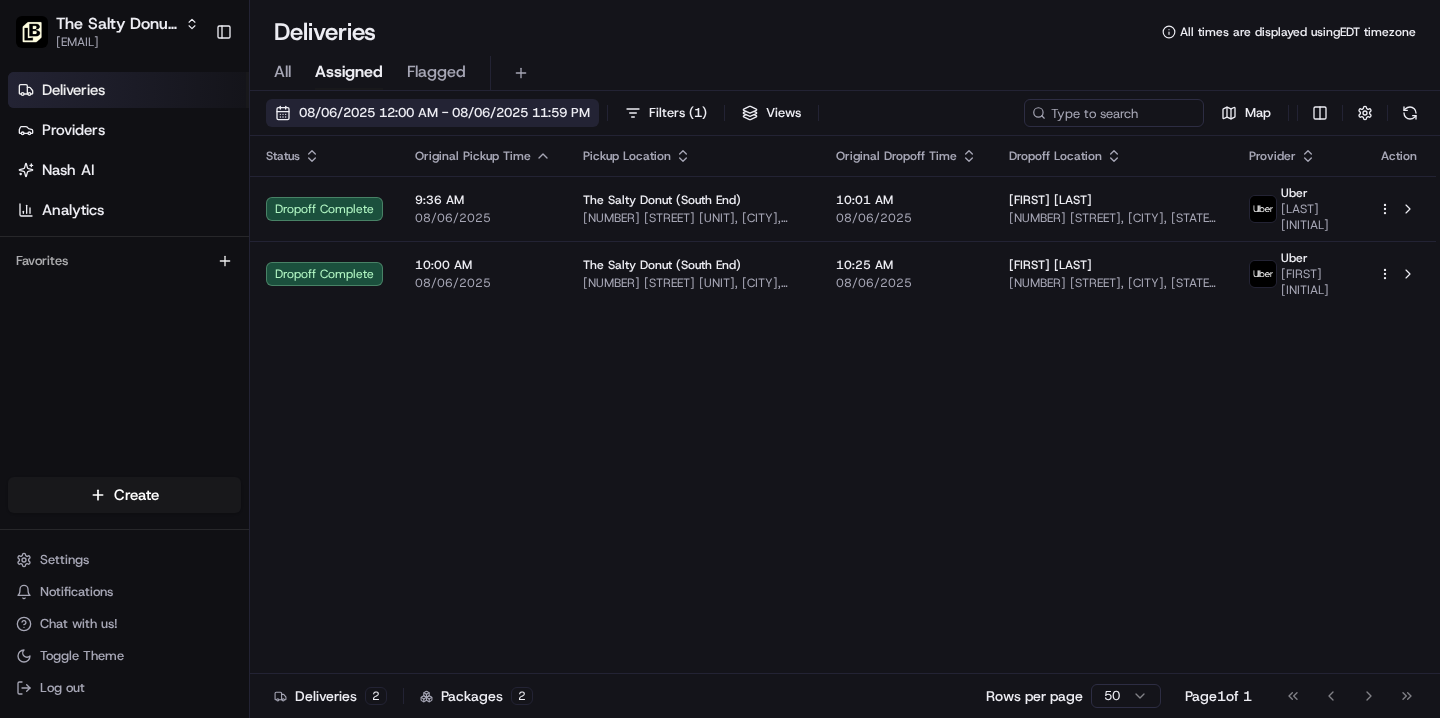 click on "08/06/2025 12:00 AM - 08/06/2025 11:59 PM" at bounding box center (432, 113) 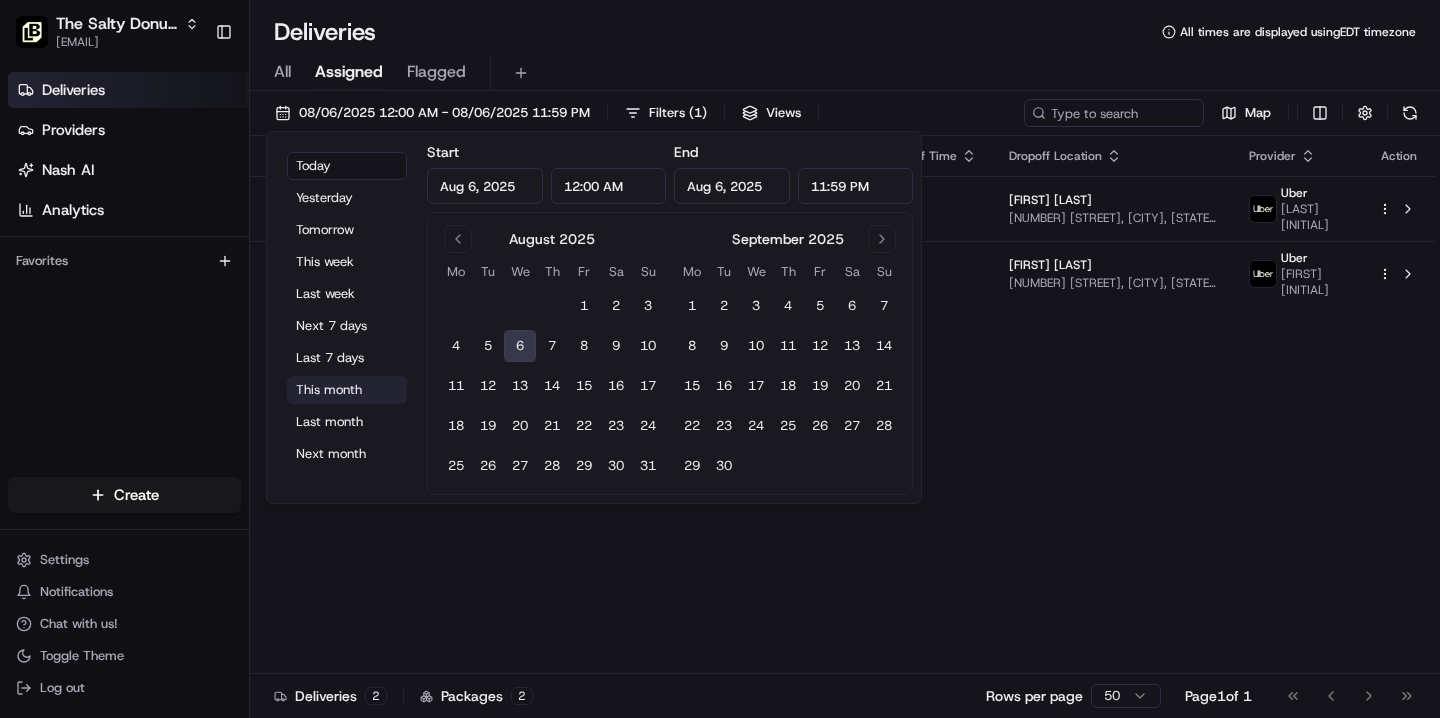 click on "This month" at bounding box center [347, 390] 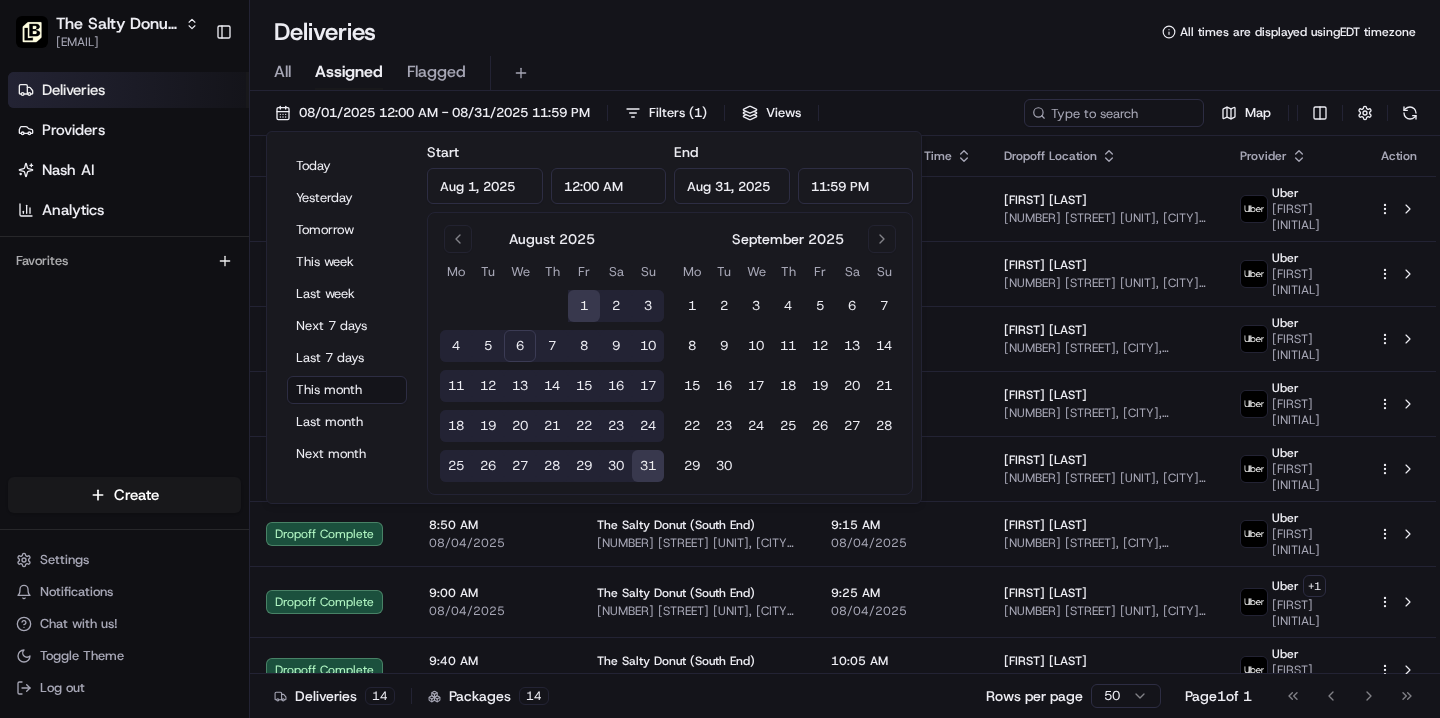 click on "All Assigned Flagged" at bounding box center (845, 69) 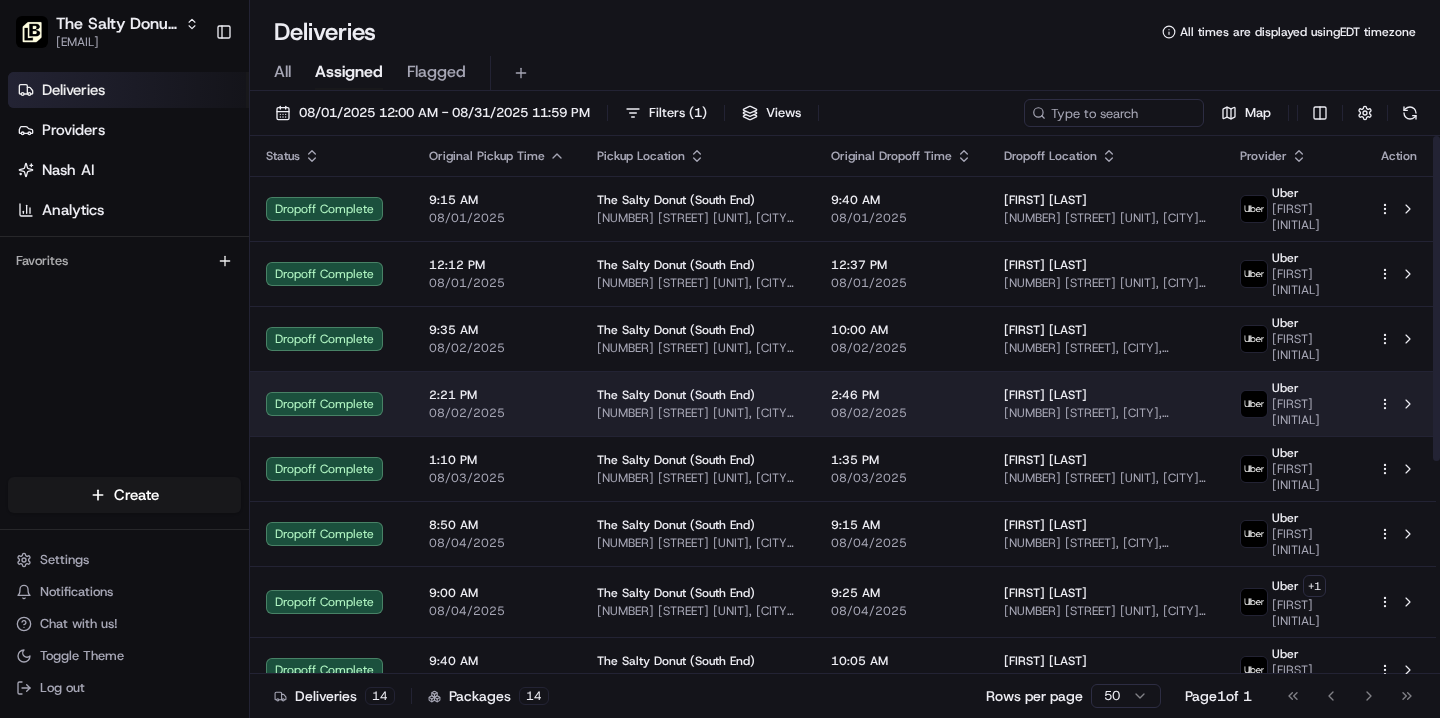 scroll, scrollTop: 352, scrollLeft: 0, axis: vertical 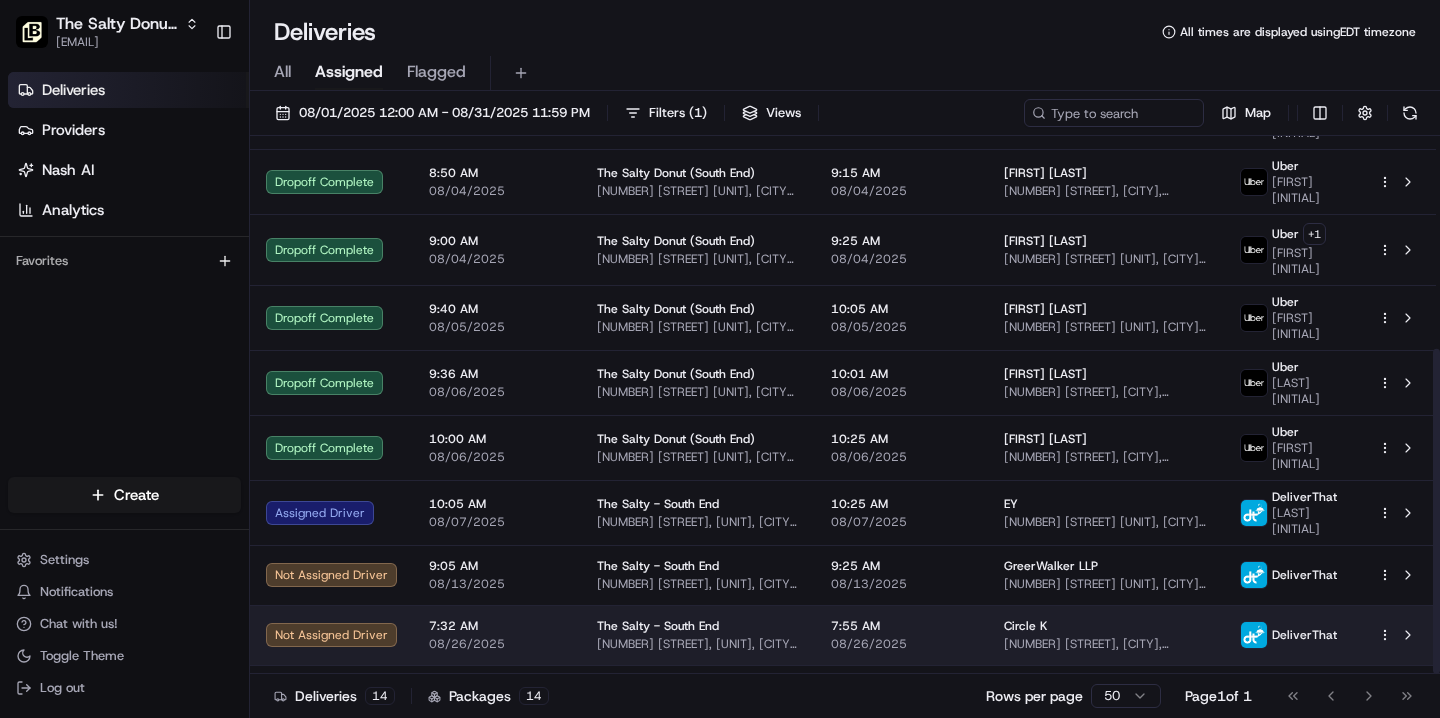 click on "[NAME] ([NAME]) [EMAIL] Toggle Sidebar Deliveries Providers Nash AI Analytics Favorites Main Menu Members & Organization Organization Users Roles Preferences Customization Tracking Orchestration Automations Locations Pickup Locations Dropoff Locations Billing Billing Refund Requests Integrations Notification Triggers Webhooks API Keys Request Logs Create Settings Notifications Chat with us! Toggle Theme Log out Deliveries All times are displayed using [TIMEZONE] timezone All Assigned Flagged [DATE] [TIME] - [DATE] [TIME] Filters ( 1 ) Views Map Status Original Pickup Time Pickup Location Original Dropoff Time Dropoff Location Provider Action Dropoff Complete [TIME] [DATE] [NAME] [NUMBER] [STREET], [CITY], [STATE] [POSTAL_CODE], [COUNTRY] [TIME] [DATE] [NAME] [NUMBER] [STREET] [SUFFIX], [CITY], [STATE] [POSTAL_CODE], [COUNTRY] [COMPANY] [NAME] Dropoff Complete [TIME] [DATE] [NAME] [NUMBER] [STREET], [CITY], [STATE] [POSTAL_CODE], [COUNTRY] +" at bounding box center [720, 359] 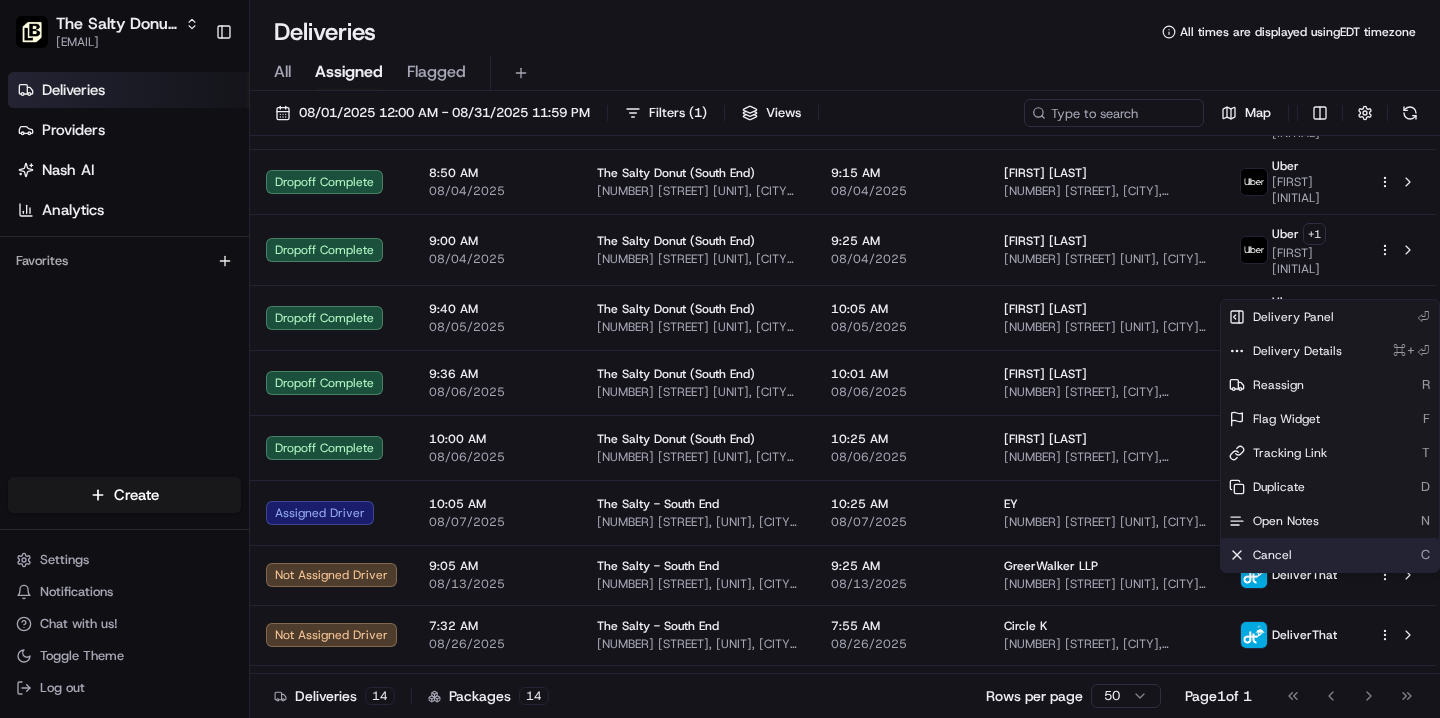 click on "Cancel C" at bounding box center (1330, 555) 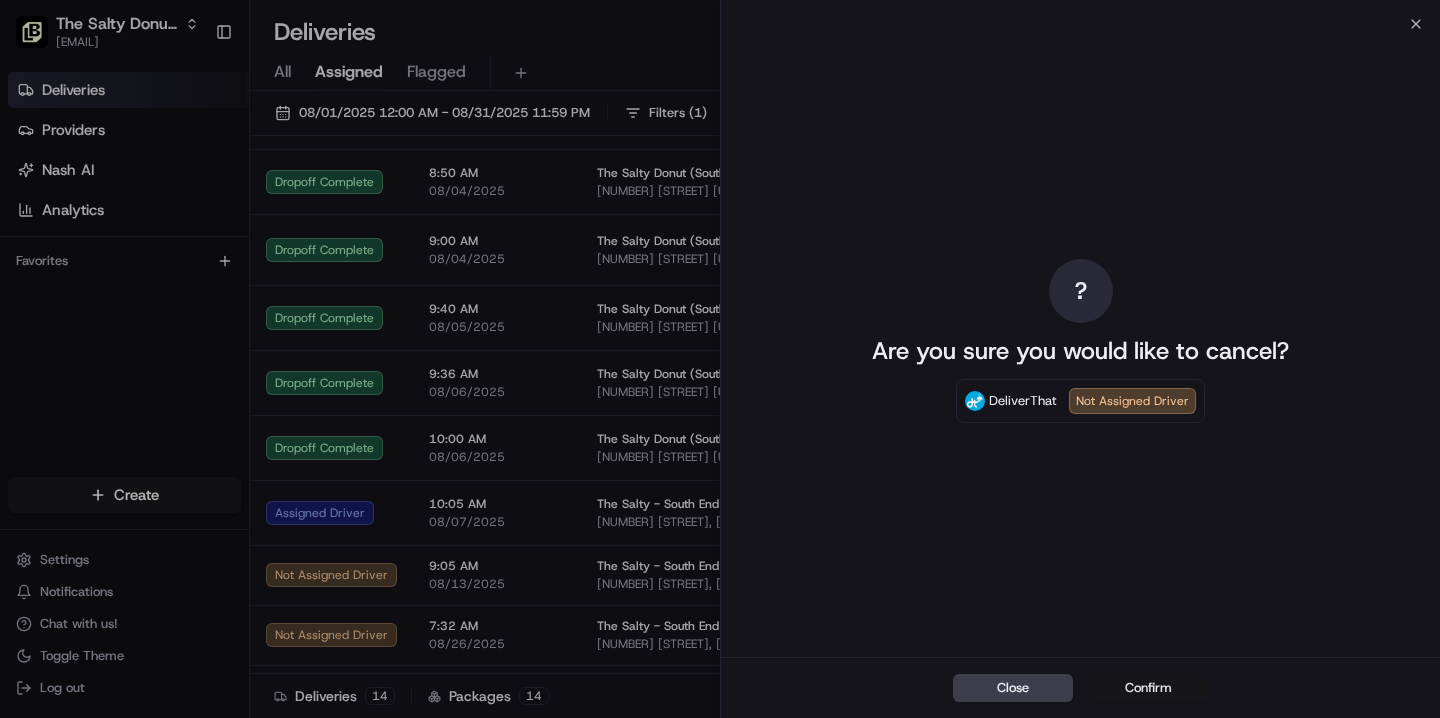 click on "Confirm" at bounding box center [1149, 688] 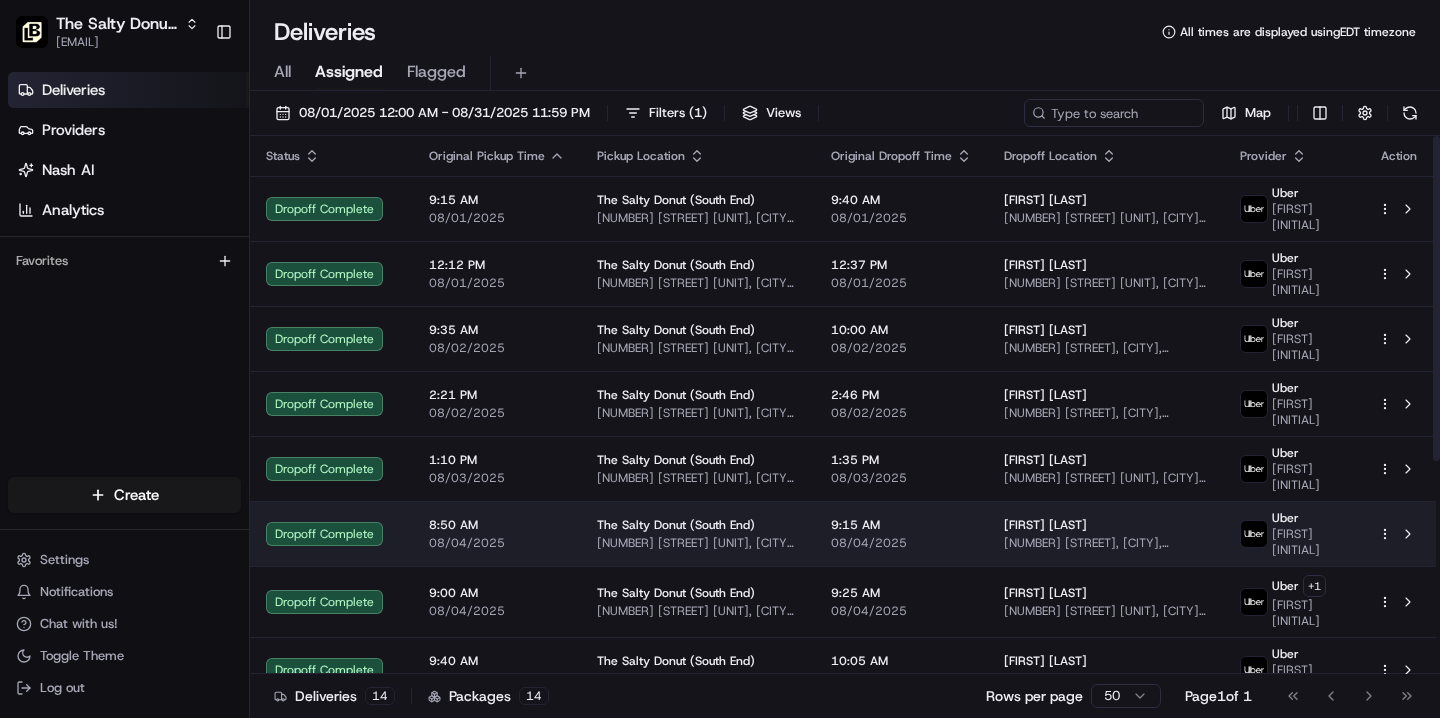 scroll, scrollTop: 352, scrollLeft: 0, axis: vertical 